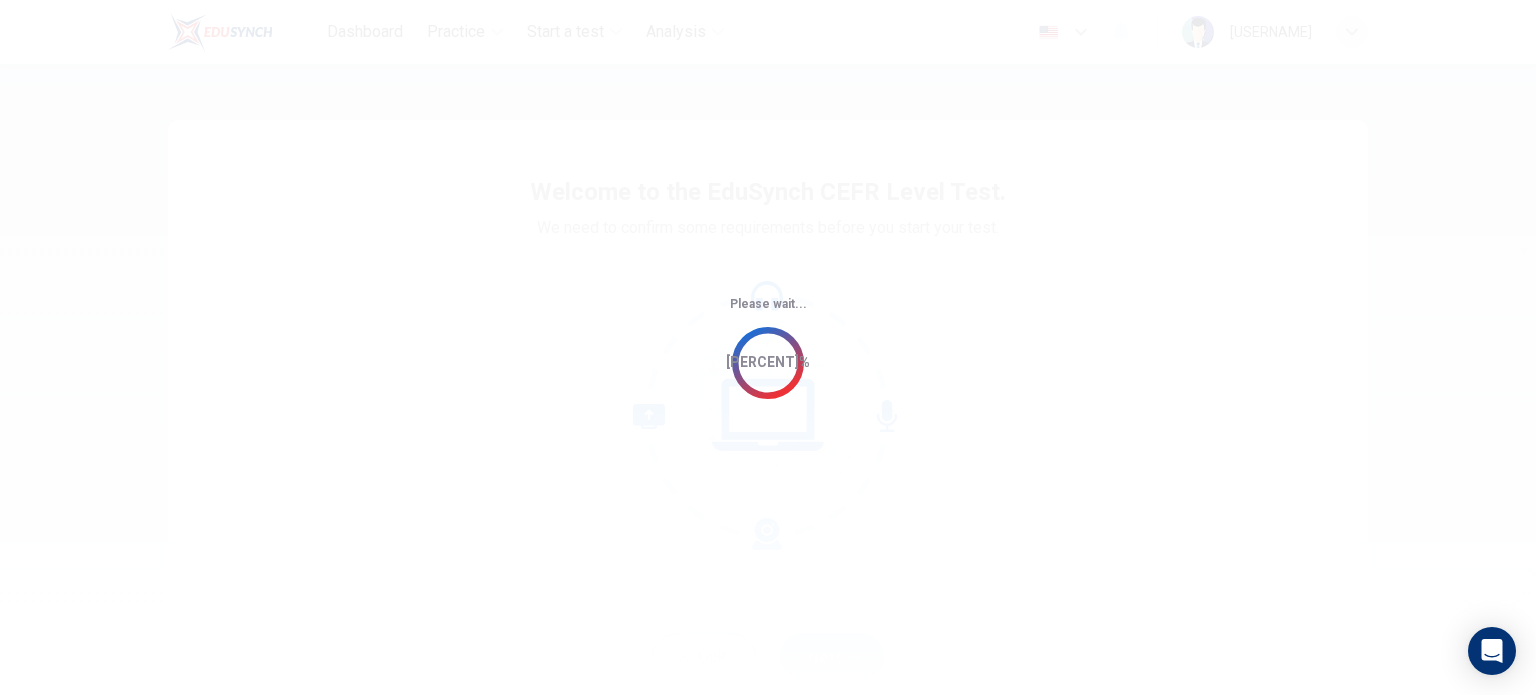 scroll, scrollTop: 0, scrollLeft: 0, axis: both 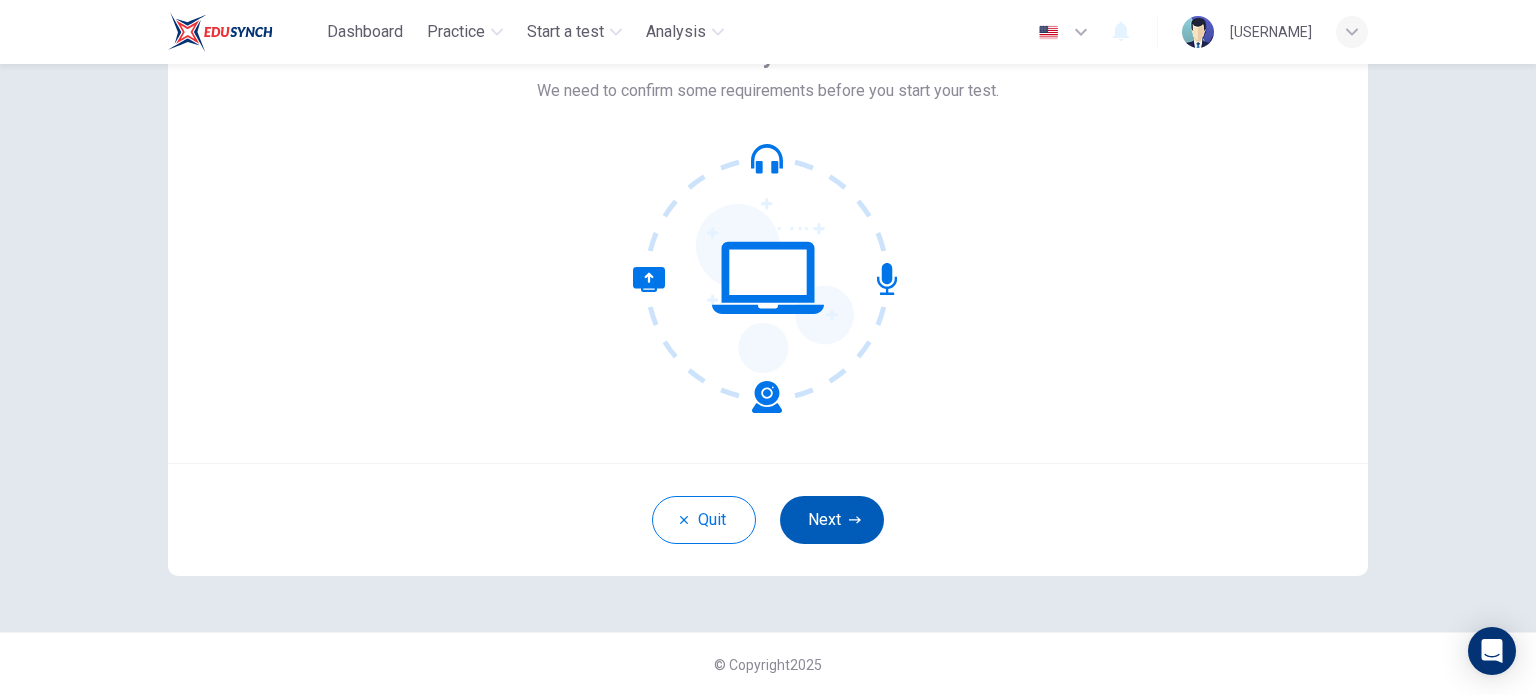 click on "Next" at bounding box center (832, 520) 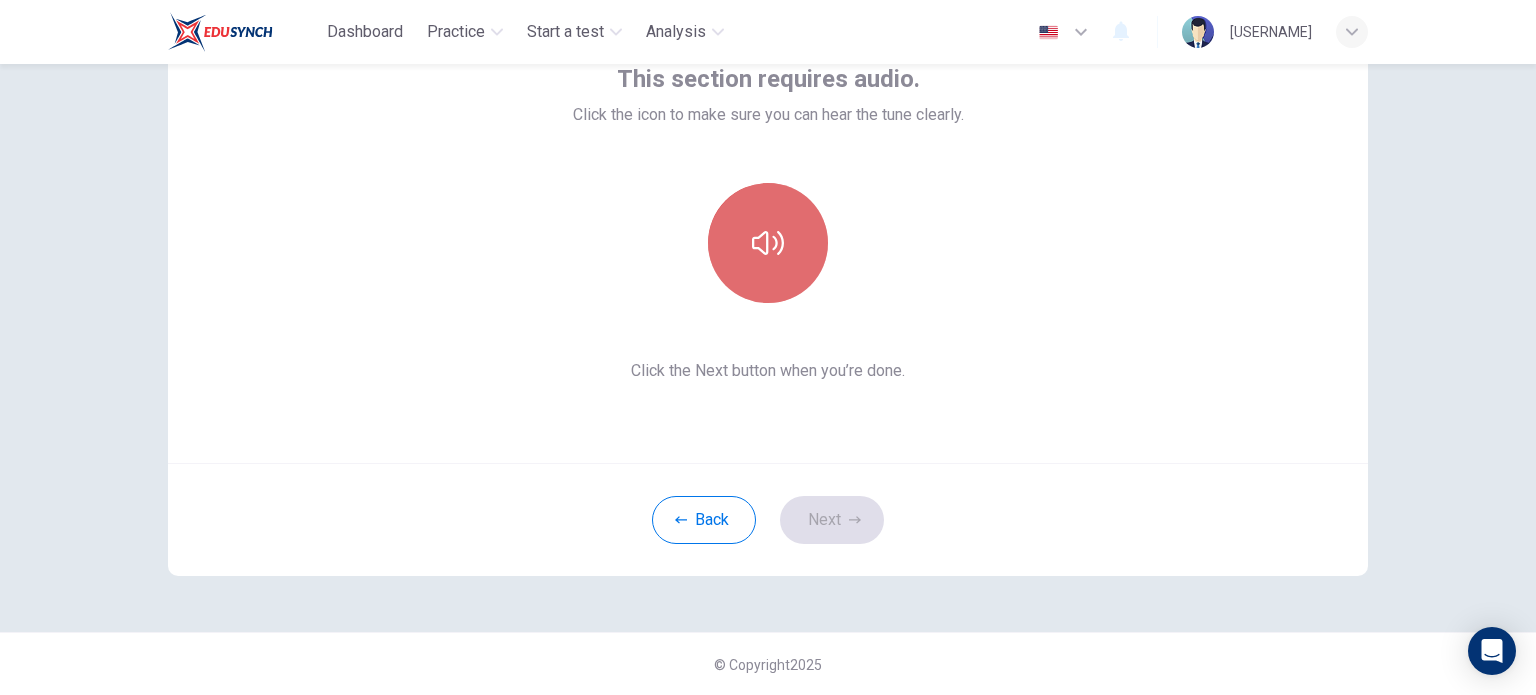 click at bounding box center (768, 243) 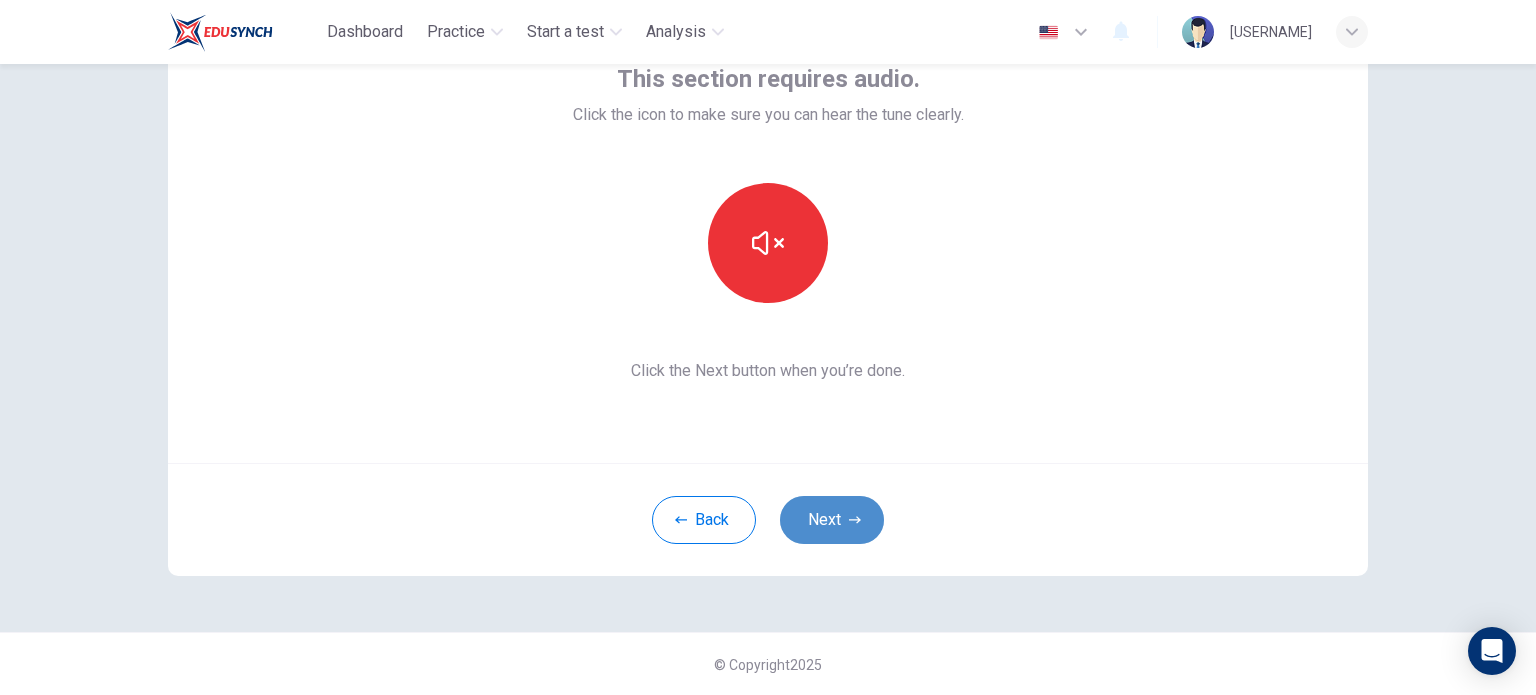 click on "Next" at bounding box center (832, 520) 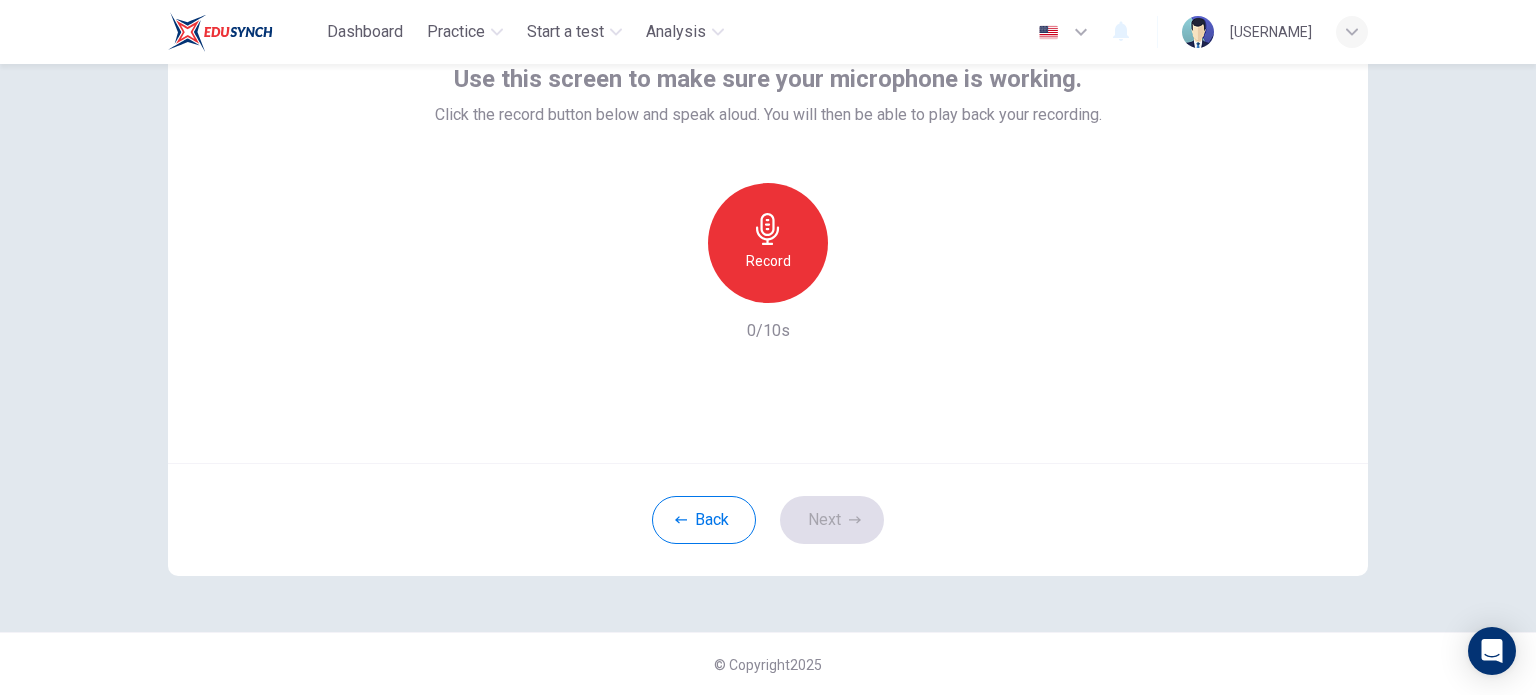 click on "Record" at bounding box center (768, 243) 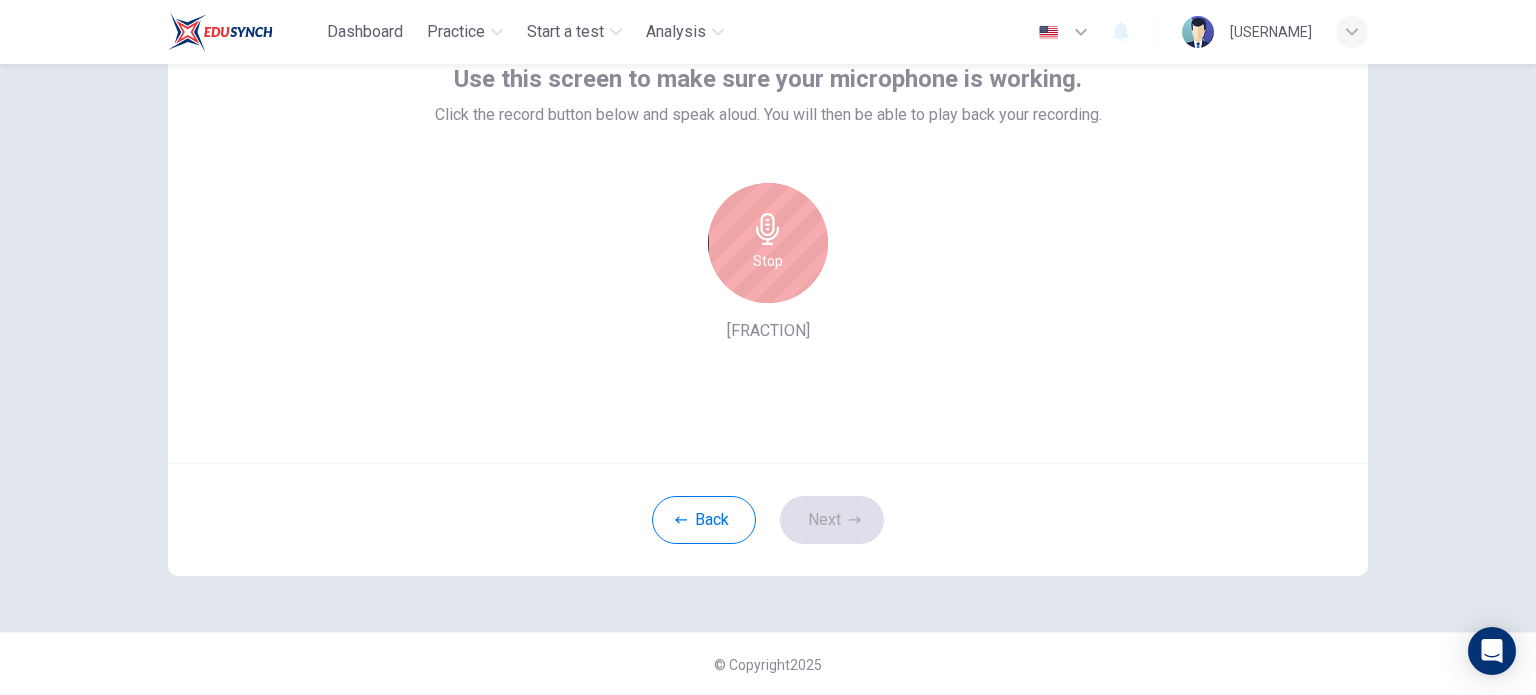 click on "Stop" at bounding box center [768, 243] 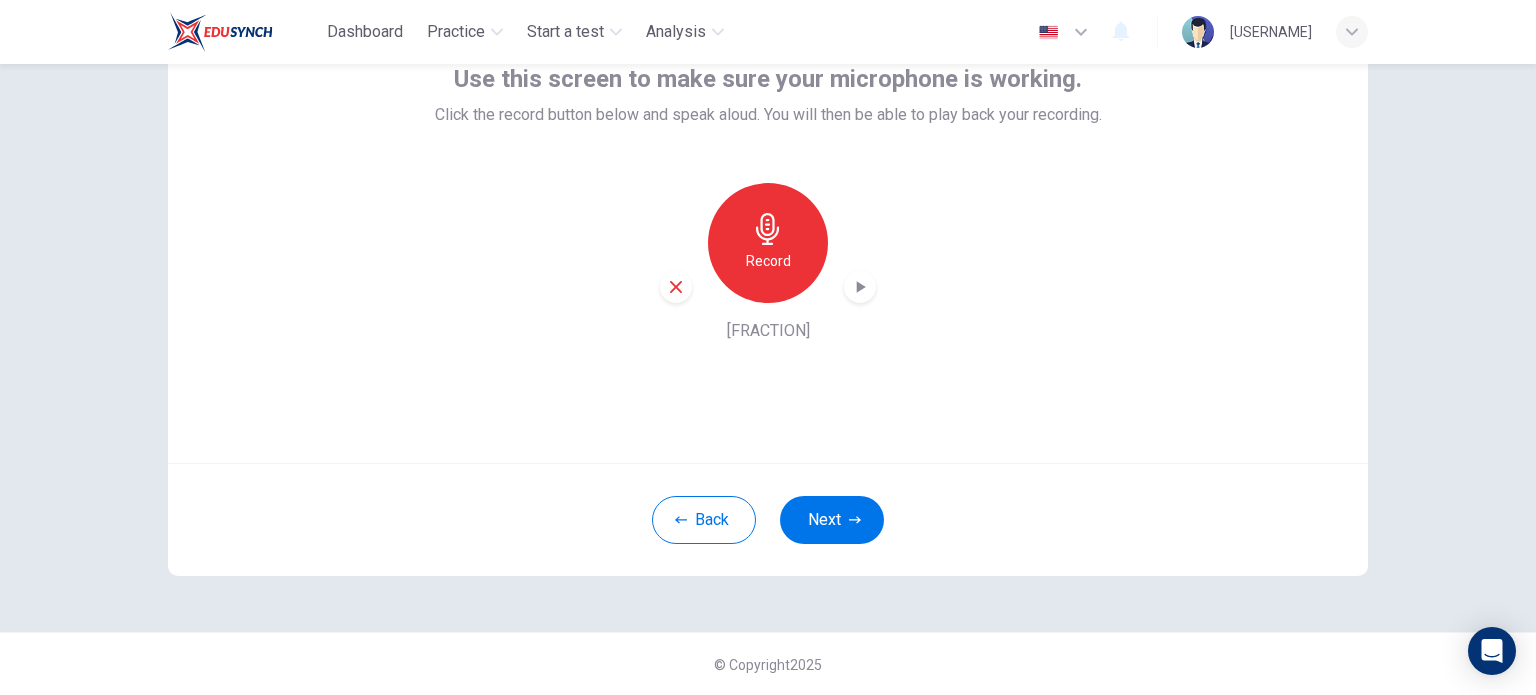click at bounding box center (861, 287) 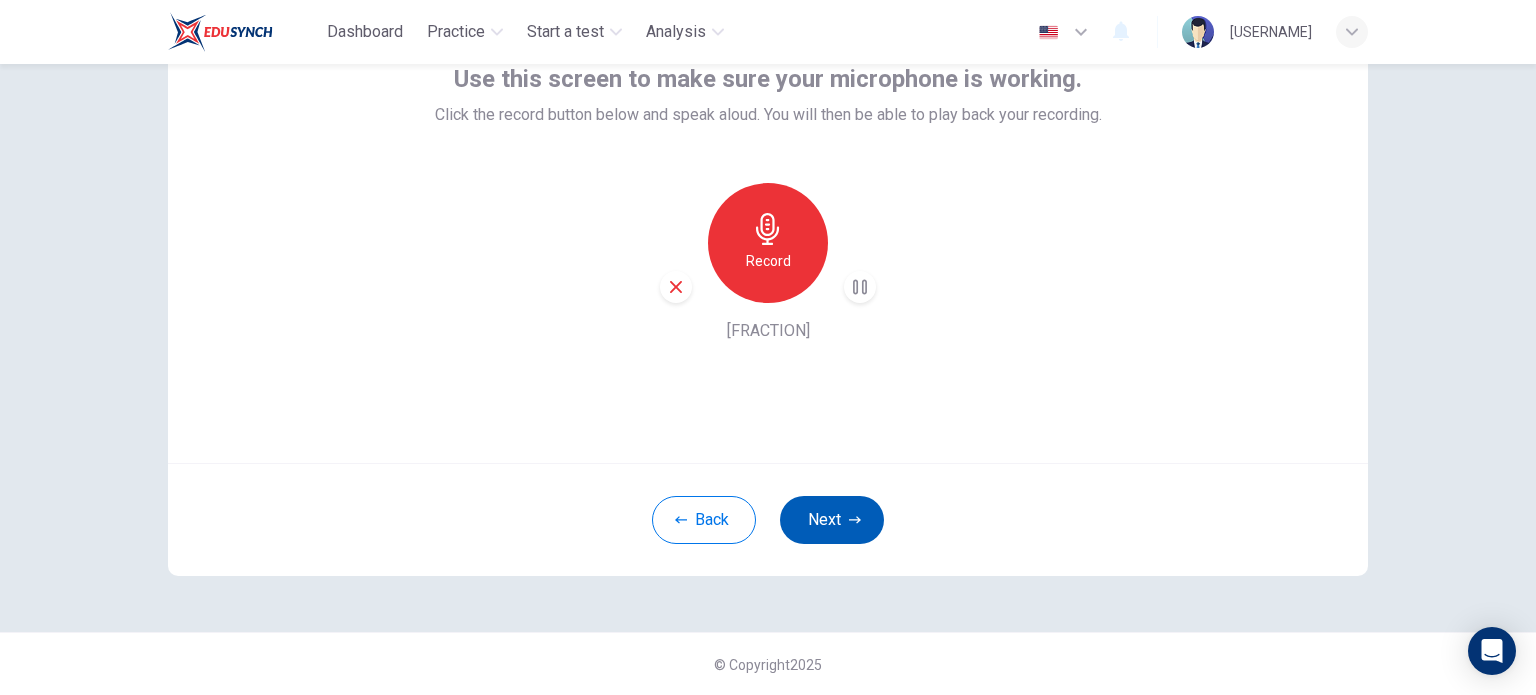 click on "Next" at bounding box center [832, 520] 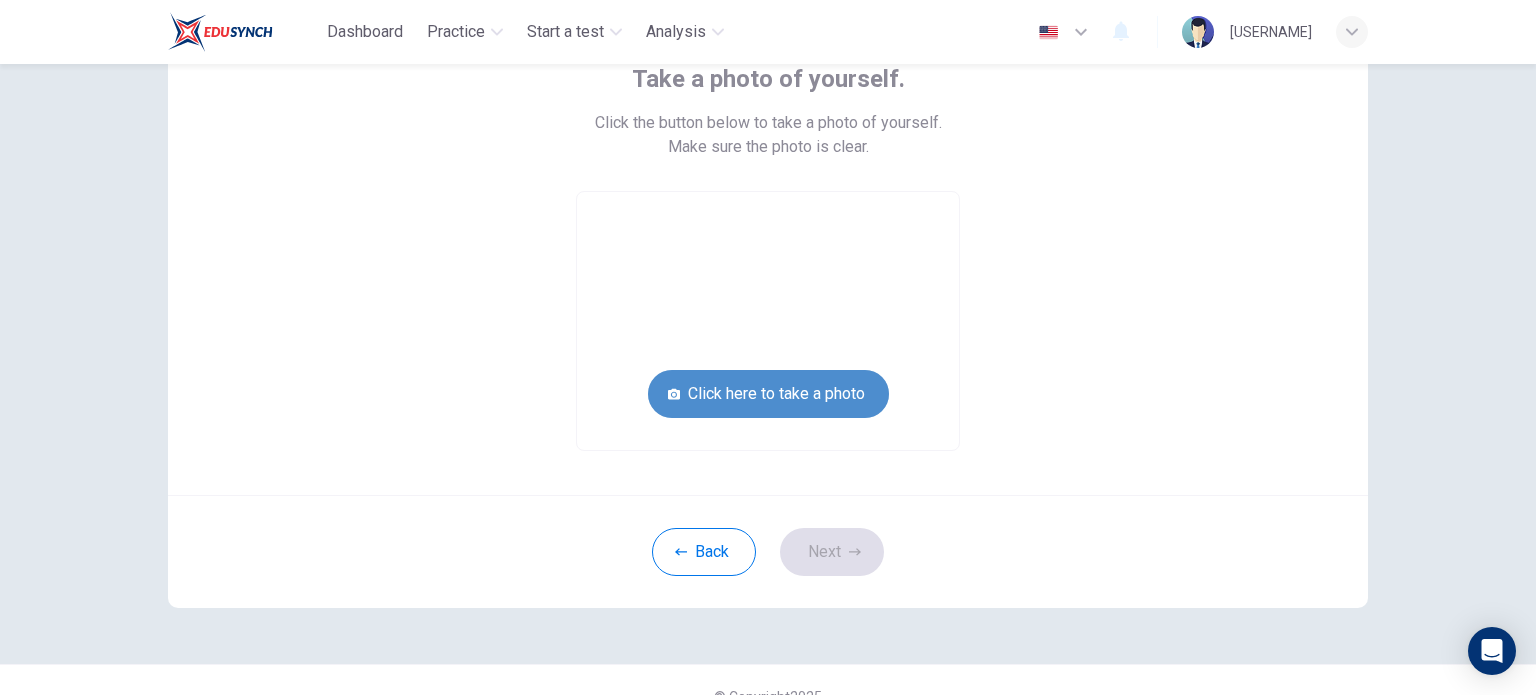 click on "Click here to take a photo" at bounding box center (768, 394) 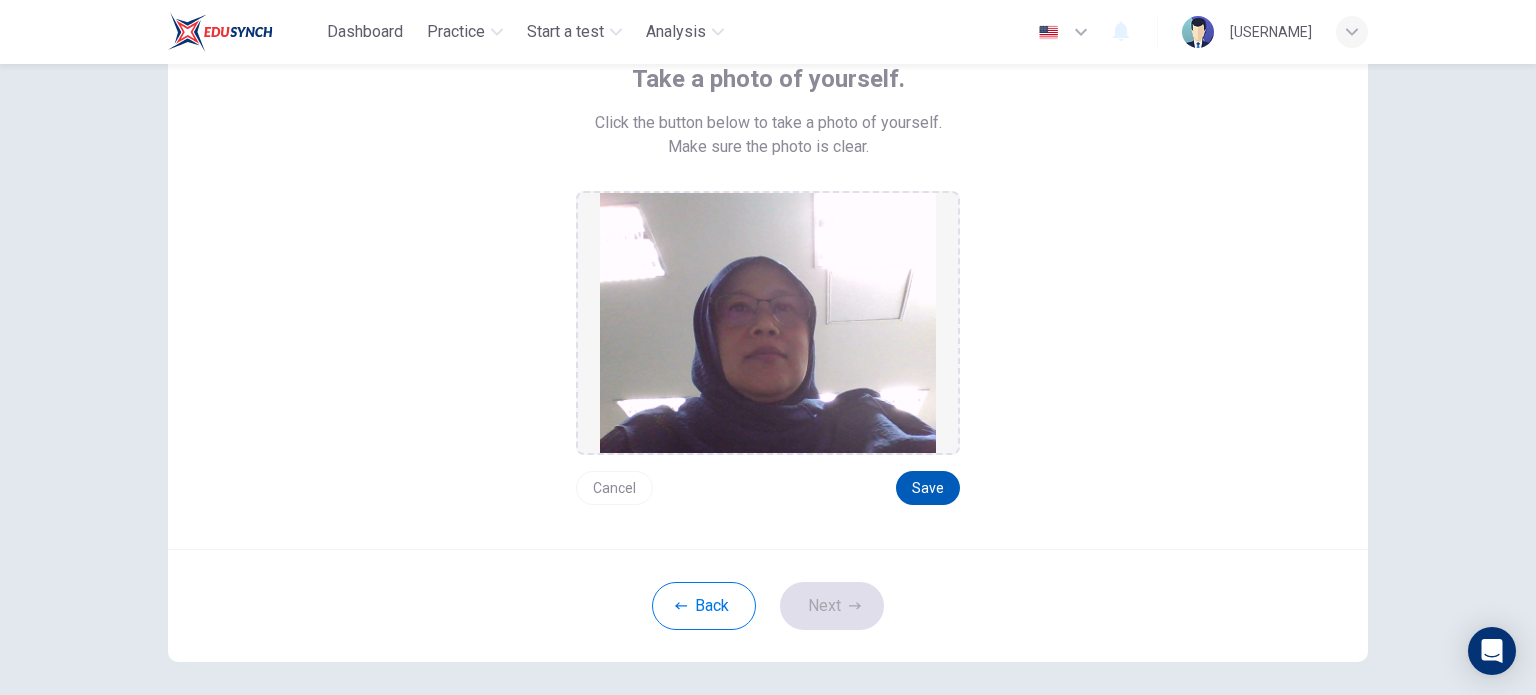 click on "Save" at bounding box center (928, 488) 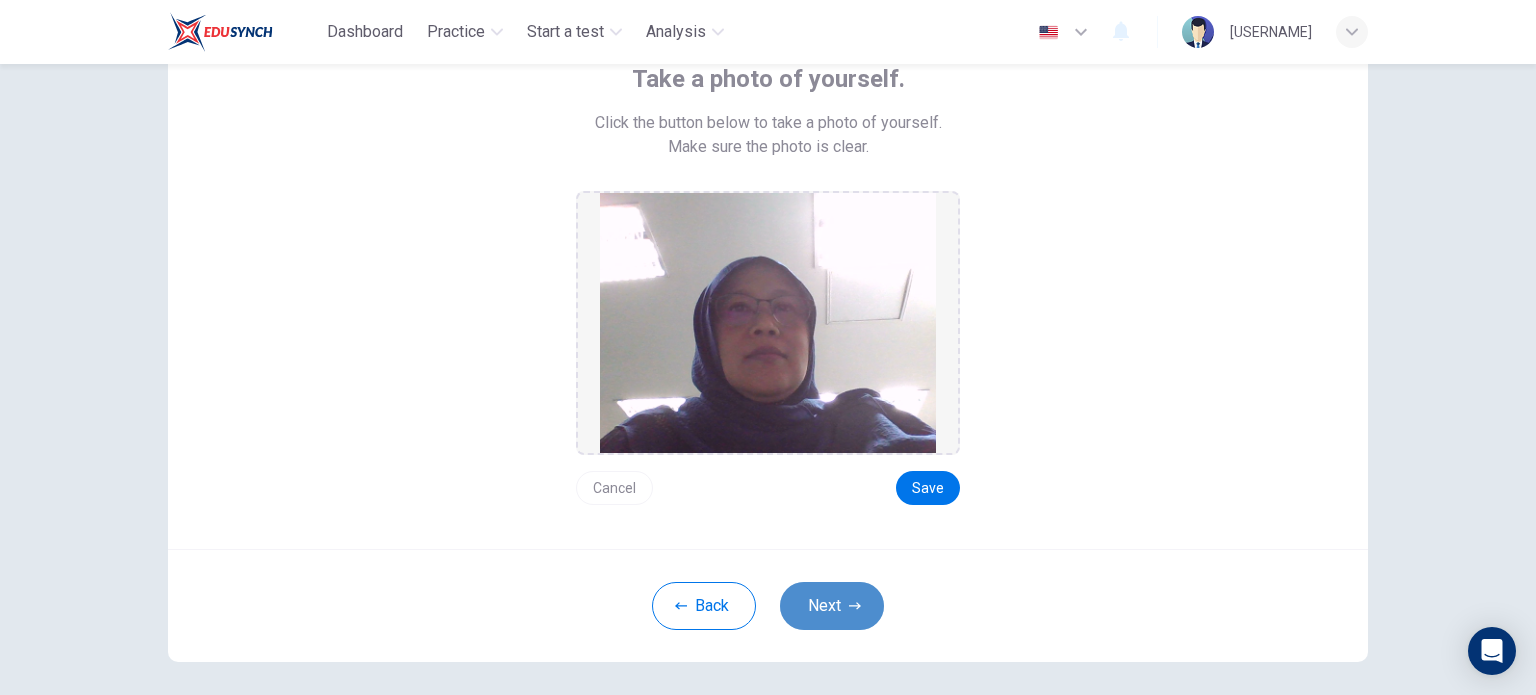 click on "Next" at bounding box center [832, 606] 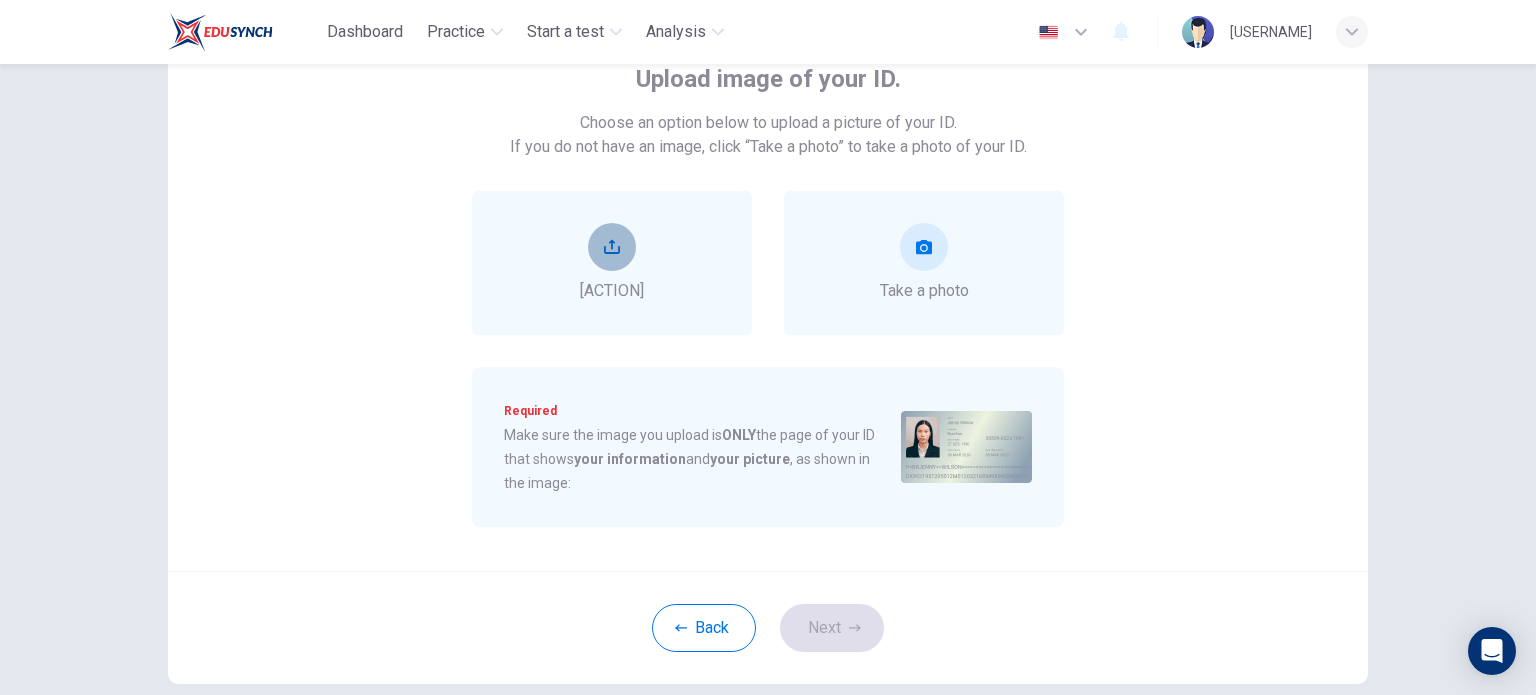 click at bounding box center [612, 247] 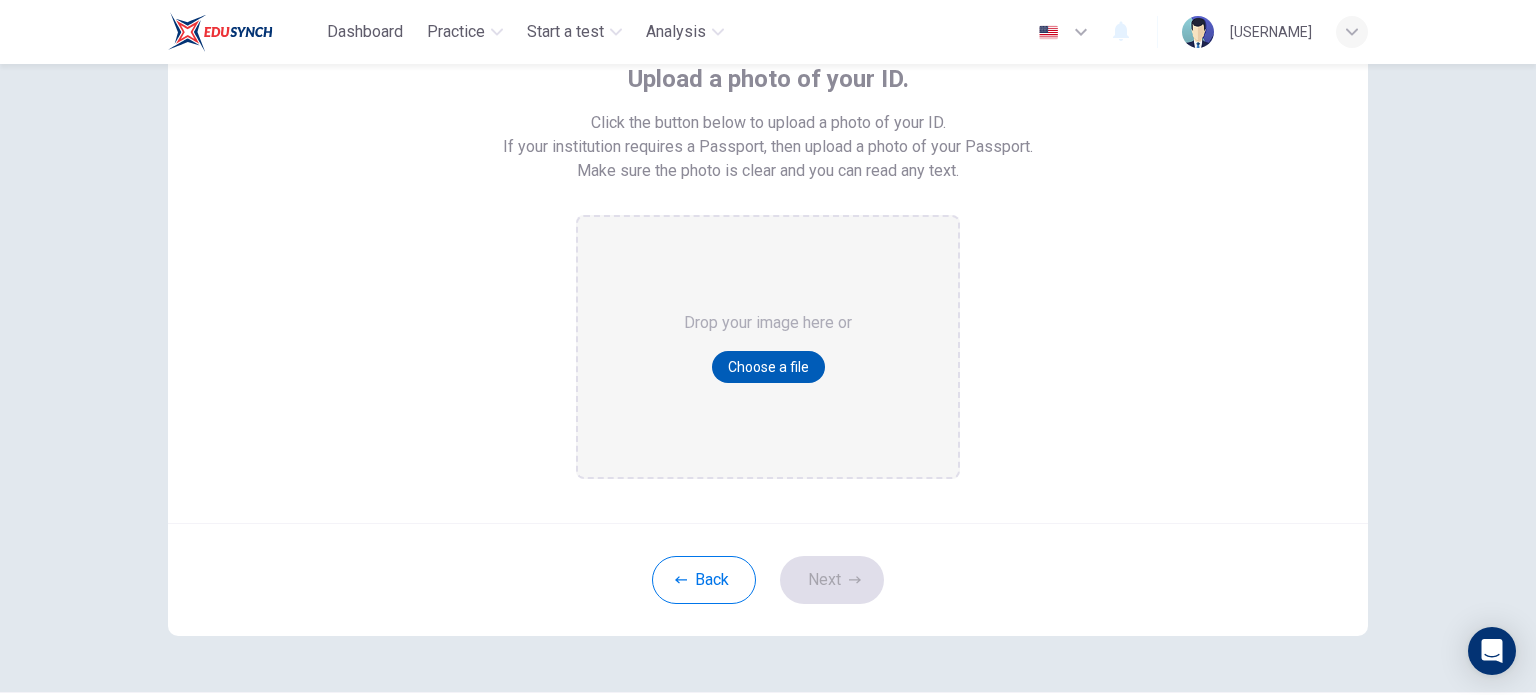 click on "Choose a file" at bounding box center (768, 367) 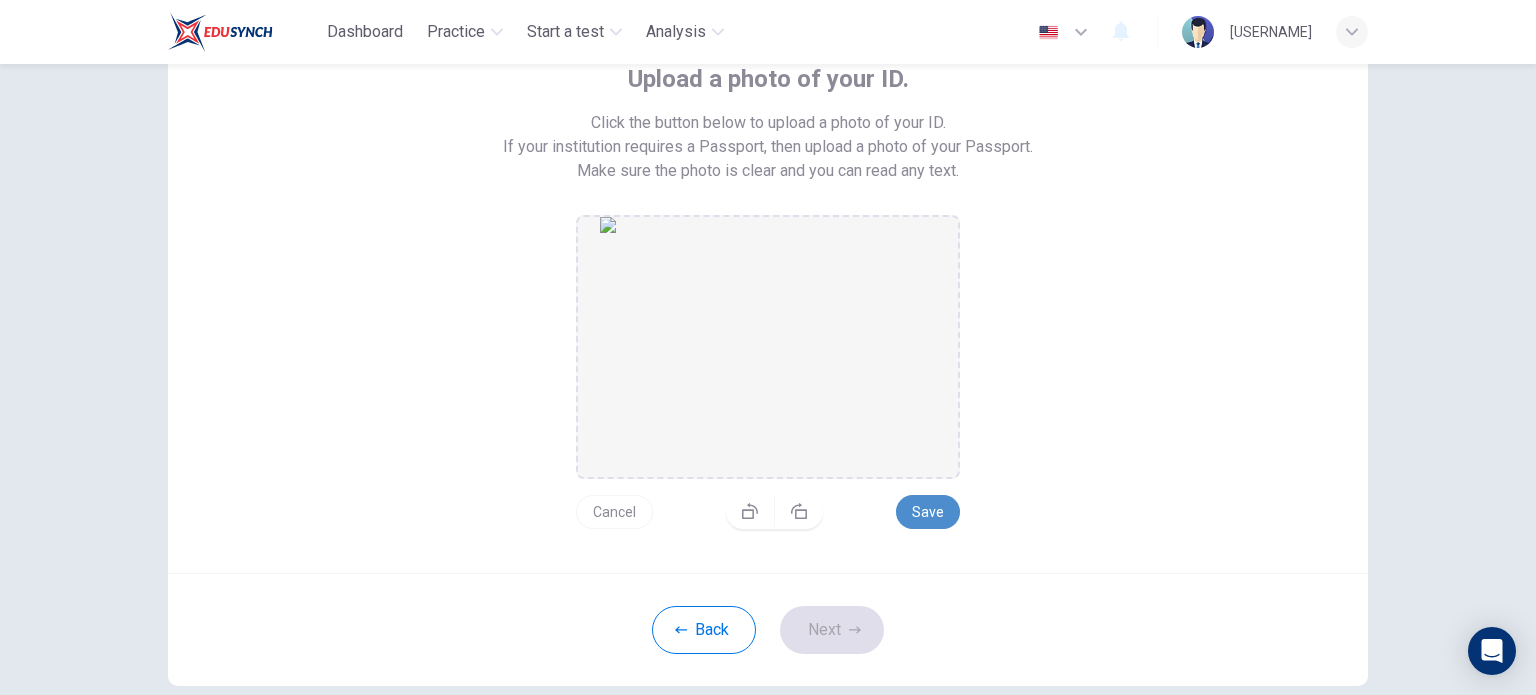 click on "Save" at bounding box center [928, 512] 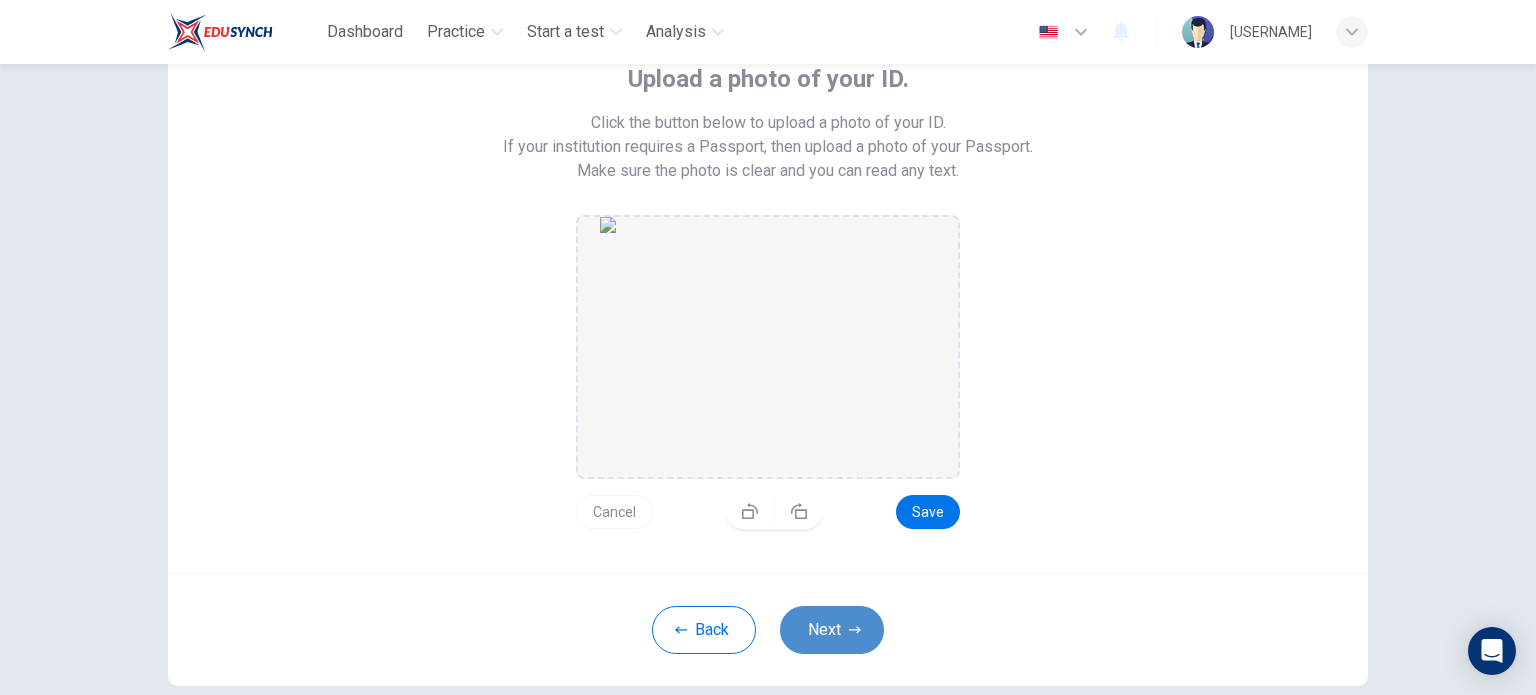 click on "Next" at bounding box center [832, 630] 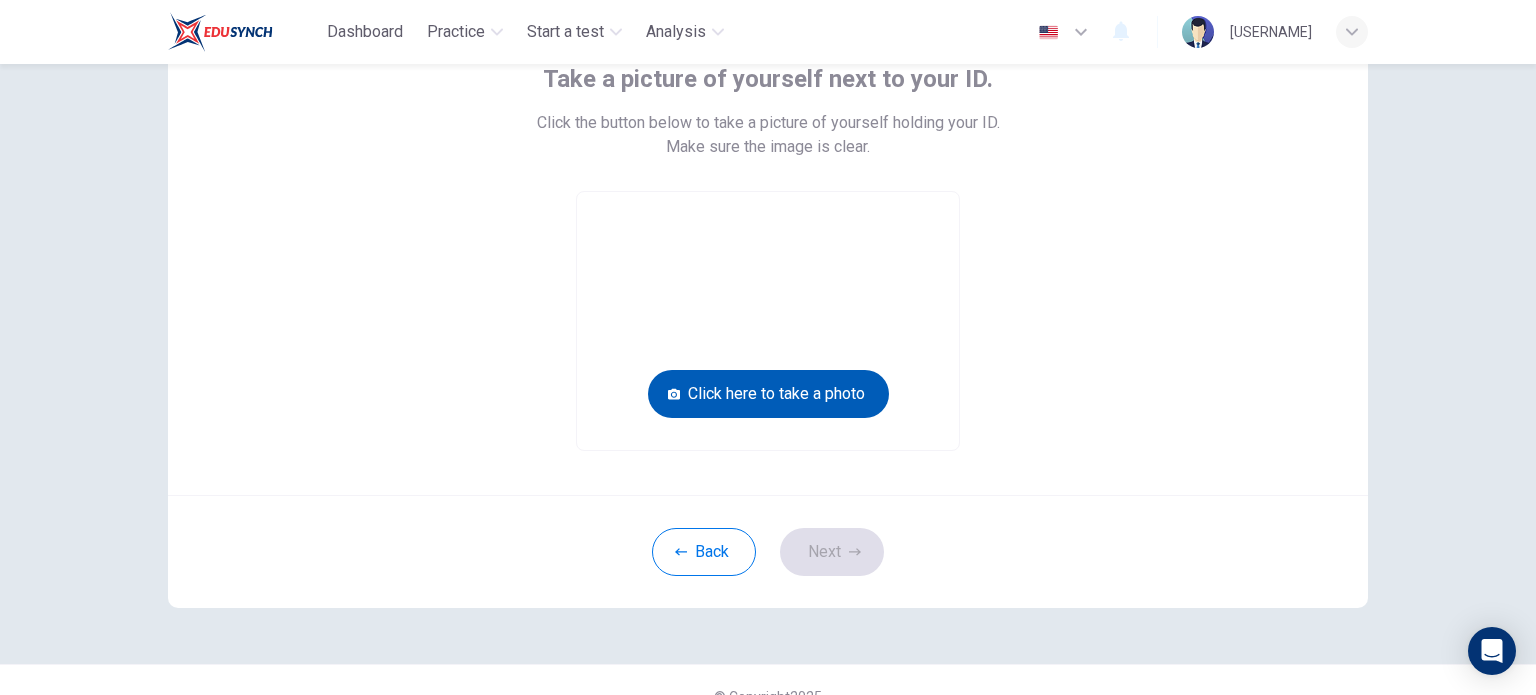 click on "Click here to take a photo" at bounding box center [768, 394] 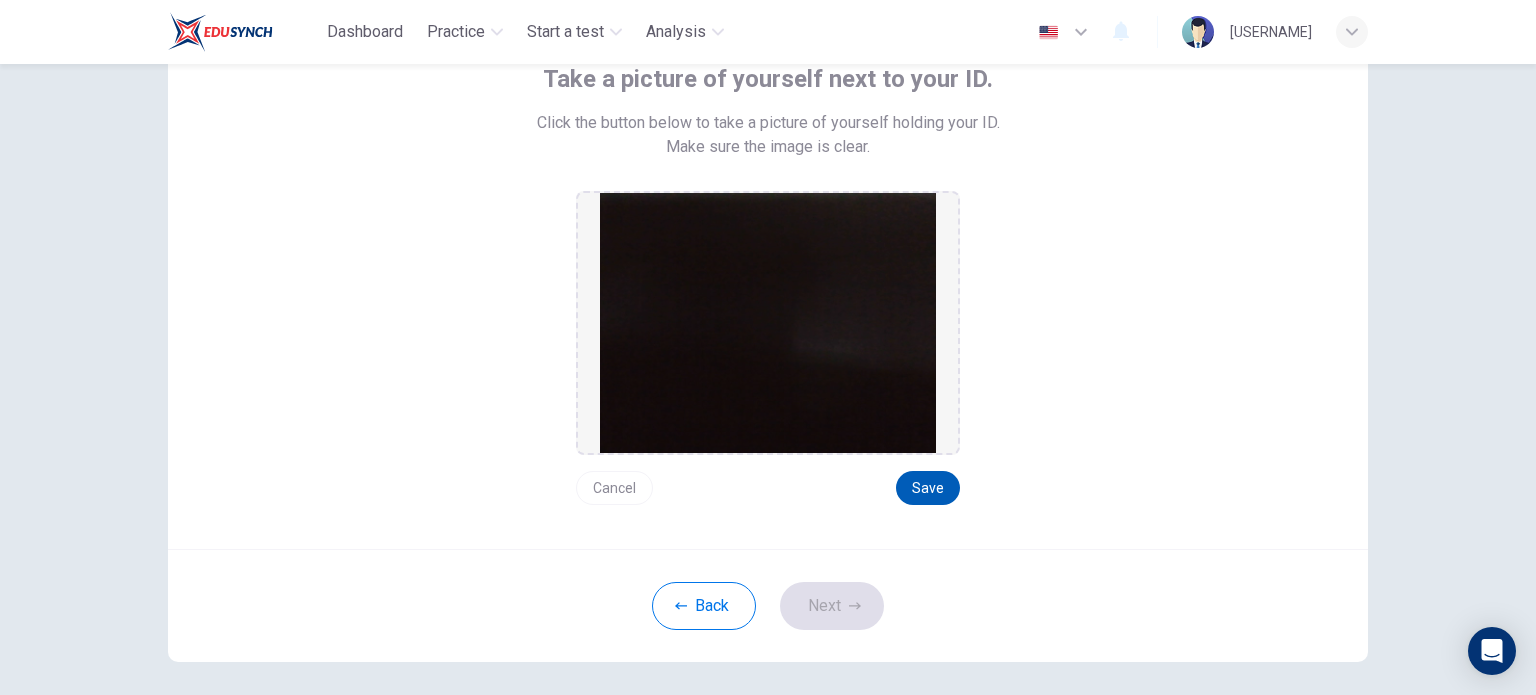 click on "Save" at bounding box center (928, 488) 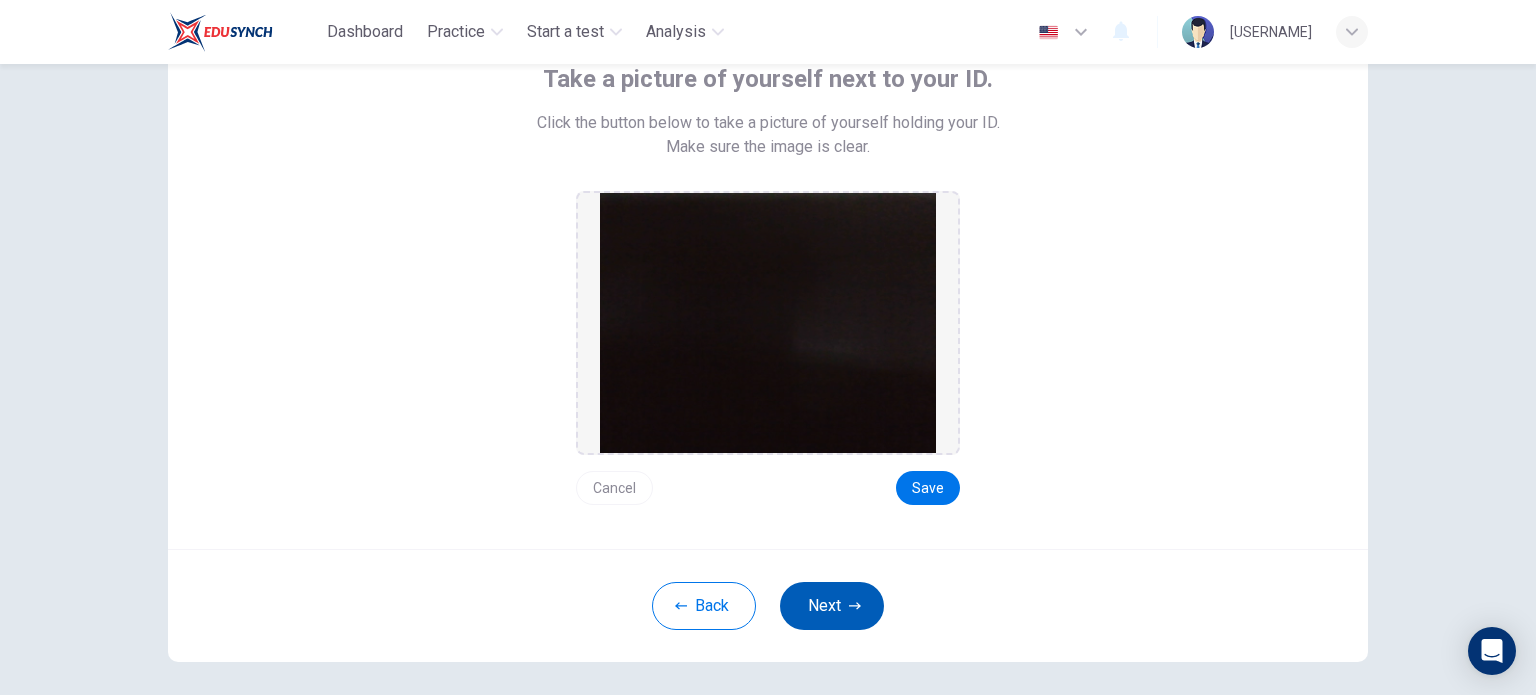 click on "Next" at bounding box center [832, 606] 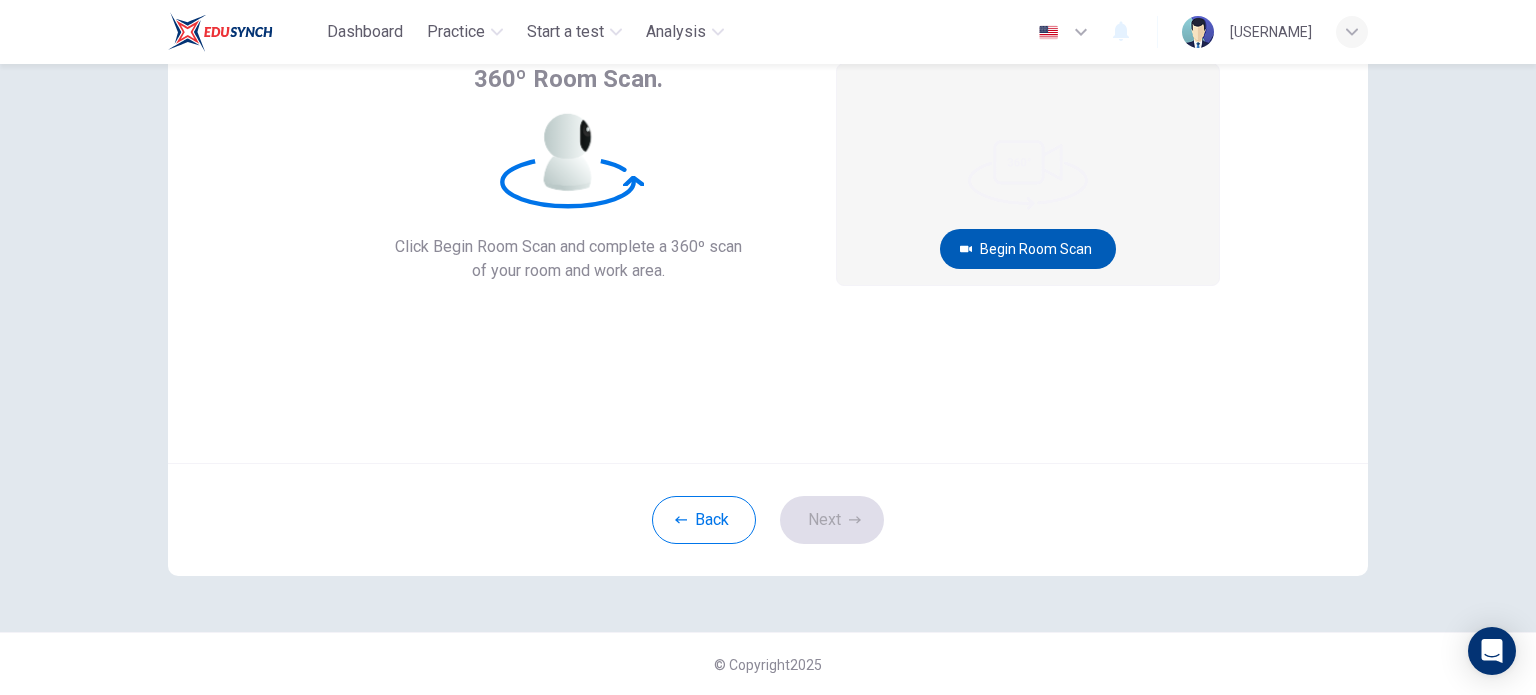 click on "Begin Room Scan" at bounding box center [1028, 249] 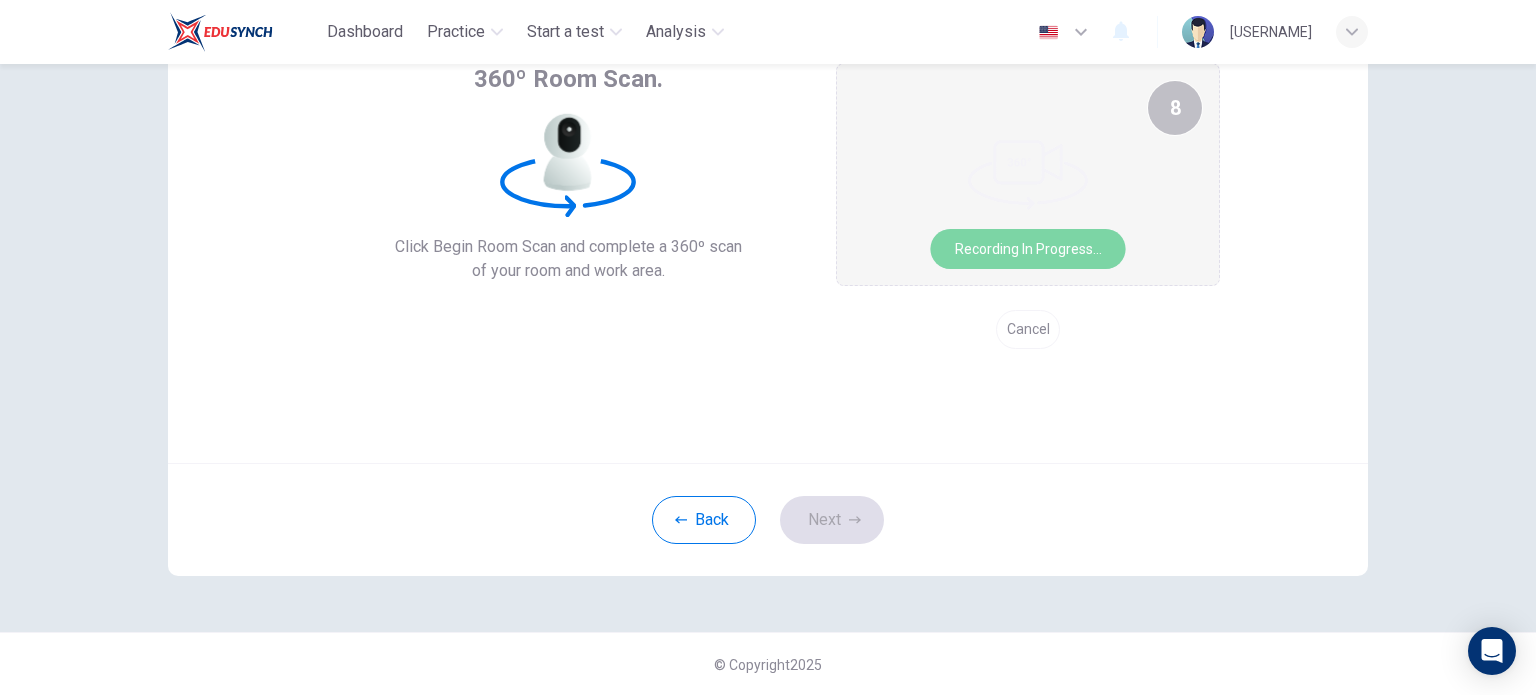 click on "Recording in progress..." at bounding box center [1028, 249] 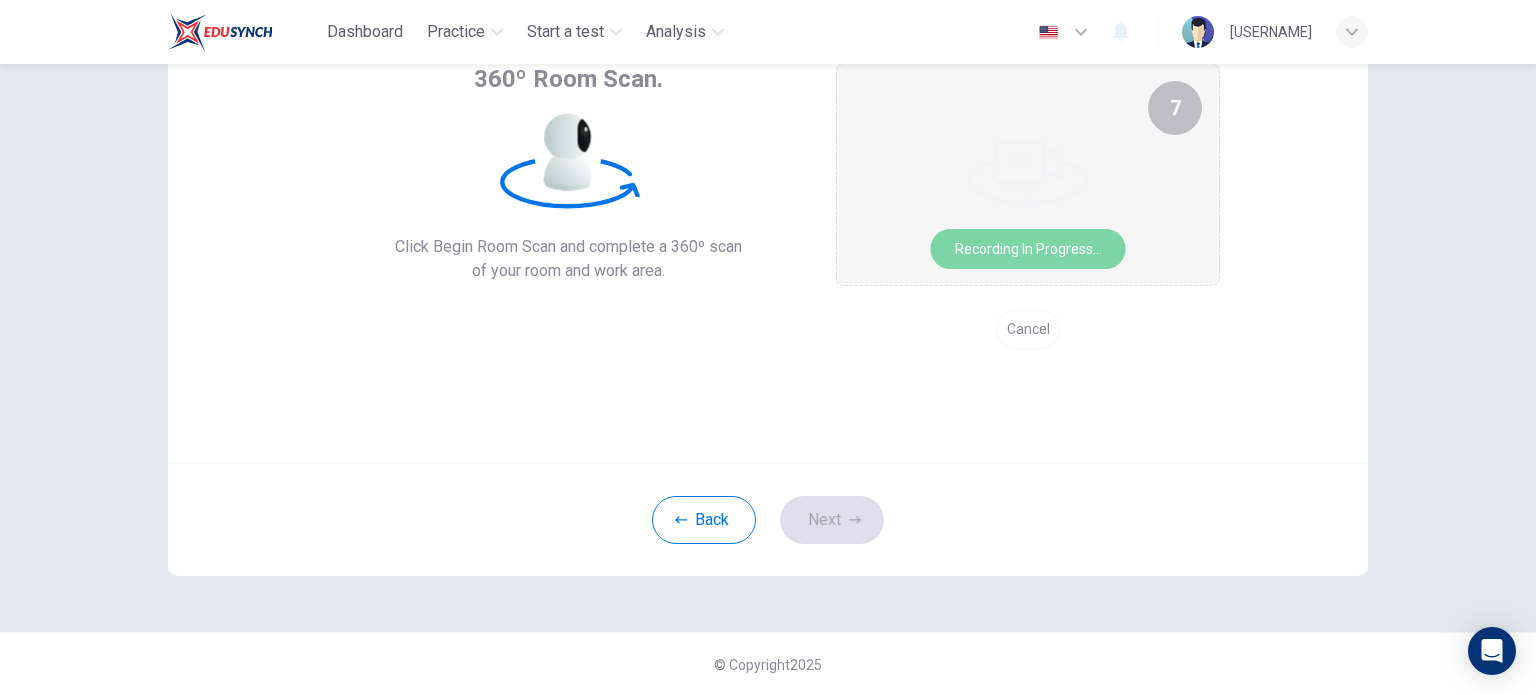 click on "Recording in progress..." at bounding box center (1028, 249) 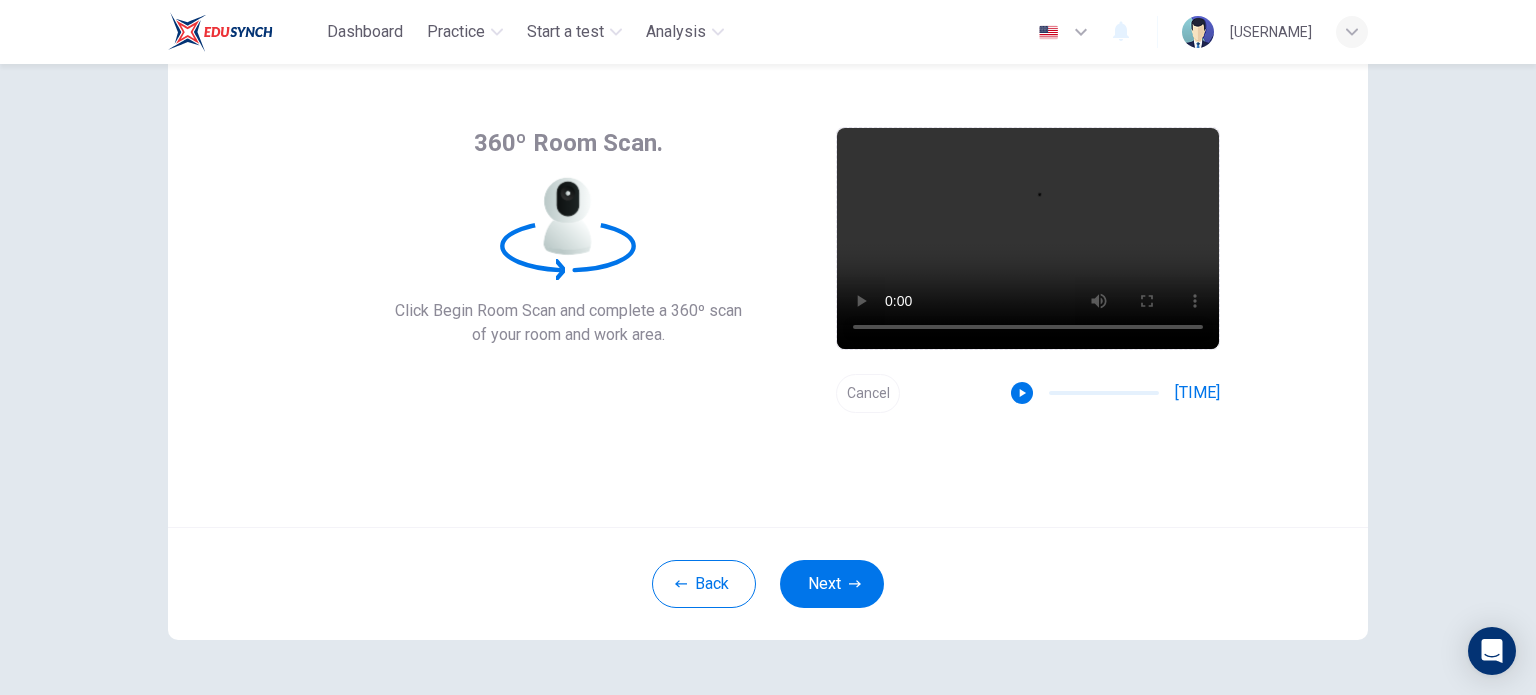 scroll, scrollTop: 37, scrollLeft: 0, axis: vertical 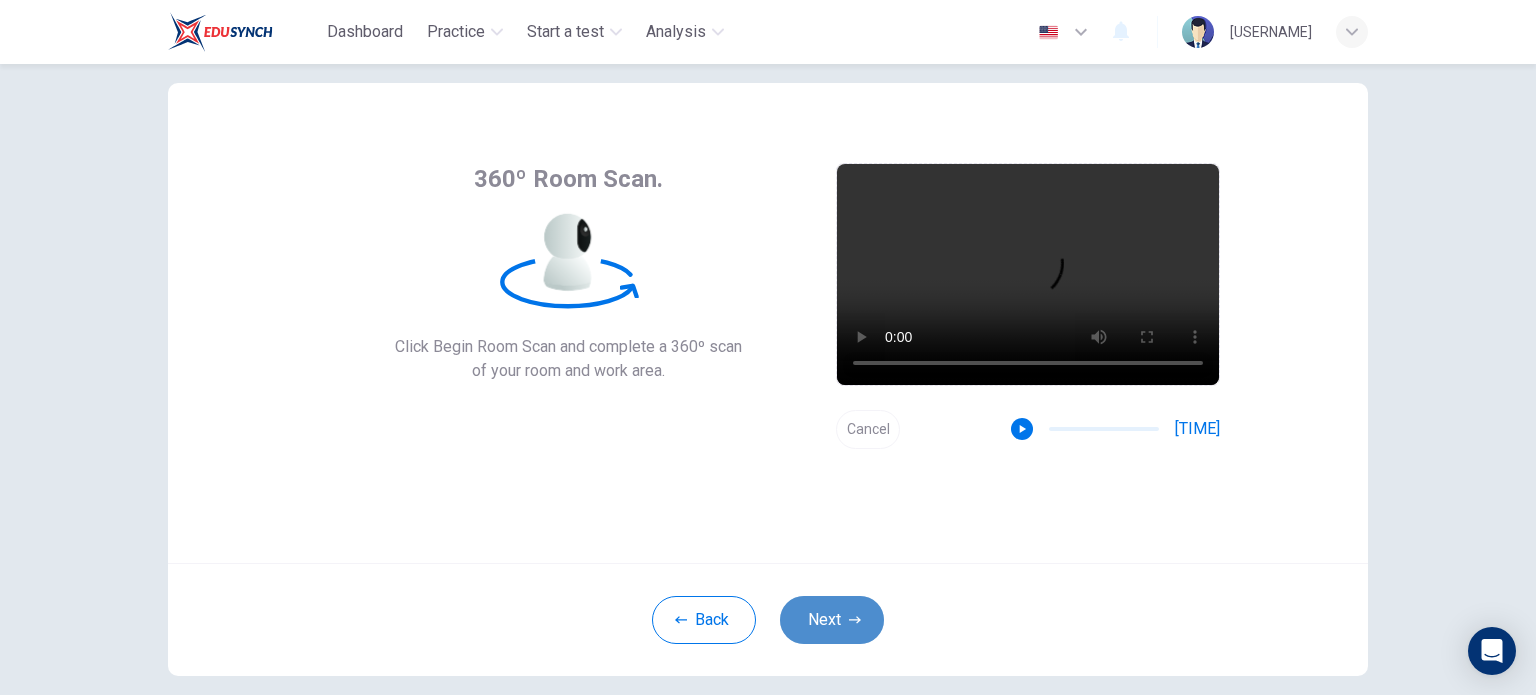 click on "Next" at bounding box center (832, 620) 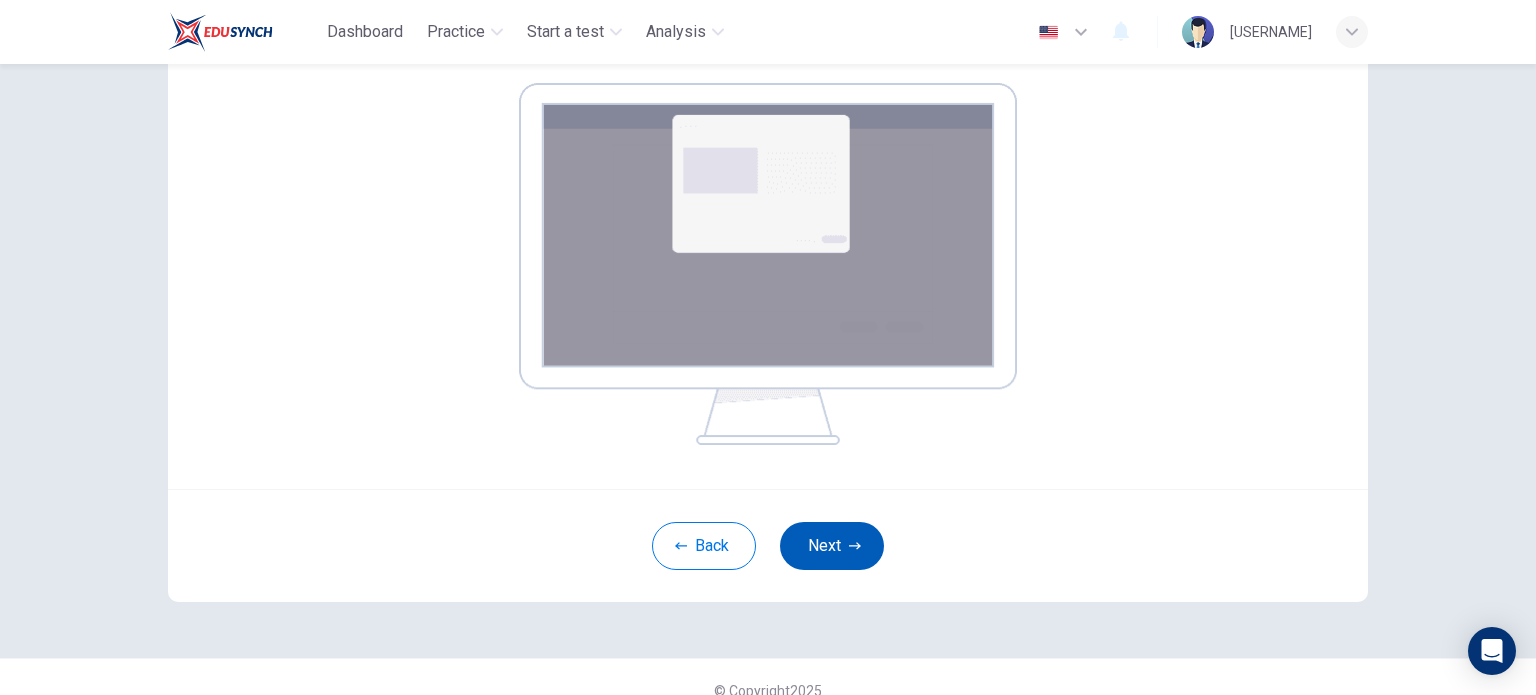 scroll, scrollTop: 343, scrollLeft: 0, axis: vertical 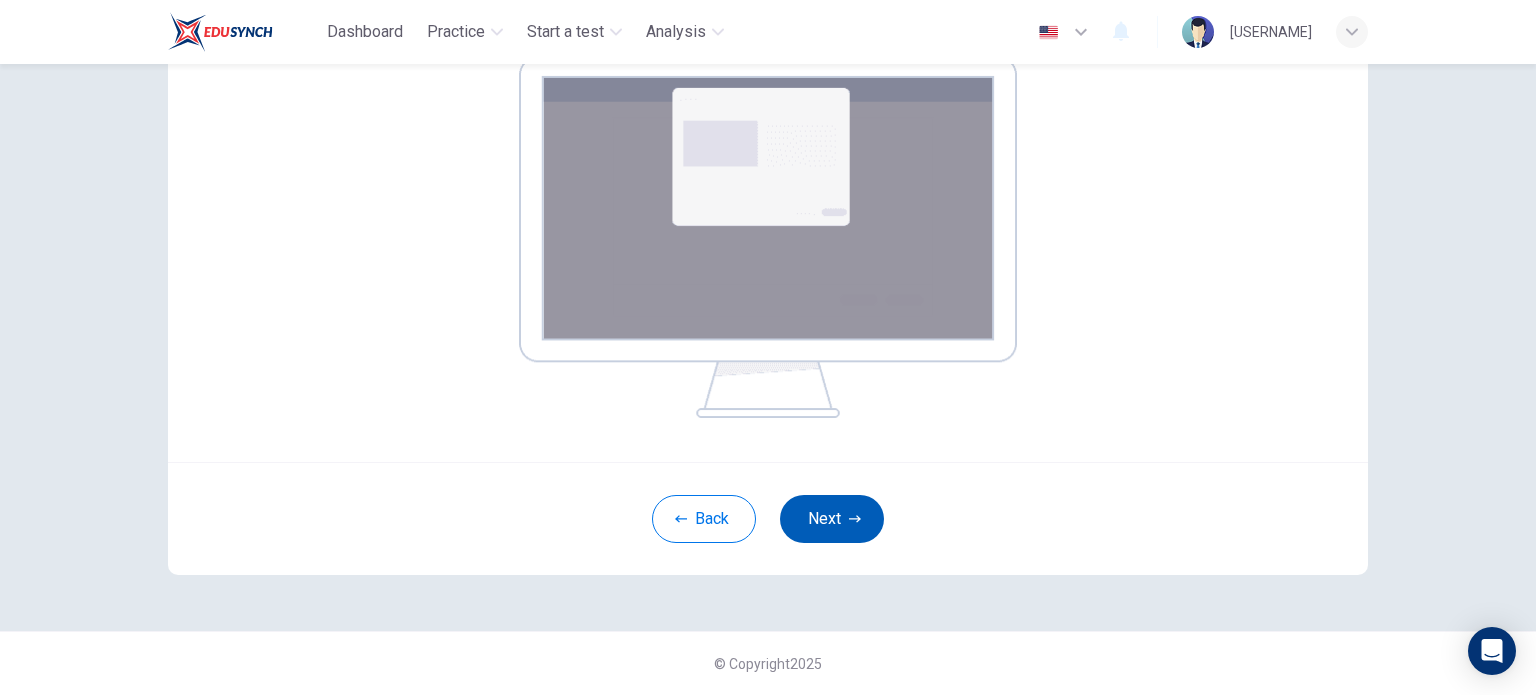 click on "Next" at bounding box center [832, 519] 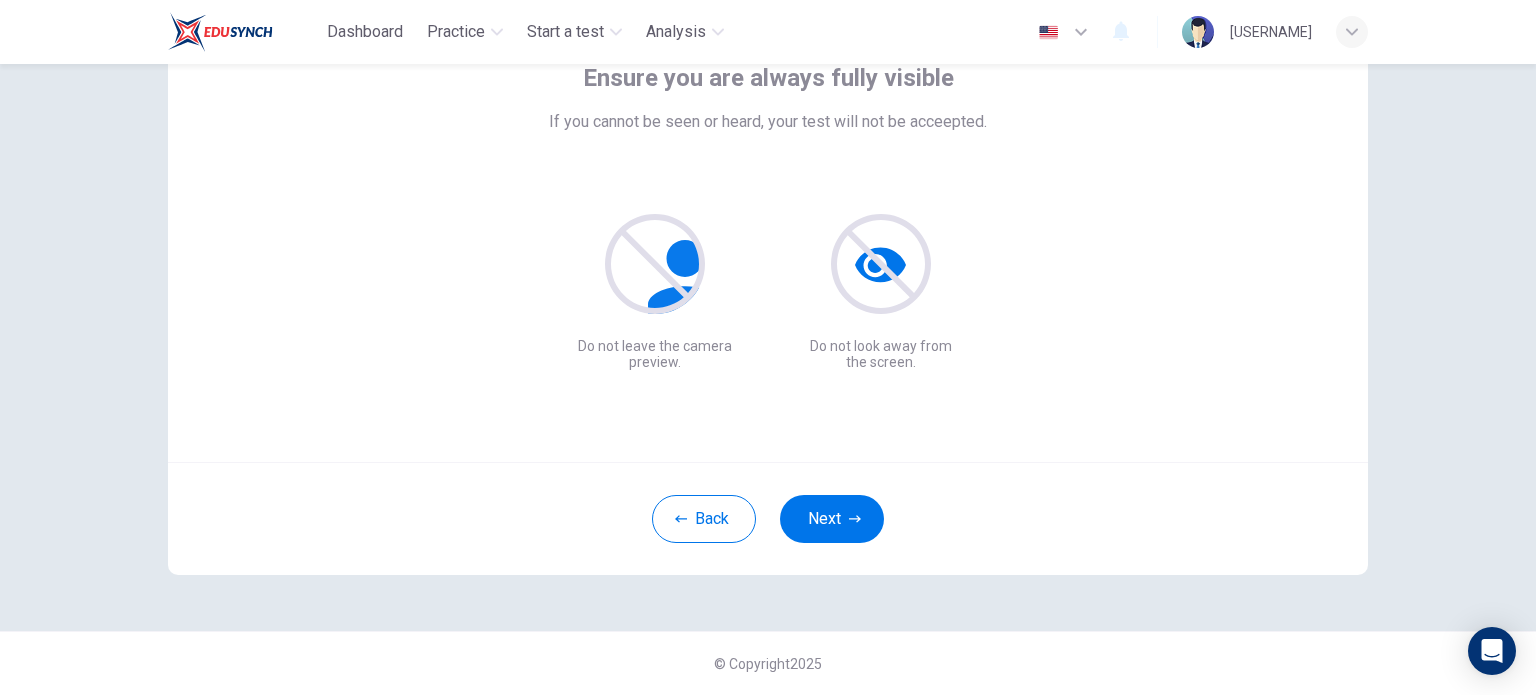 scroll, scrollTop: 137, scrollLeft: 0, axis: vertical 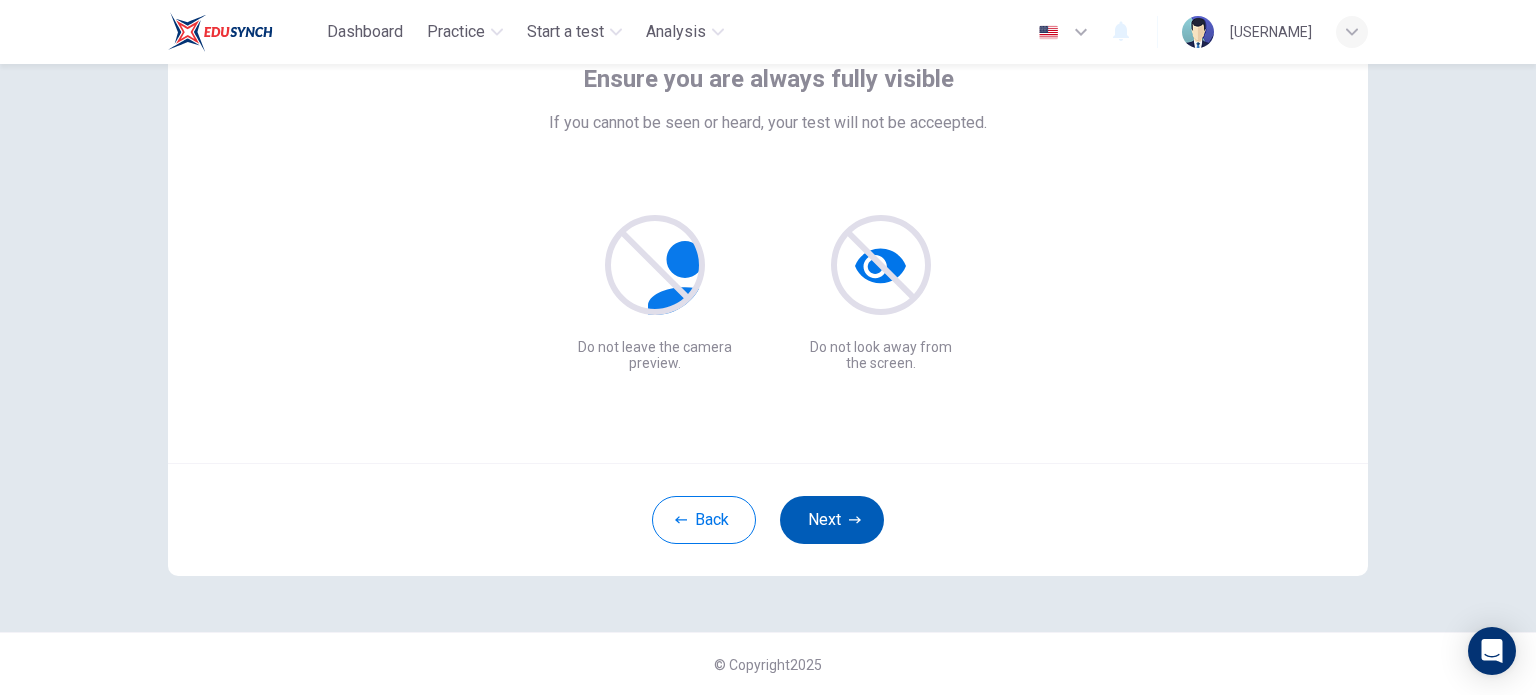 click on "Next" at bounding box center (832, 520) 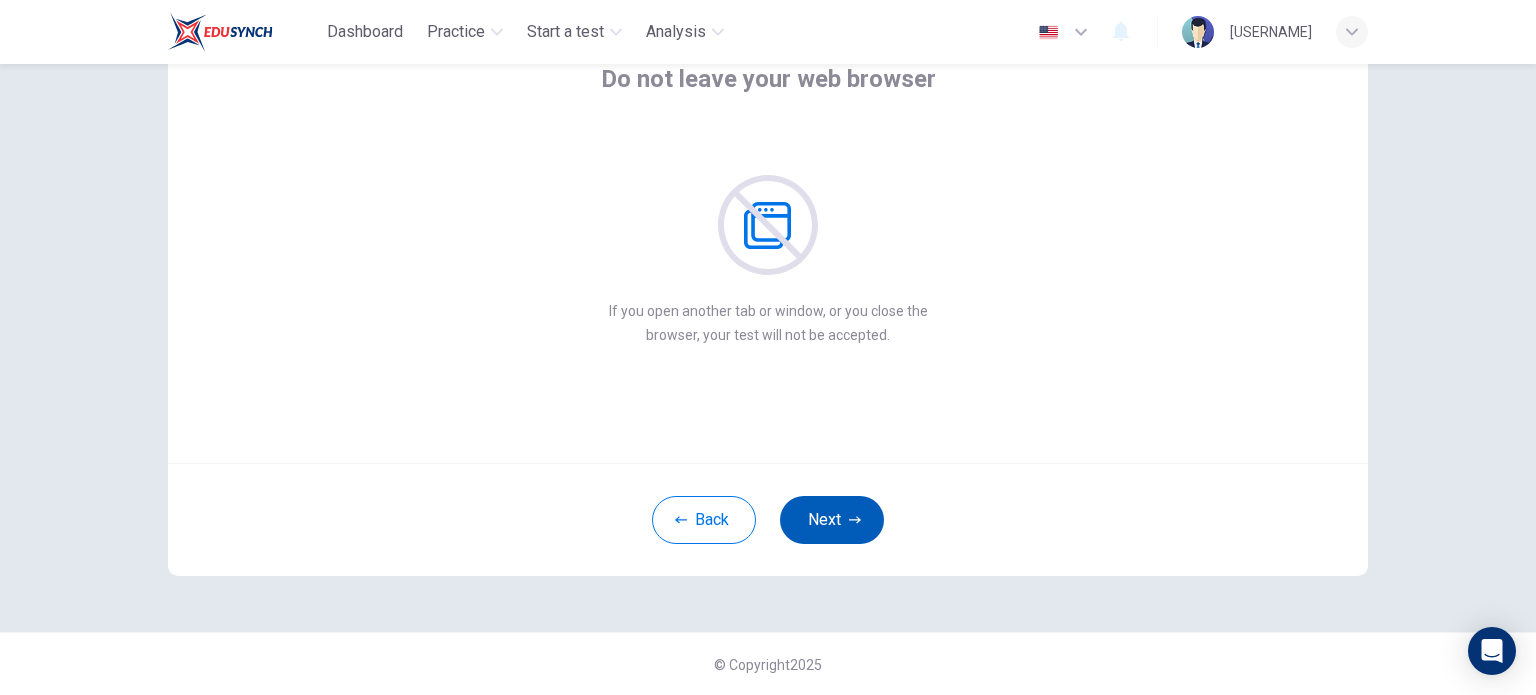 click on "Next" at bounding box center [832, 520] 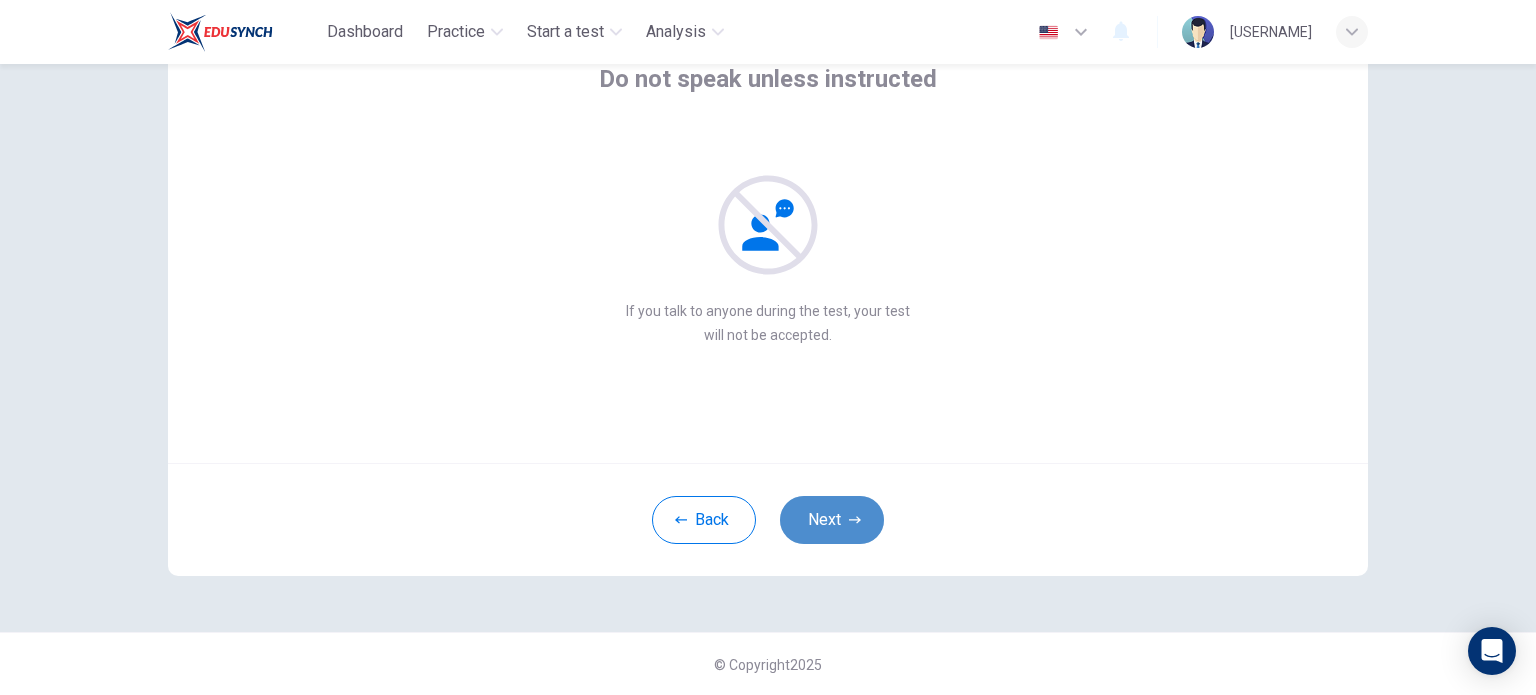 click on "Next" at bounding box center (832, 520) 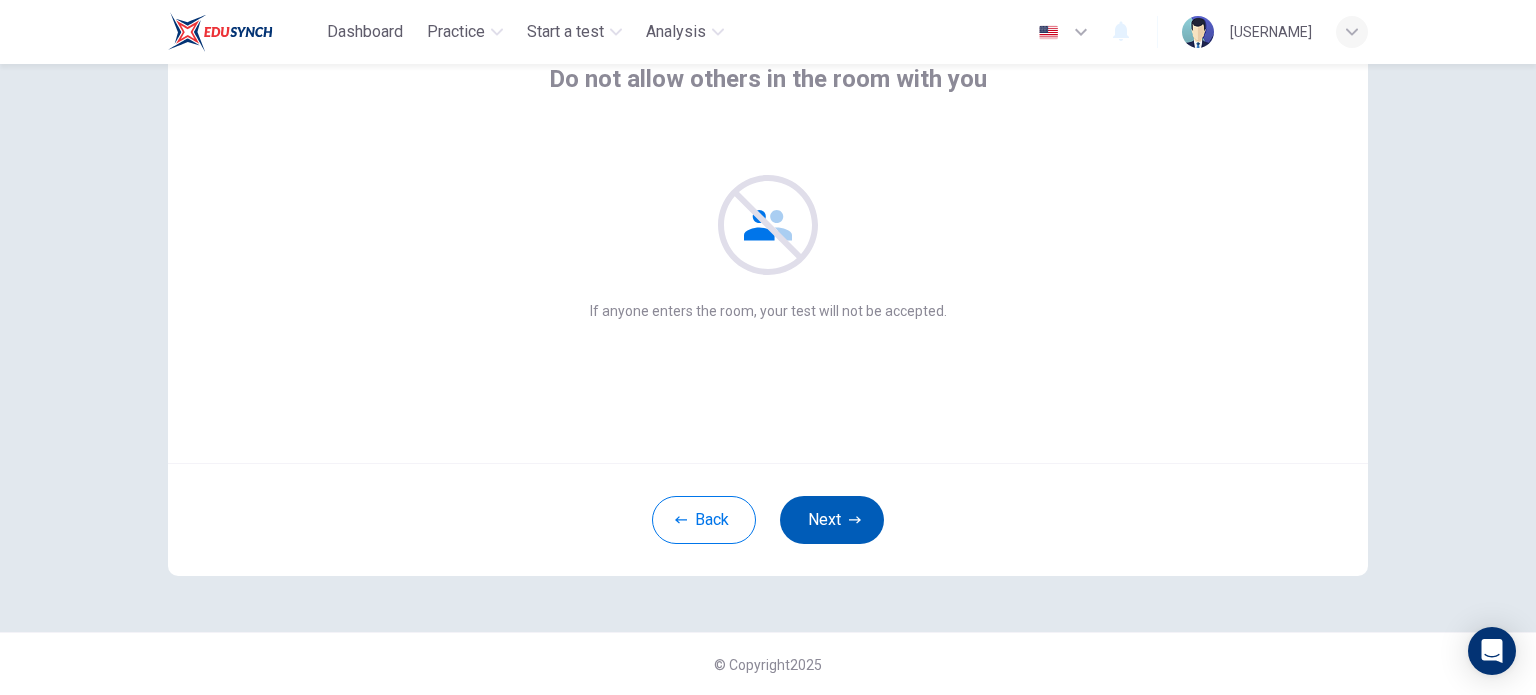 click on "Next" at bounding box center [832, 520] 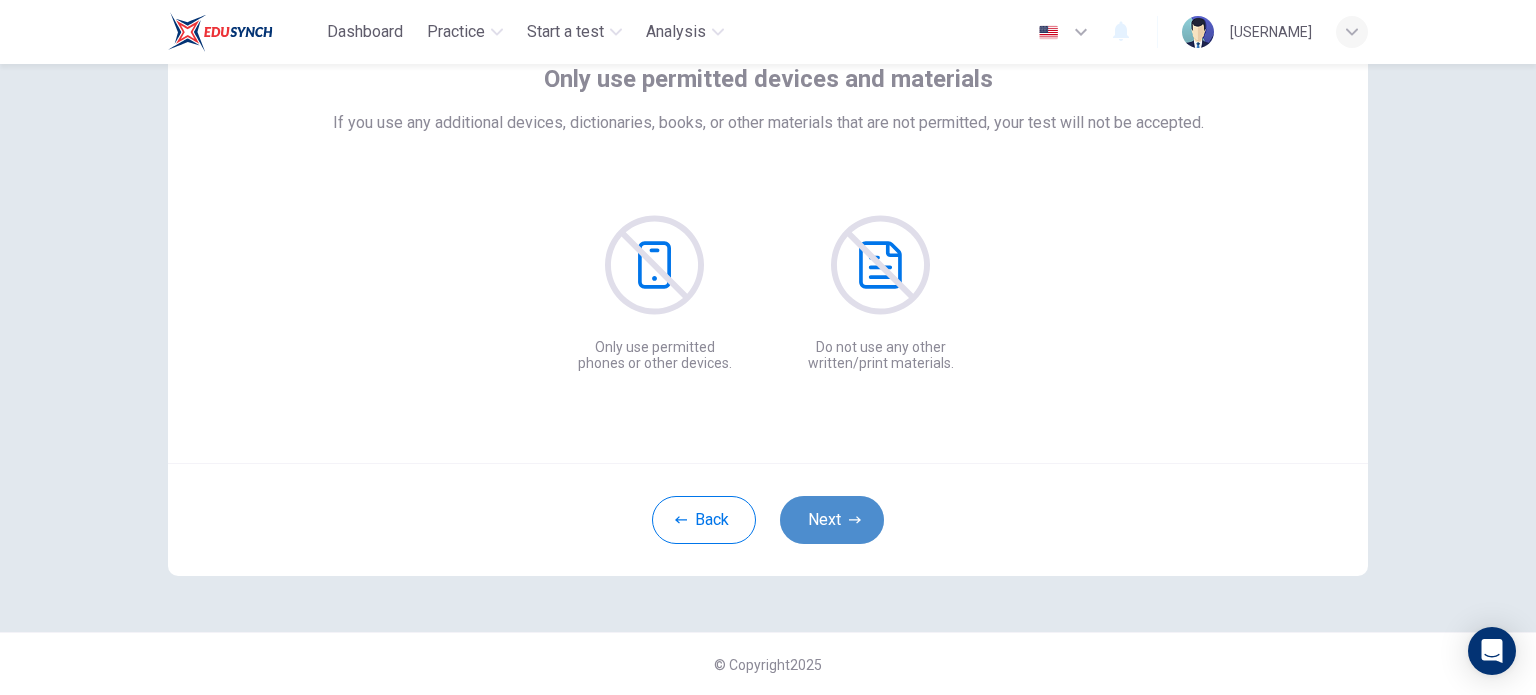 click on "Next" at bounding box center (832, 520) 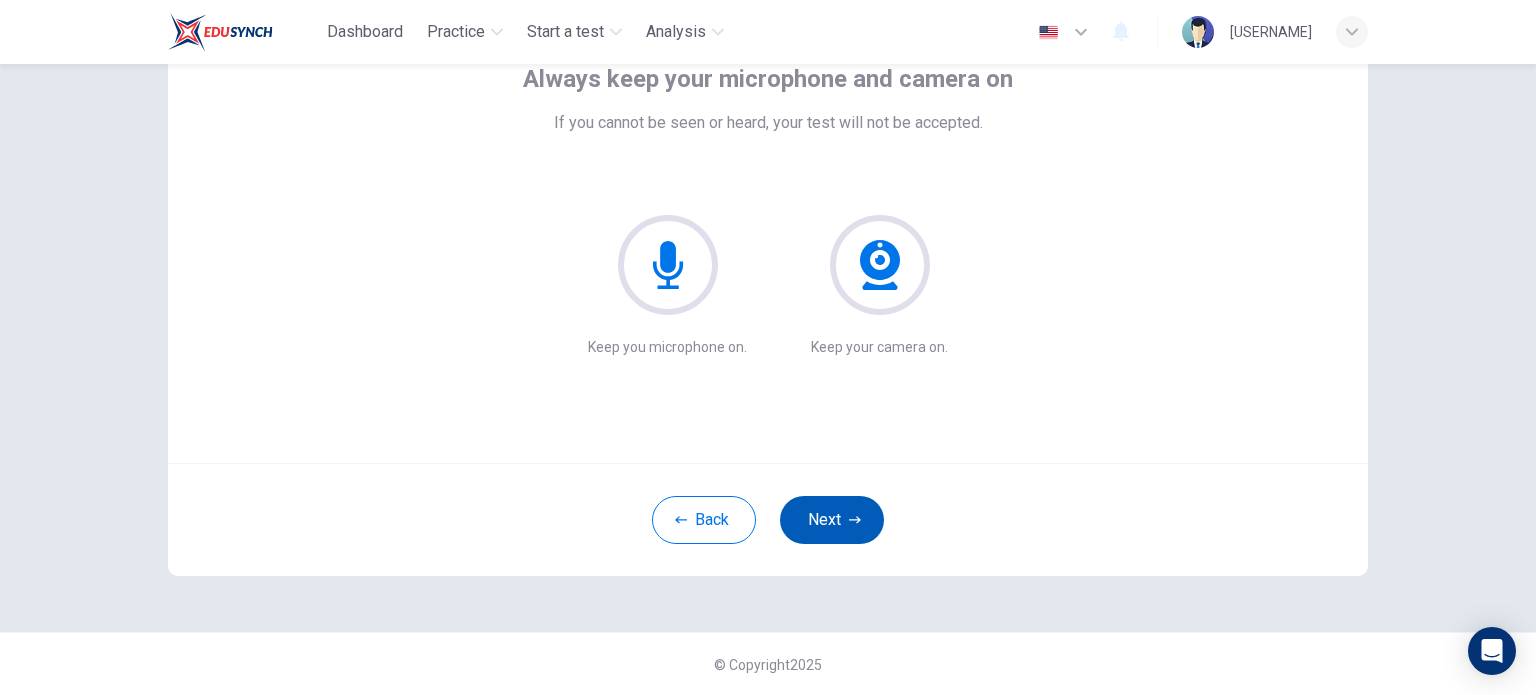 click on "Next" at bounding box center [832, 520] 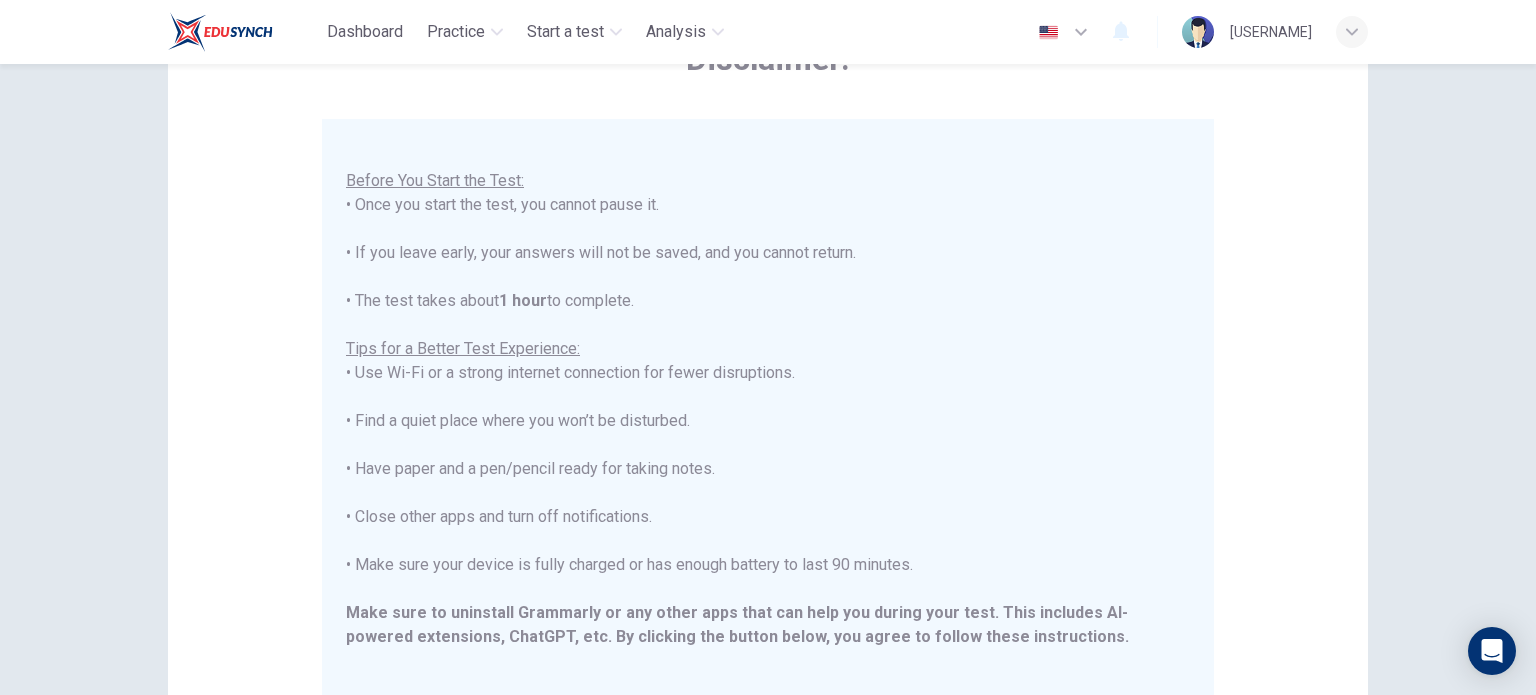 scroll, scrollTop: 191, scrollLeft: 0, axis: vertical 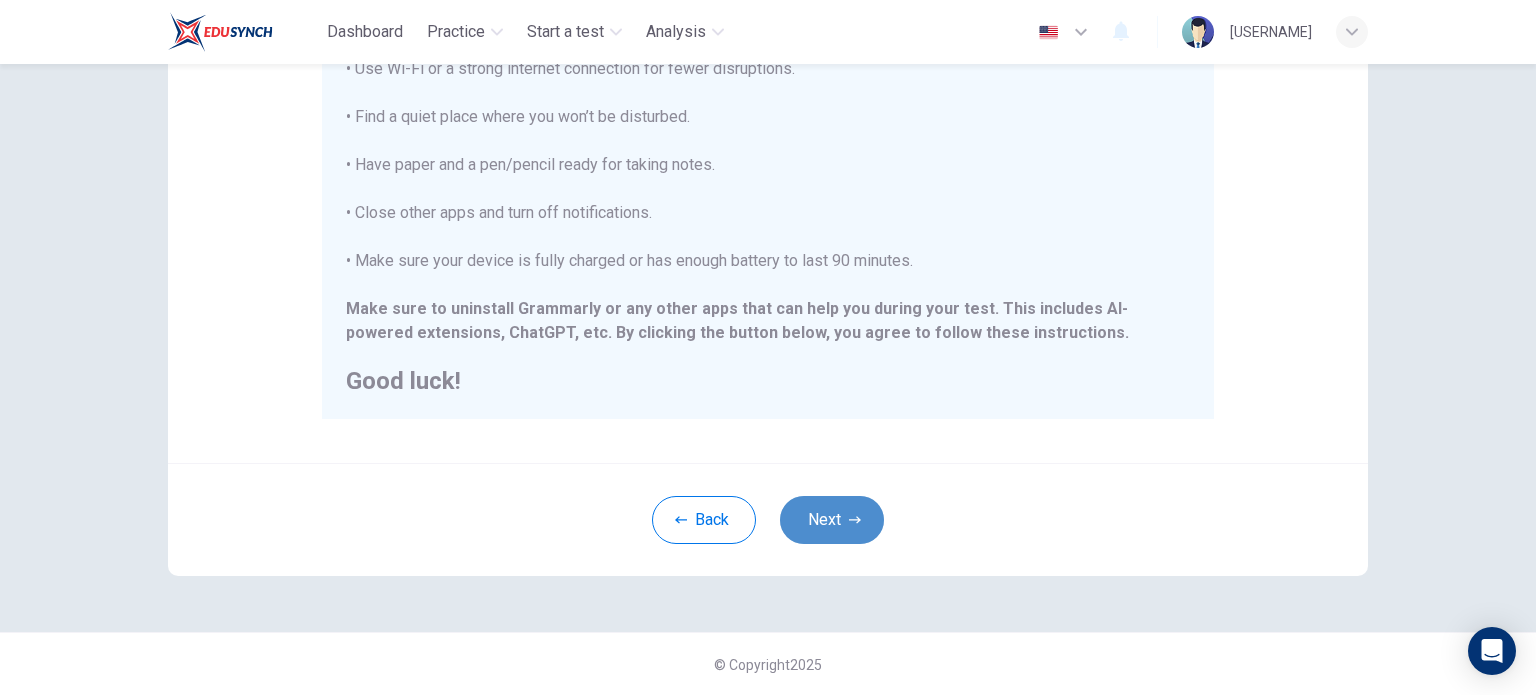 click on "Next" at bounding box center [832, 520] 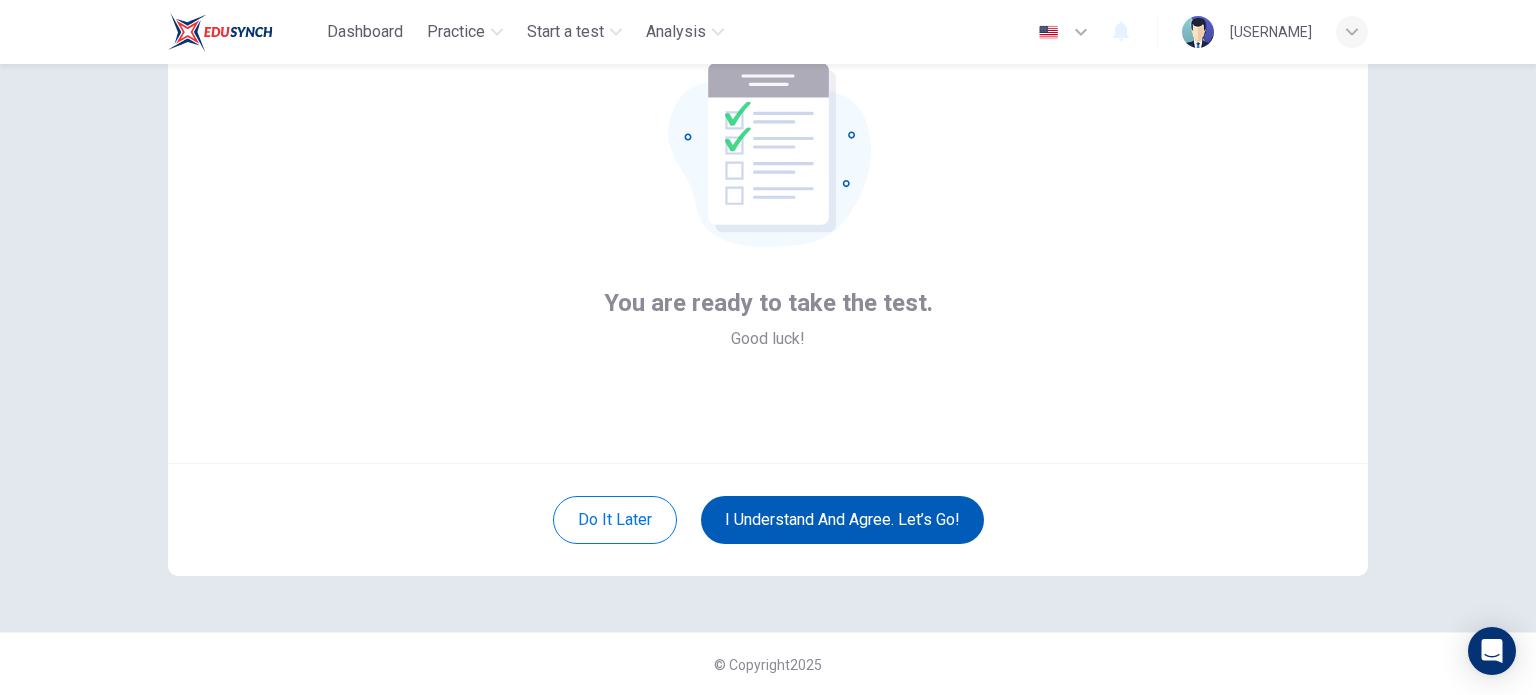 click on "I understand and agree. Let’s go!" at bounding box center [842, 520] 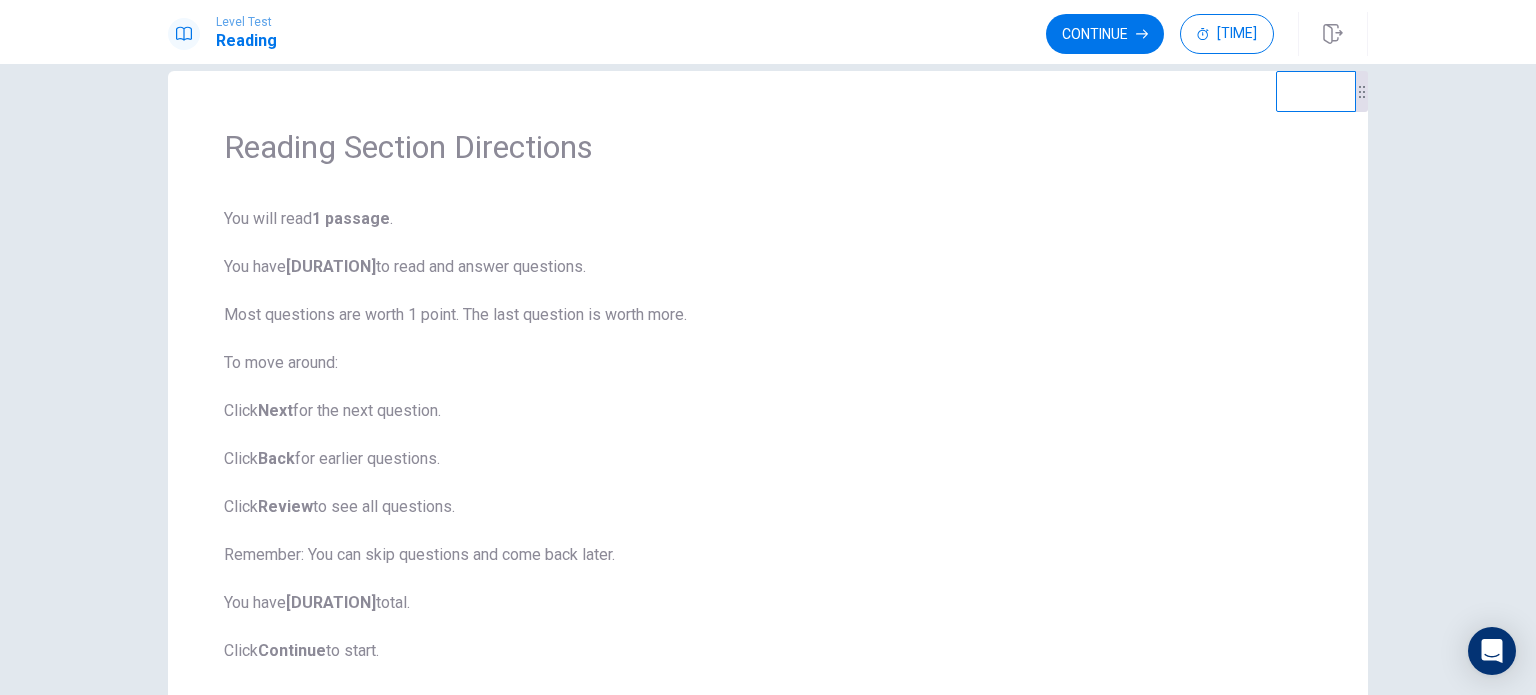 scroll, scrollTop: 0, scrollLeft: 0, axis: both 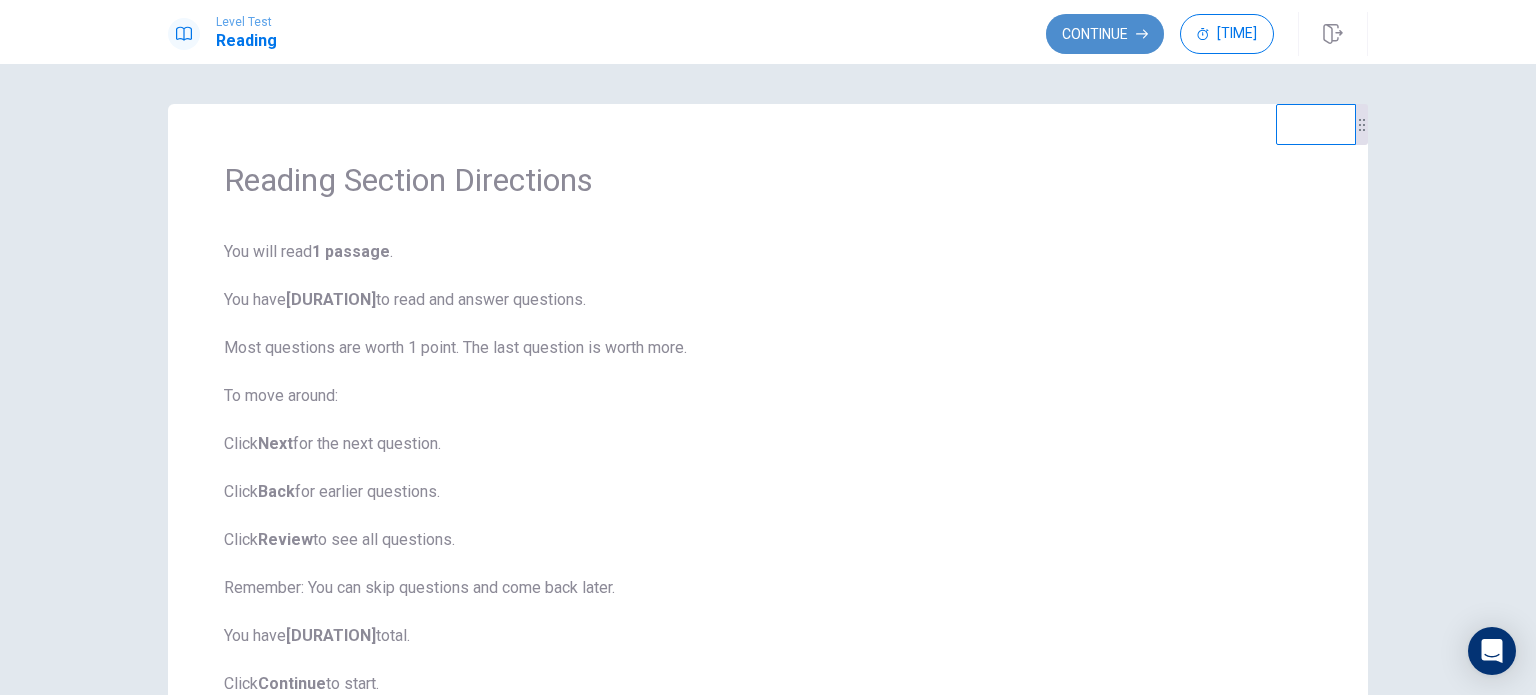 click on "Continue" at bounding box center (1105, 34) 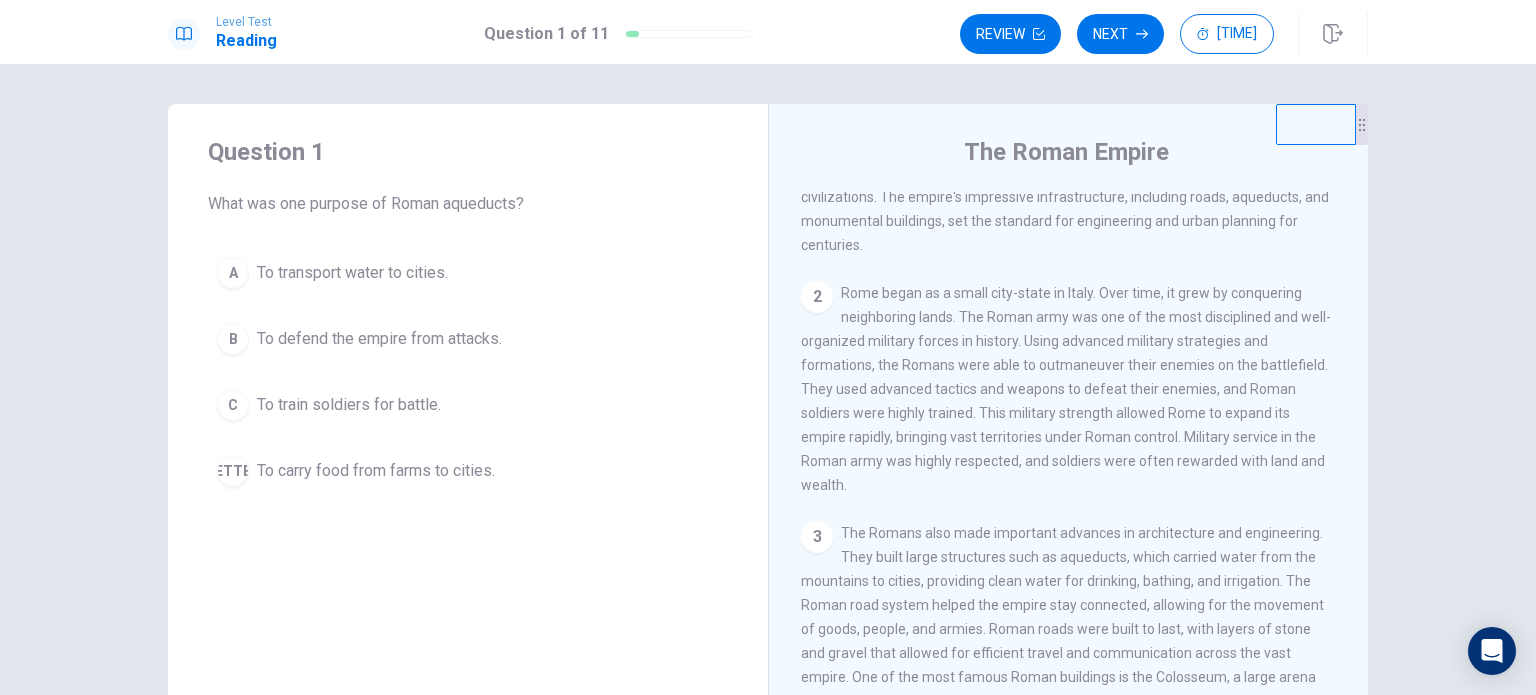 scroll, scrollTop: 133, scrollLeft: 0, axis: vertical 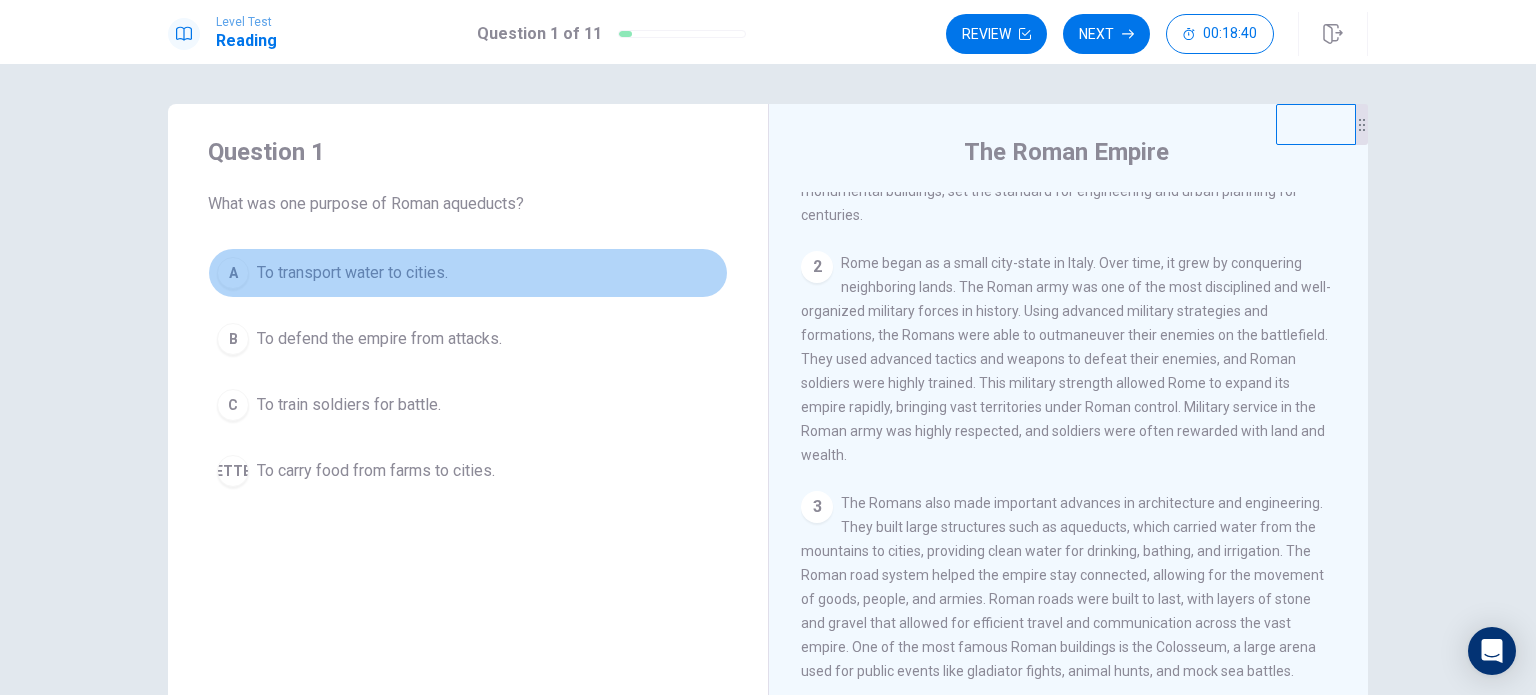 click on "A" at bounding box center (233, 273) 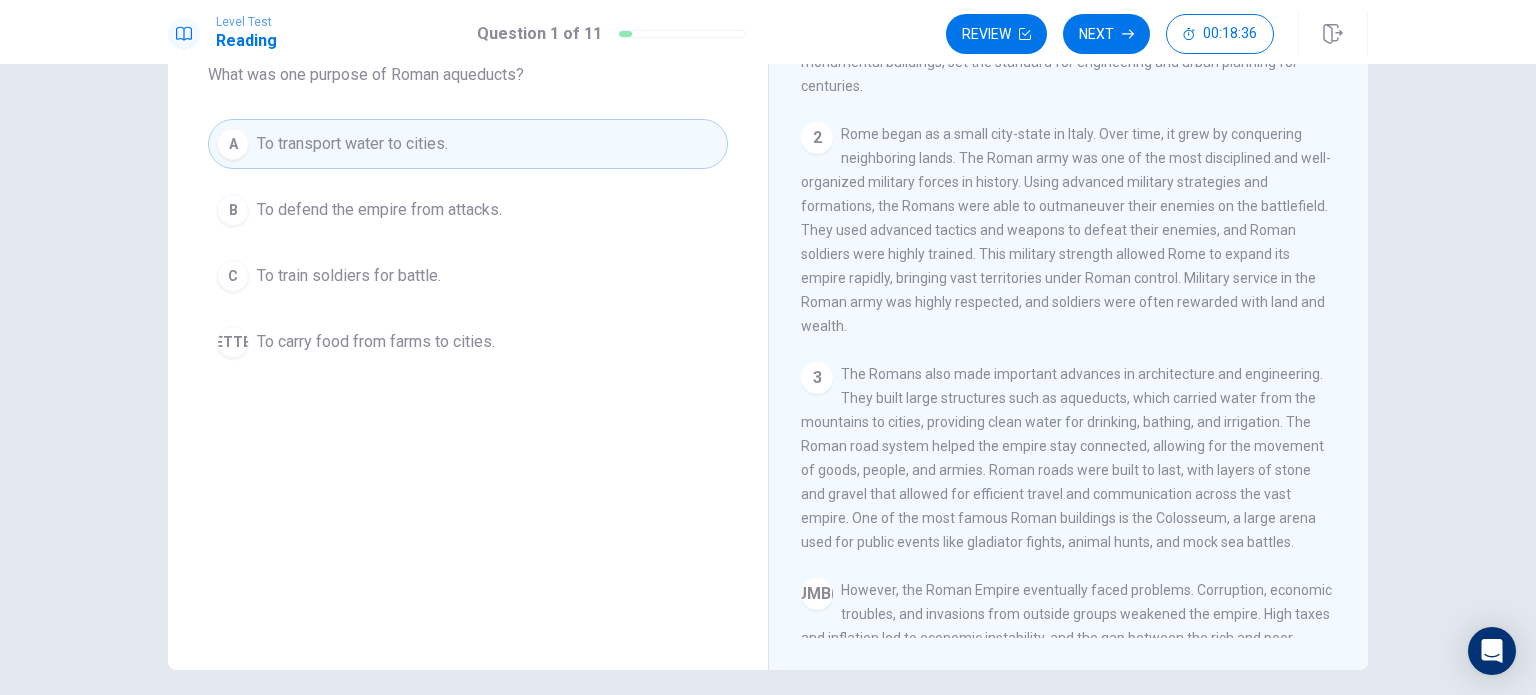 scroll, scrollTop: 74, scrollLeft: 0, axis: vertical 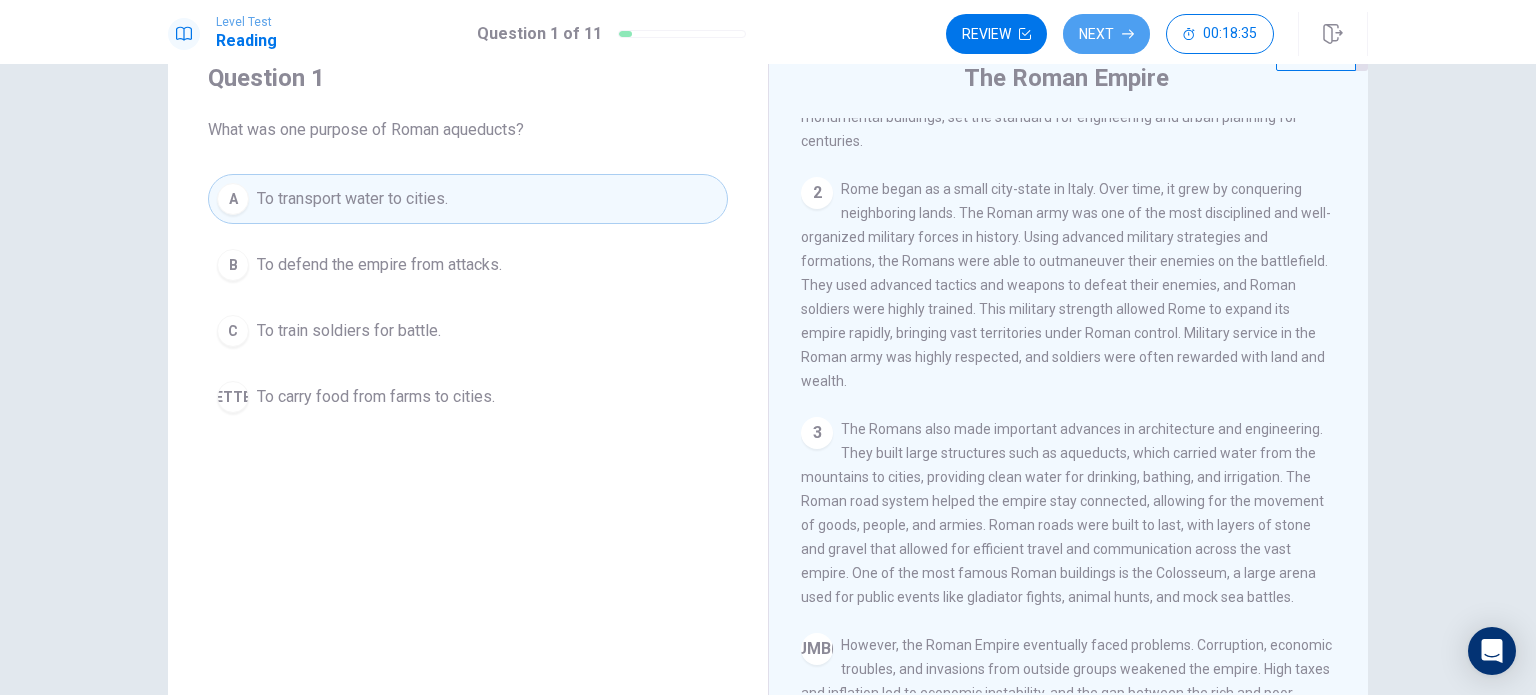 click on "Next" at bounding box center (1106, 34) 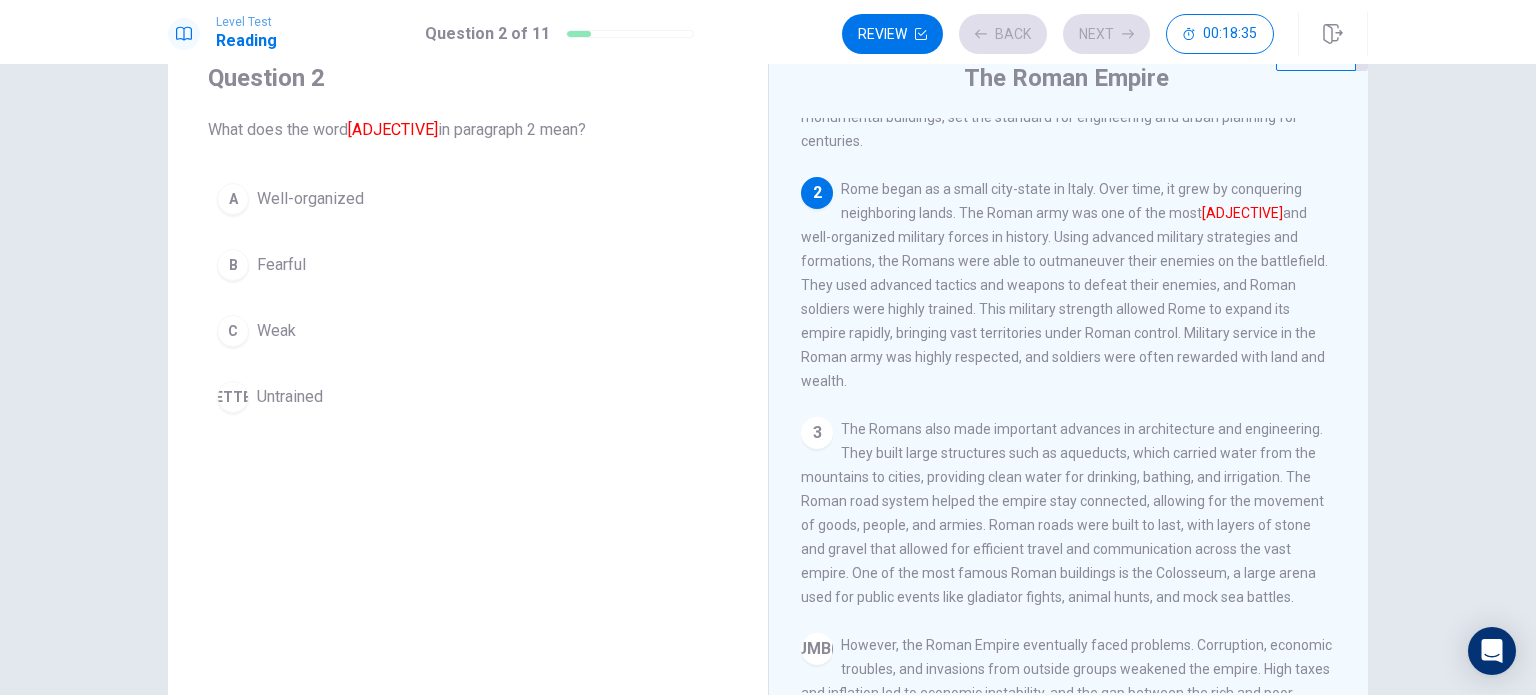 scroll, scrollTop: 197, scrollLeft: 0, axis: vertical 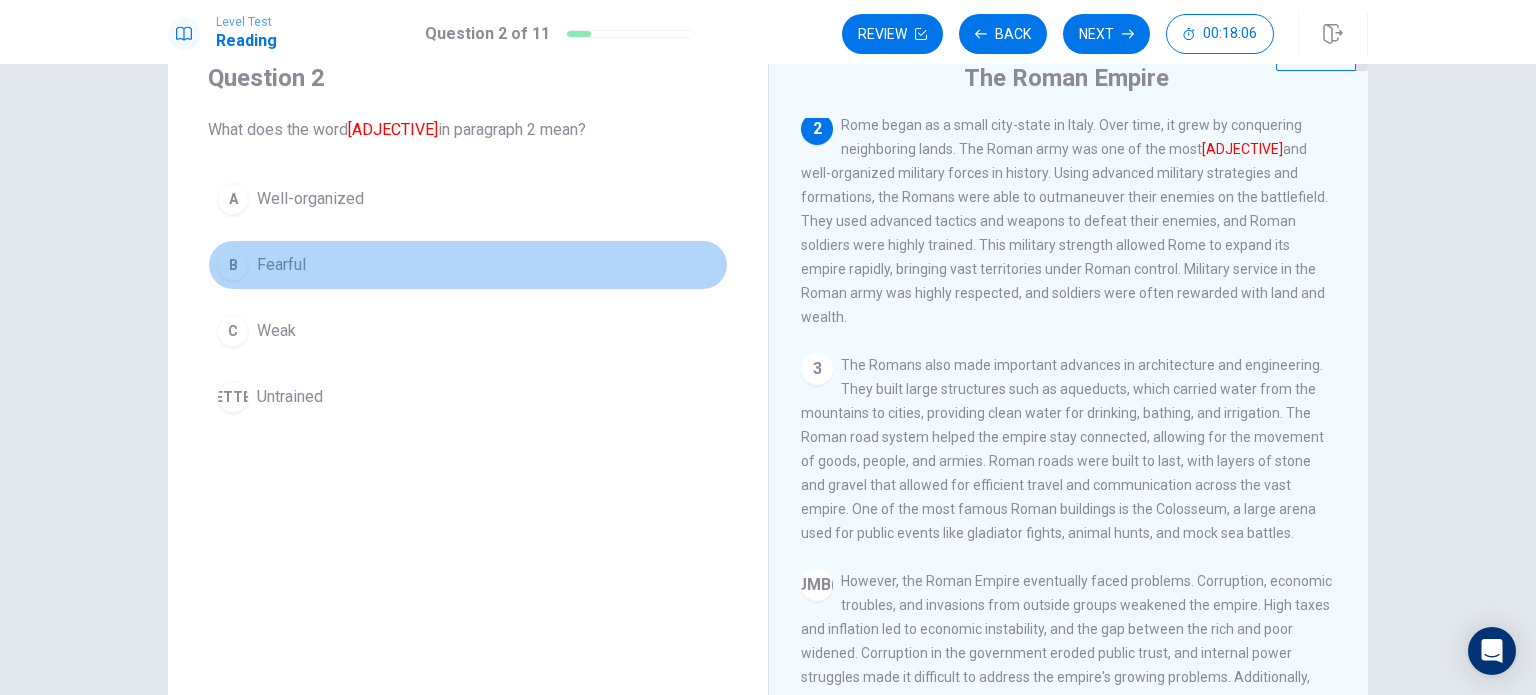 click on "B" at bounding box center (233, 199) 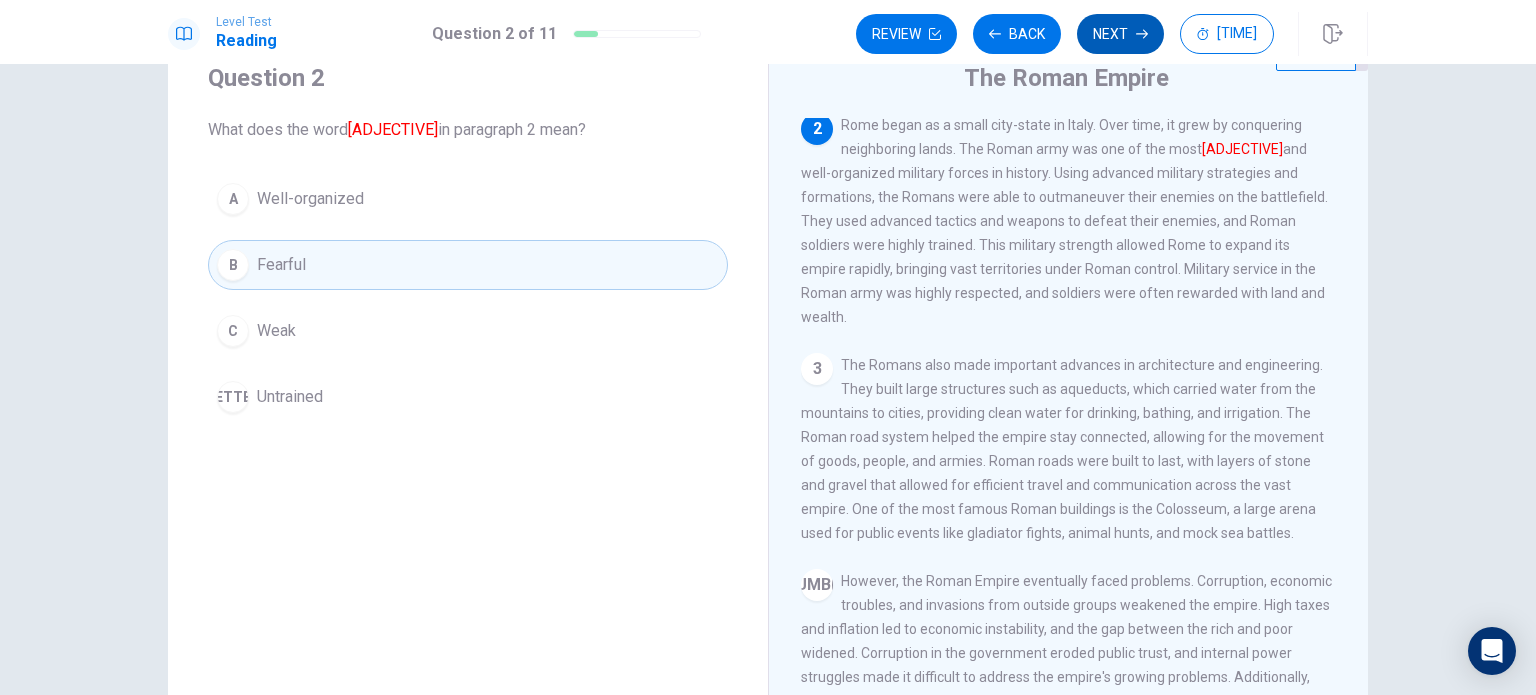 click on "Next" at bounding box center (1120, 34) 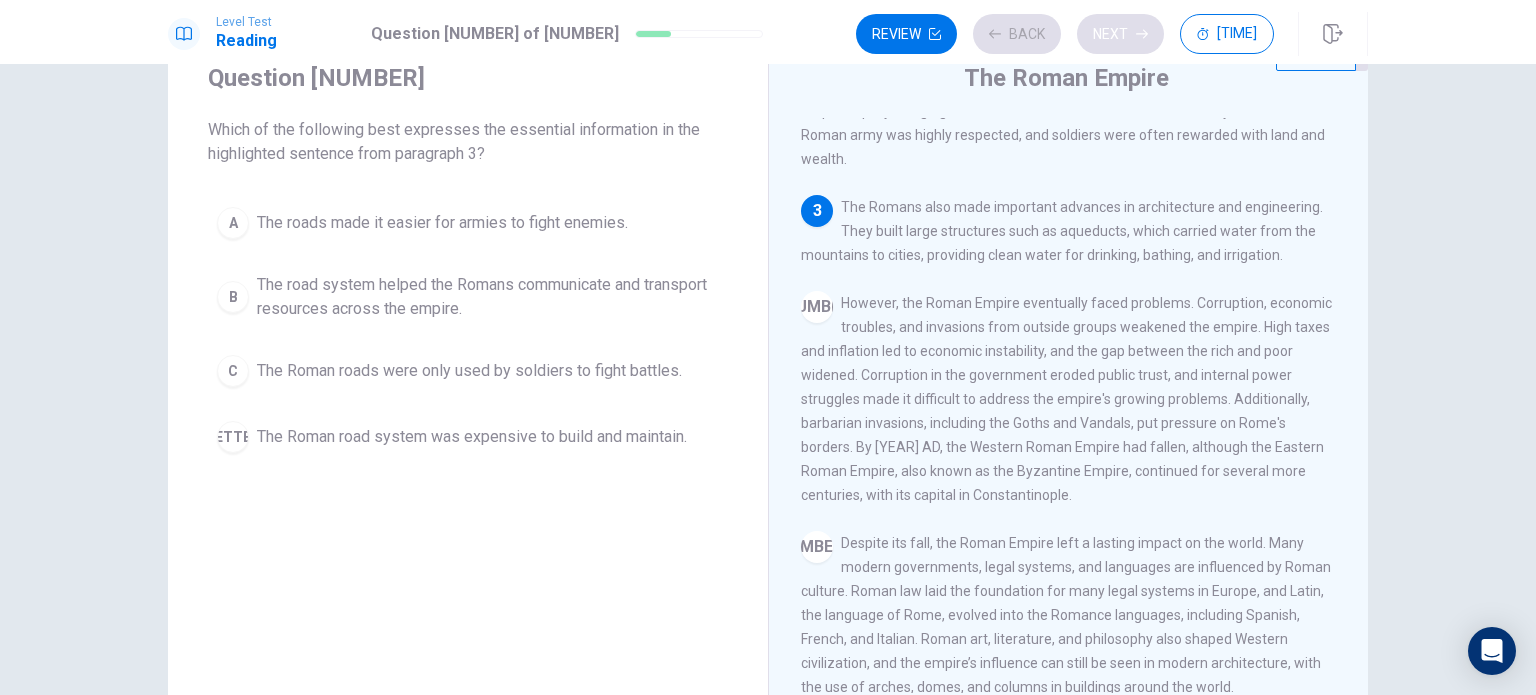 scroll, scrollTop: 388, scrollLeft: 0, axis: vertical 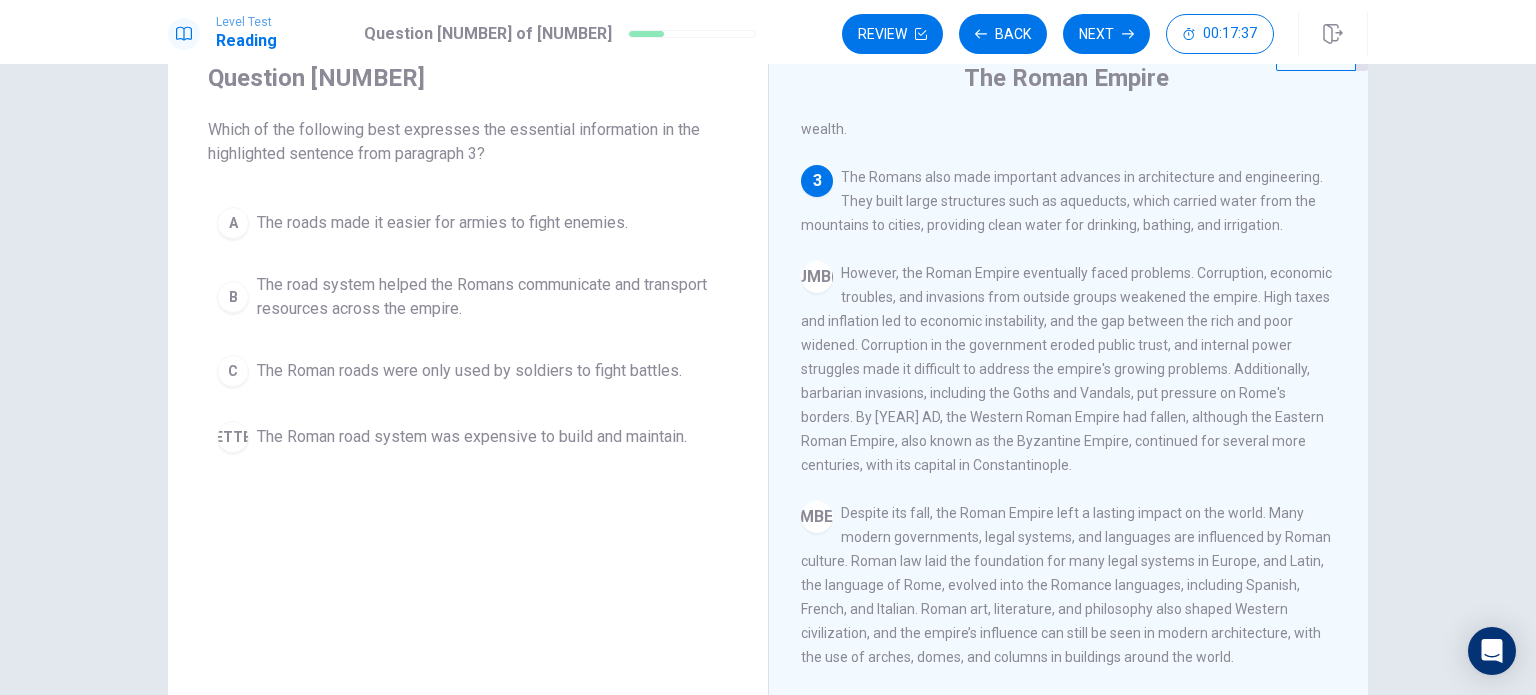 click on "B" at bounding box center [233, 223] 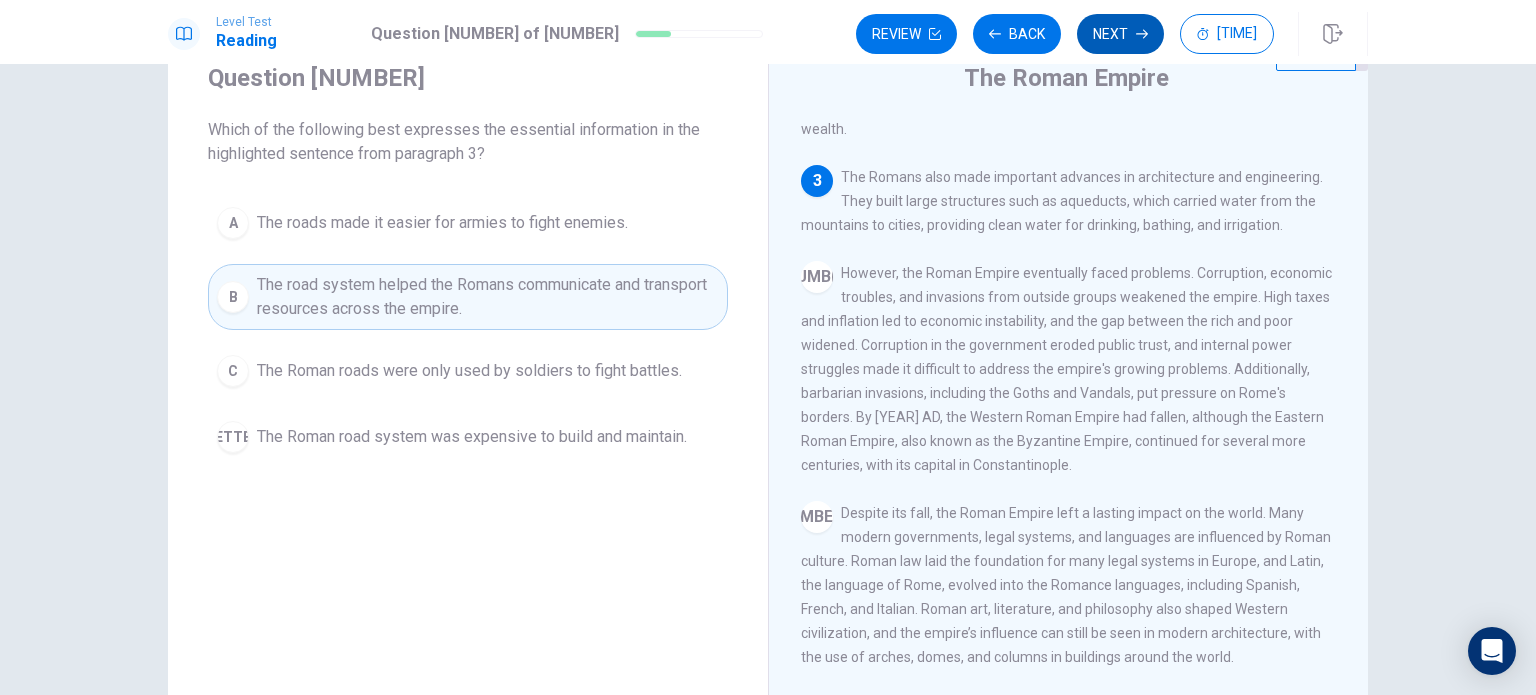 click on "Next" at bounding box center (1120, 34) 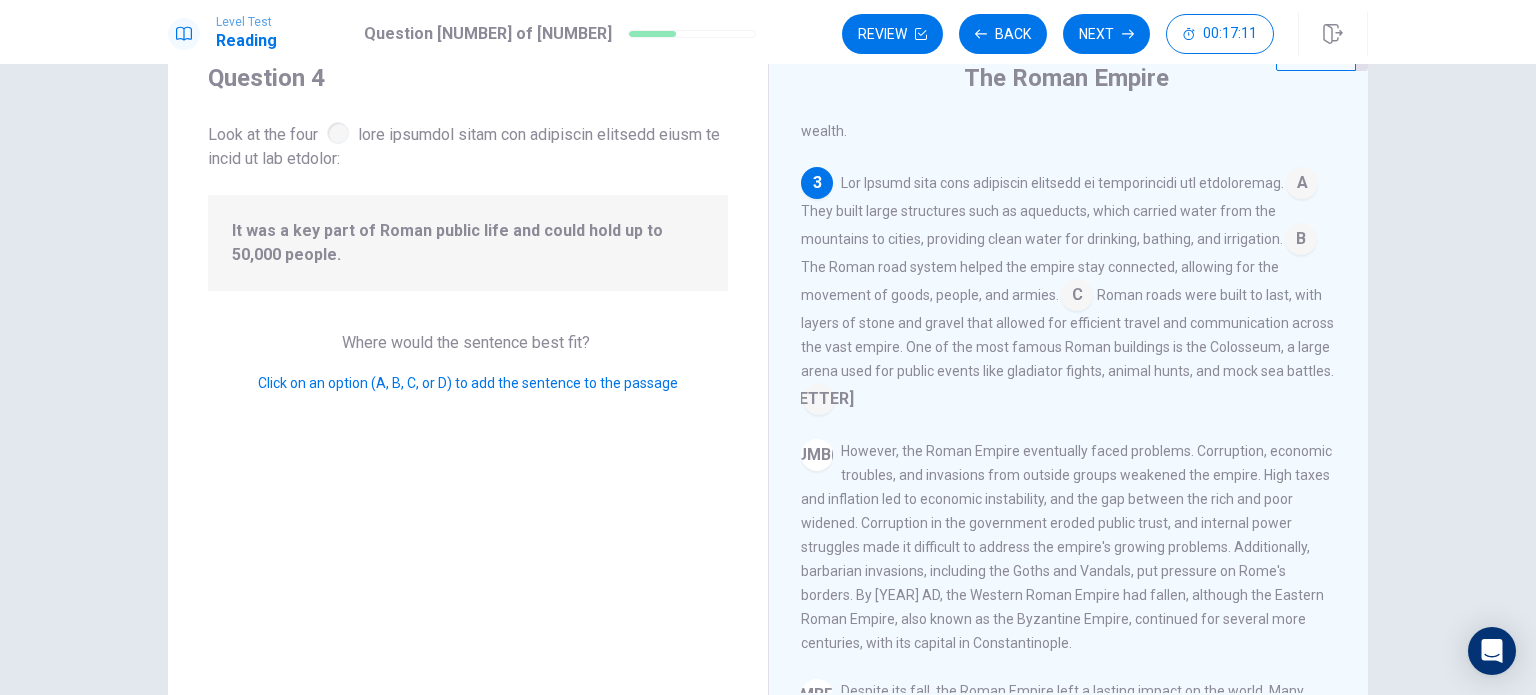 scroll, scrollTop: 392, scrollLeft: 0, axis: vertical 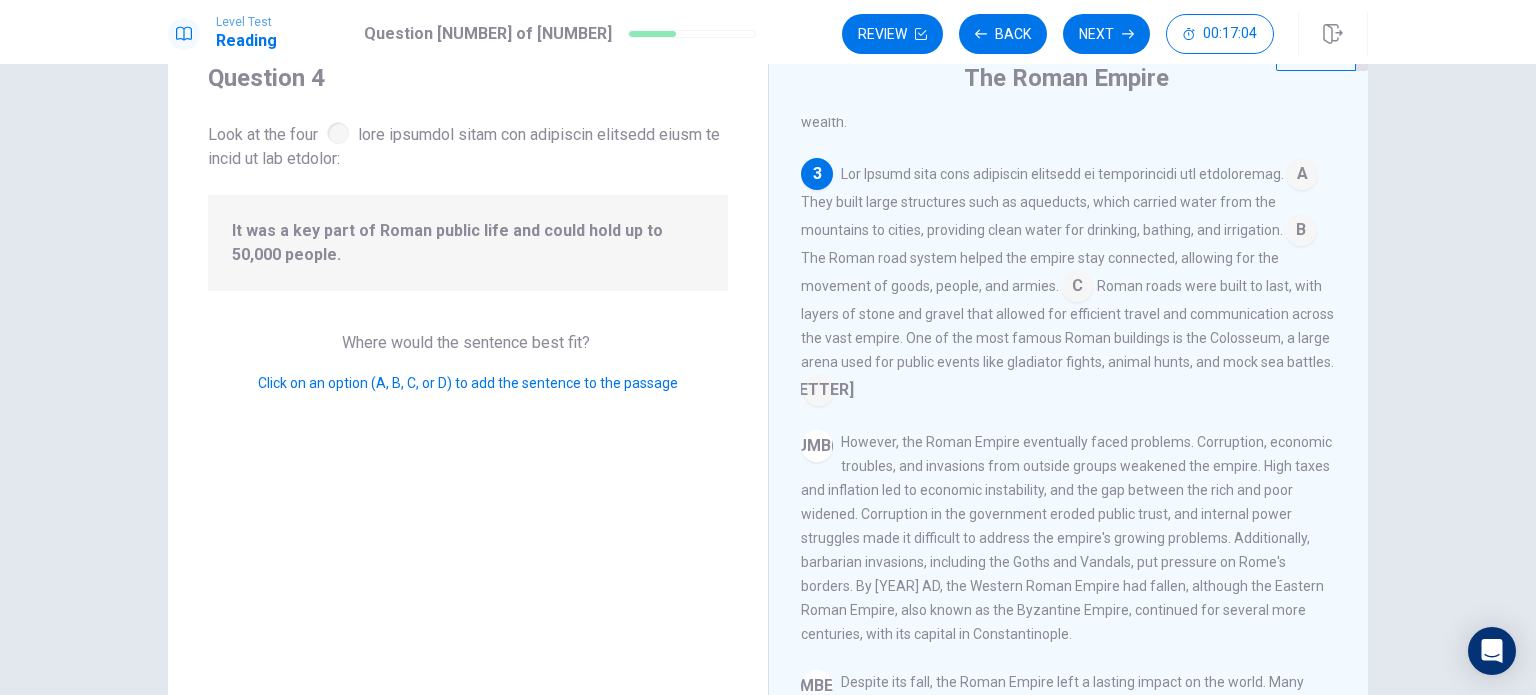 click at bounding box center (1302, 176) 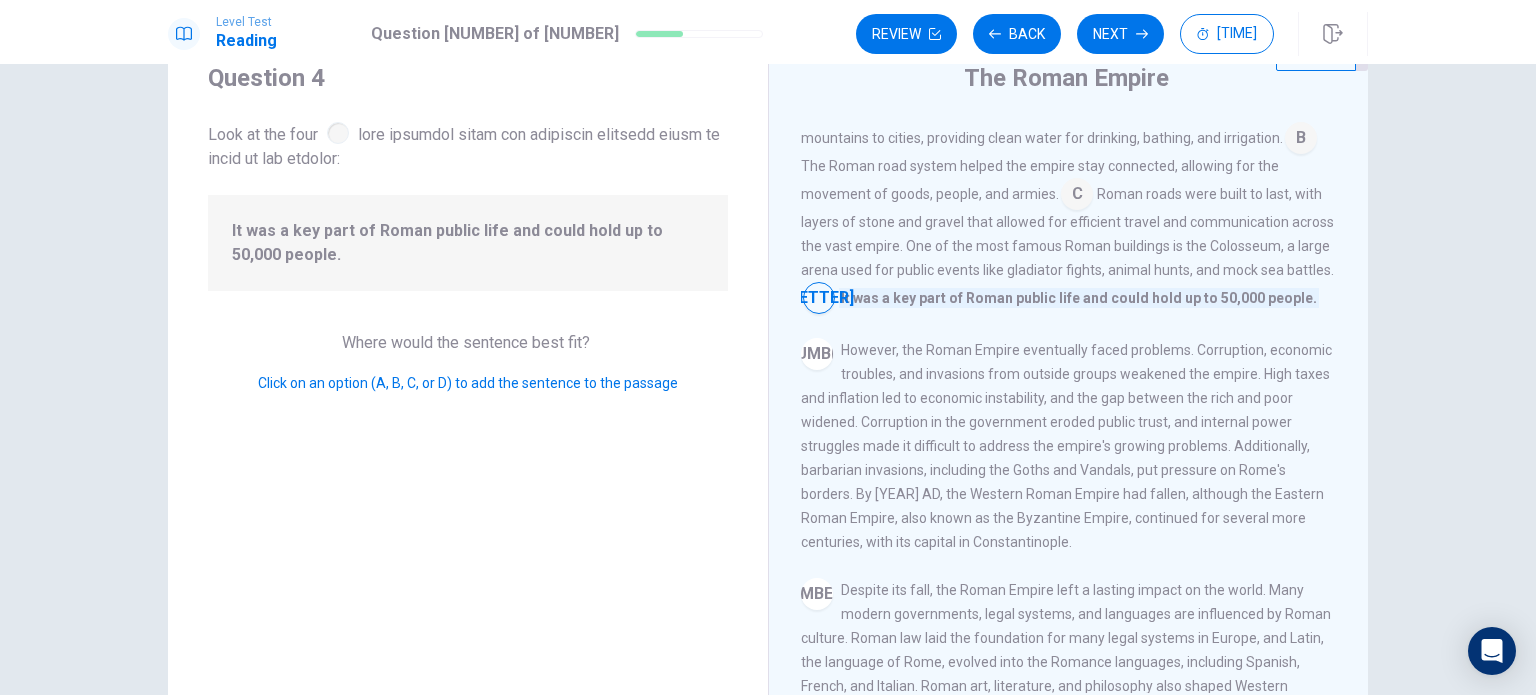 scroll, scrollTop: 526, scrollLeft: 0, axis: vertical 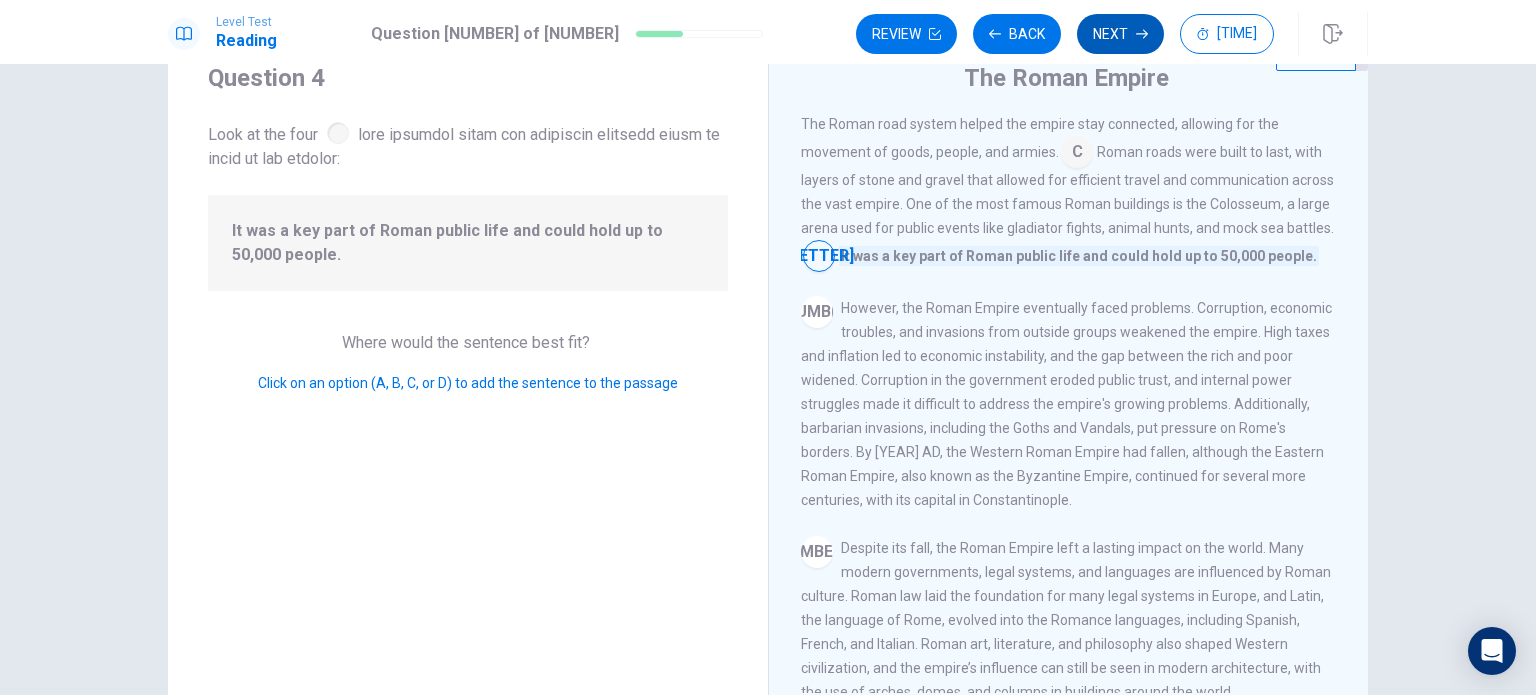 click on "Next" at bounding box center [1120, 34] 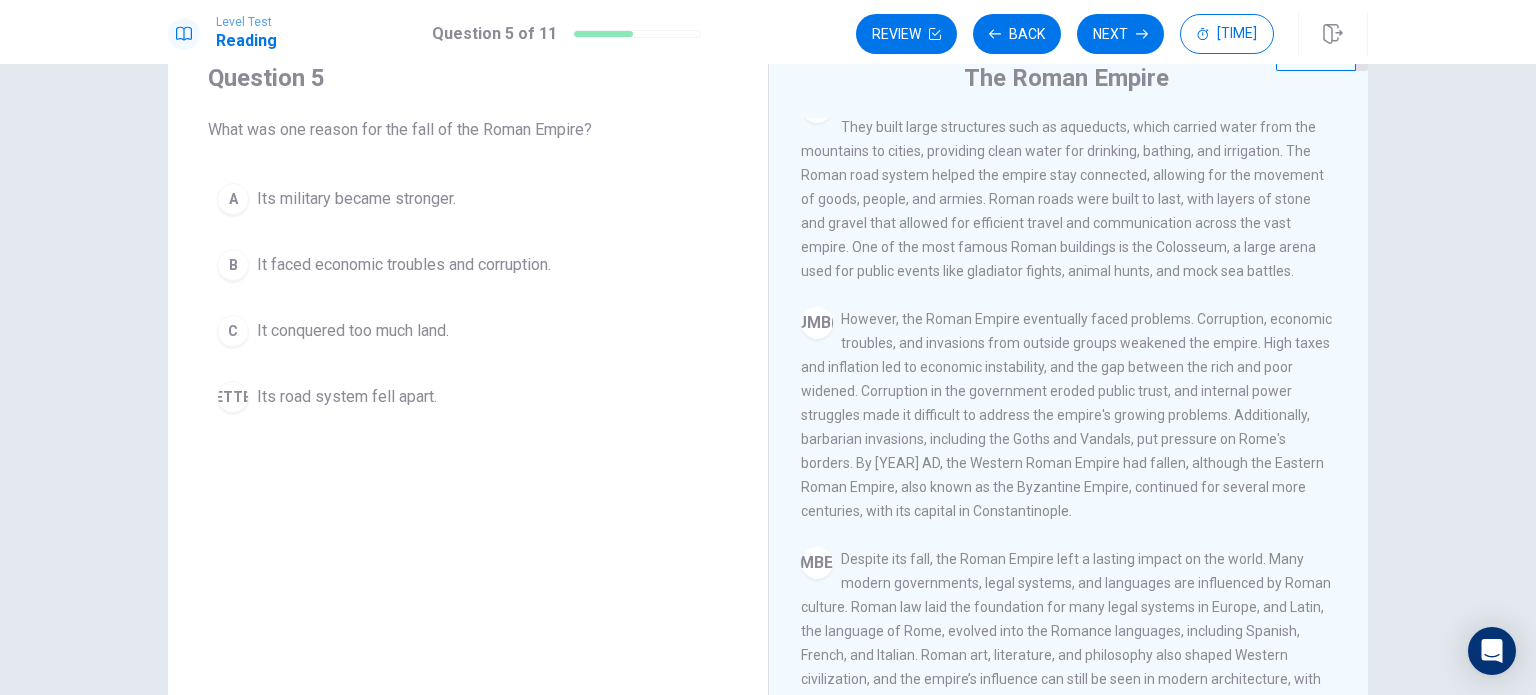 scroll, scrollTop: 466, scrollLeft: 0, axis: vertical 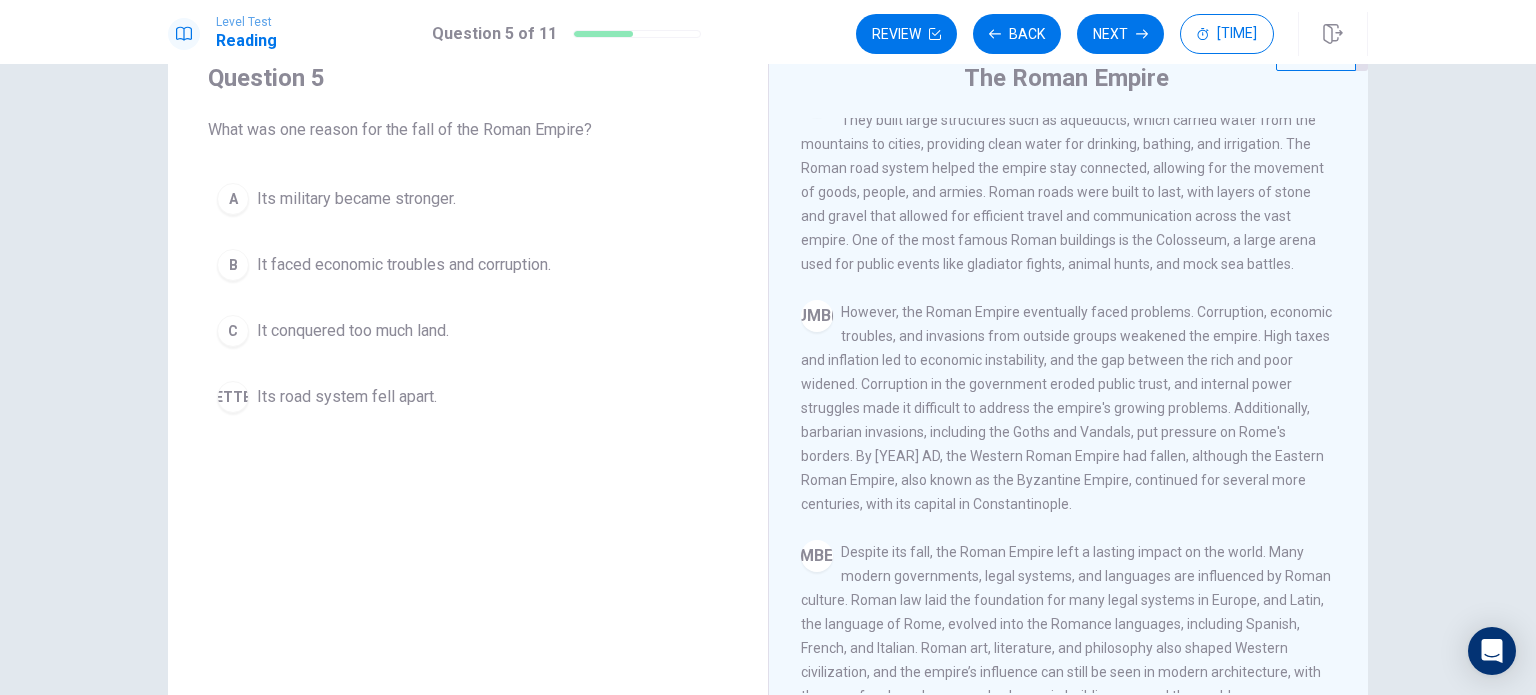 click on "B" at bounding box center [233, 199] 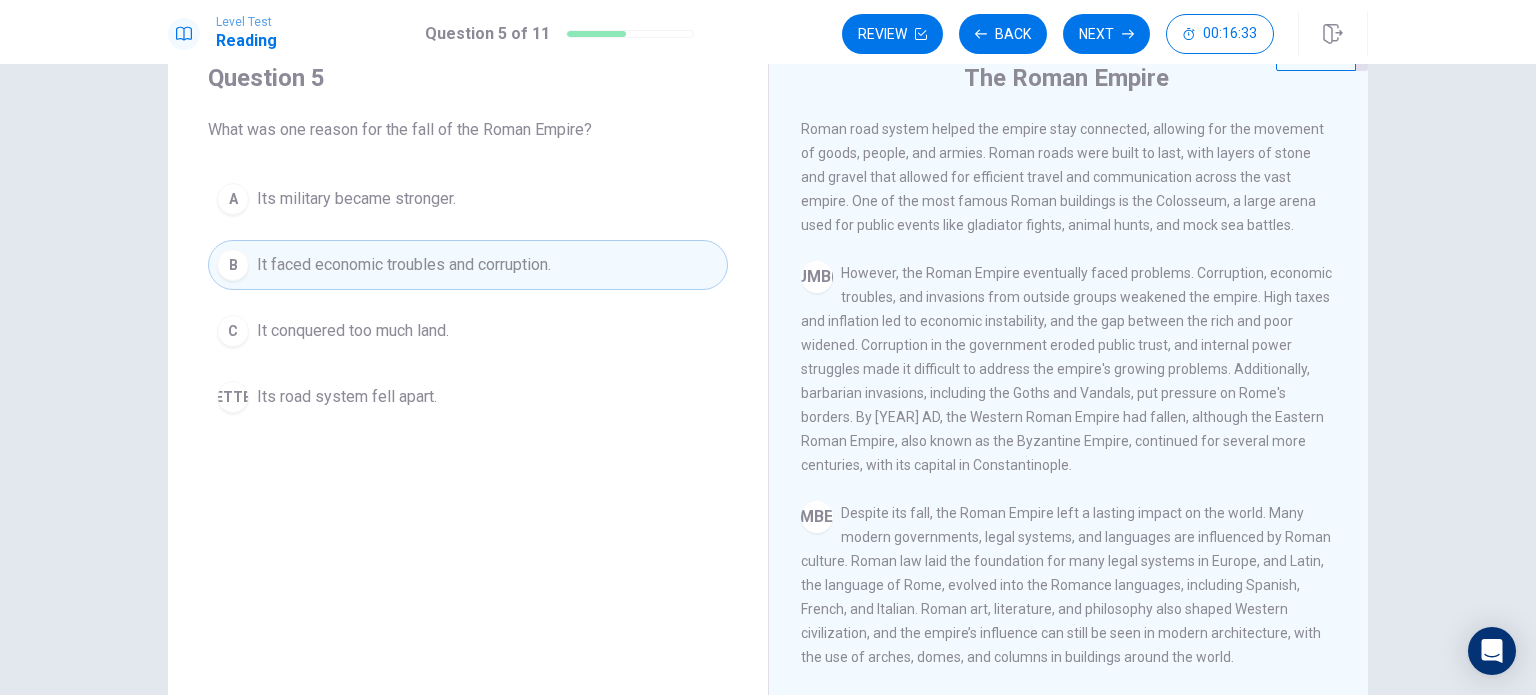 scroll, scrollTop: 512, scrollLeft: 0, axis: vertical 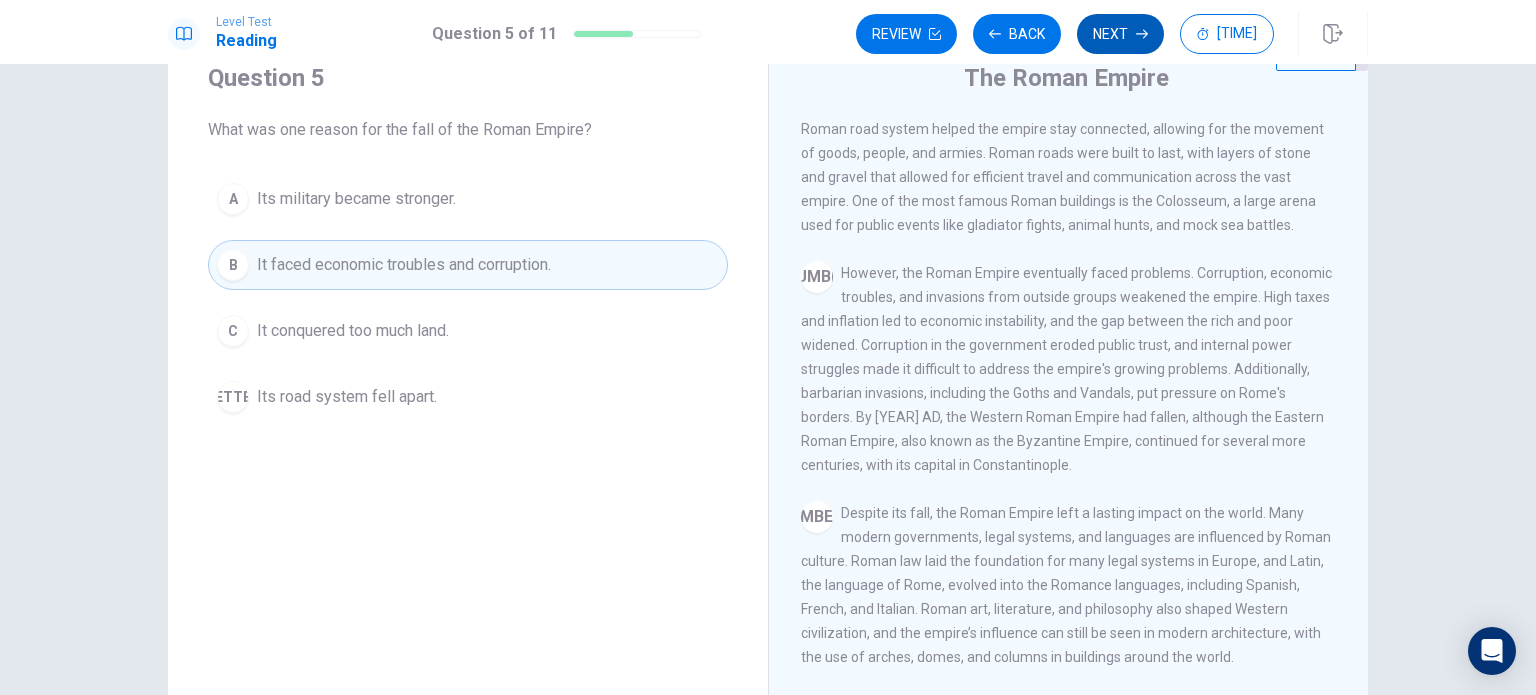click on "Next" at bounding box center [1120, 34] 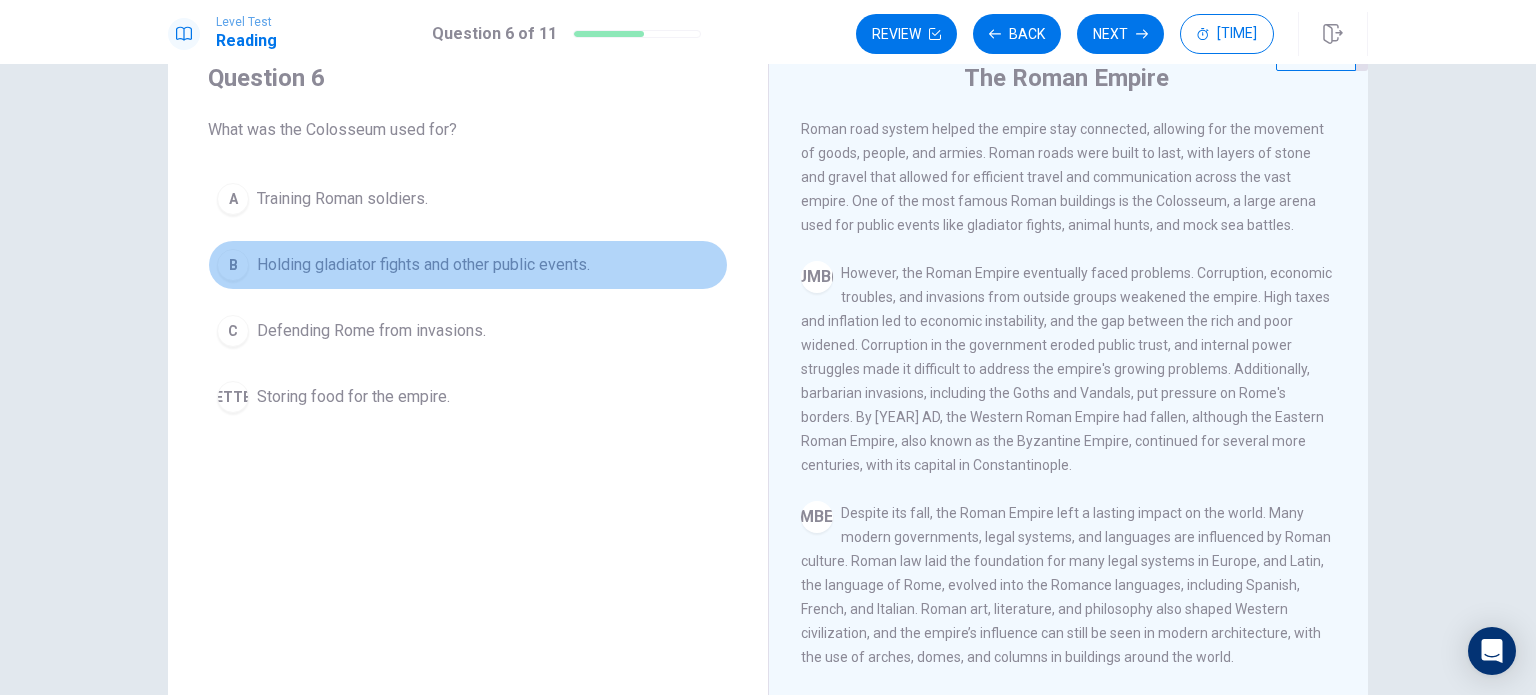 click on "B" at bounding box center [233, 199] 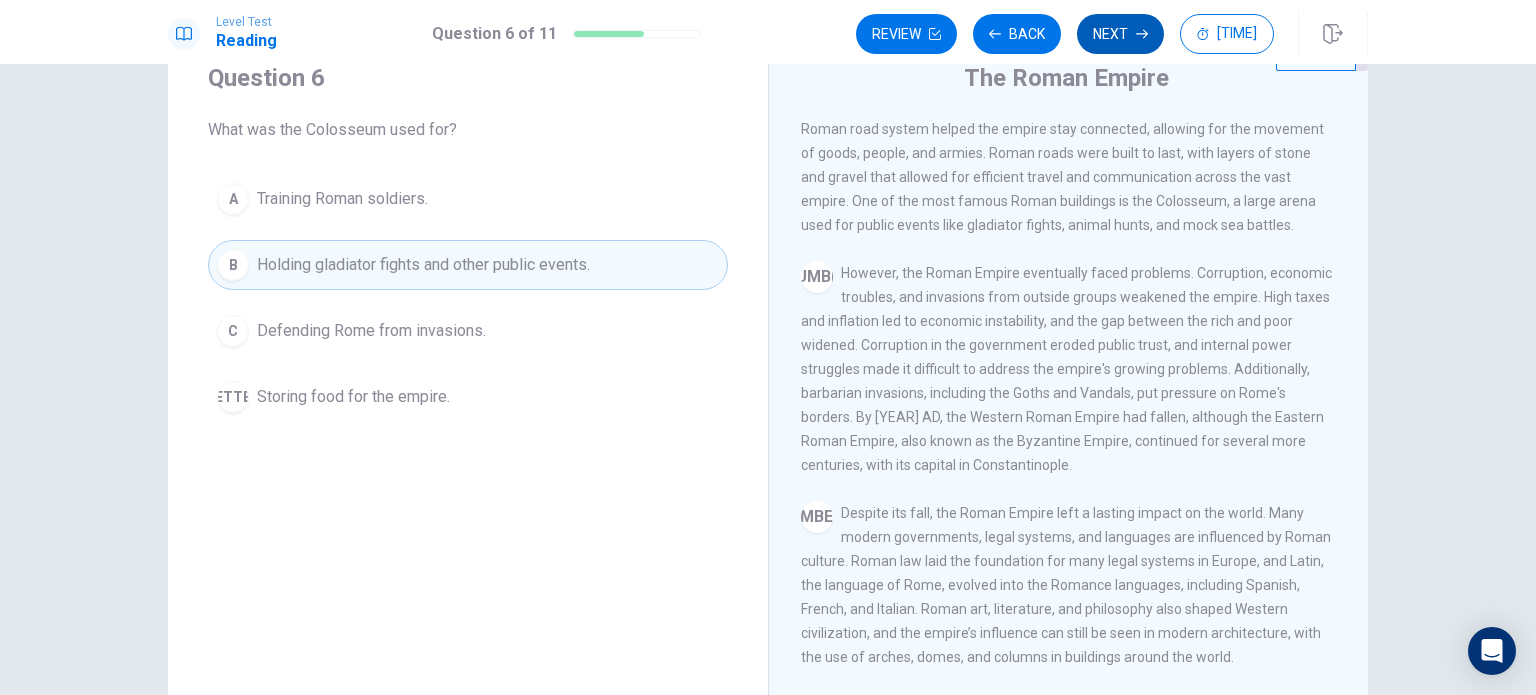 click on "Next" at bounding box center (1120, 34) 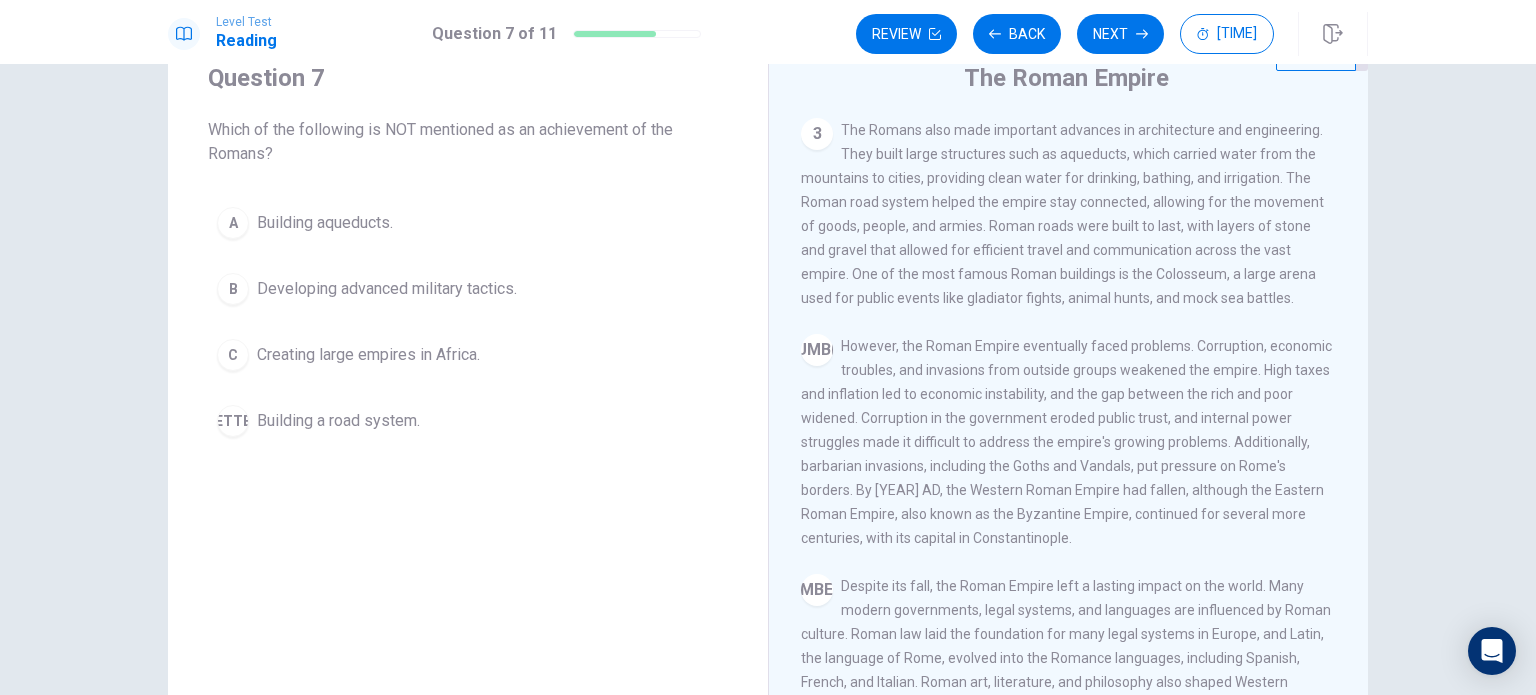 scroll, scrollTop: 412, scrollLeft: 0, axis: vertical 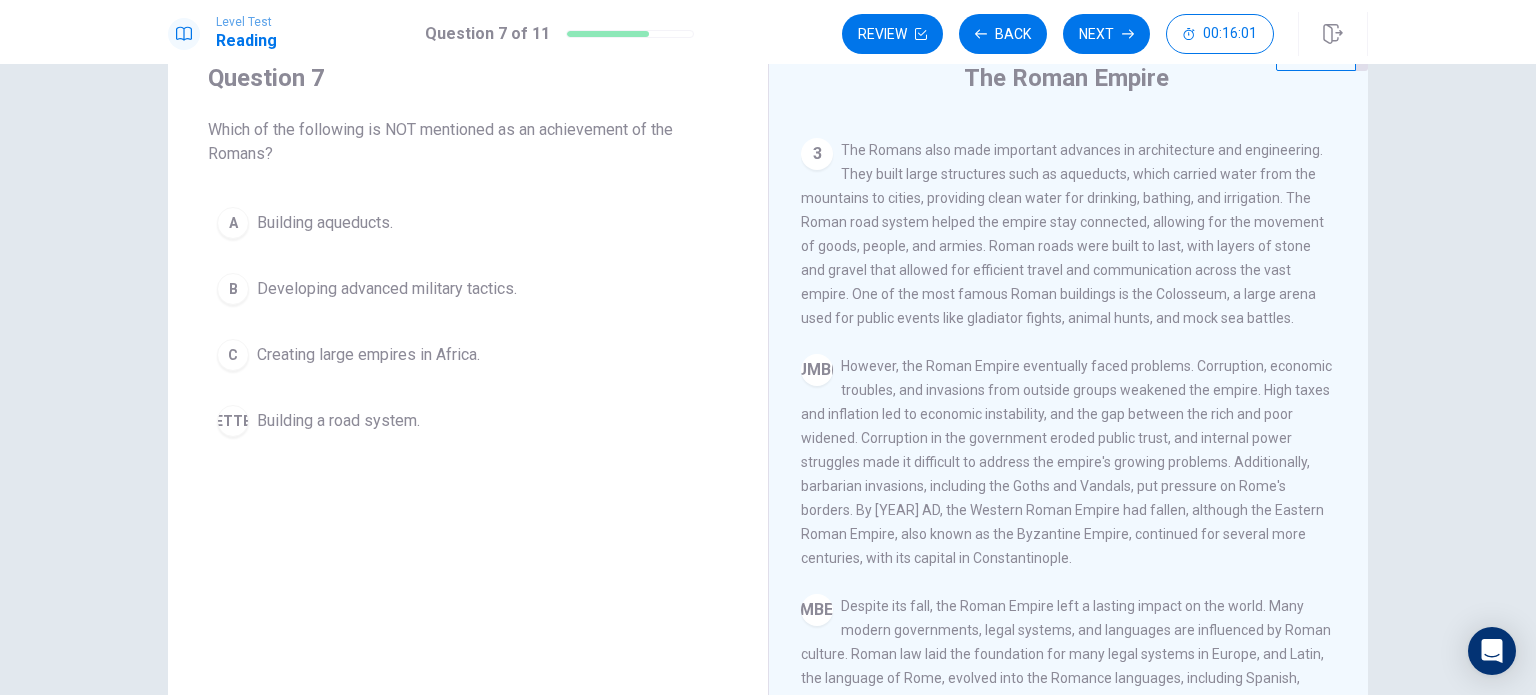 click on "C" at bounding box center [233, 223] 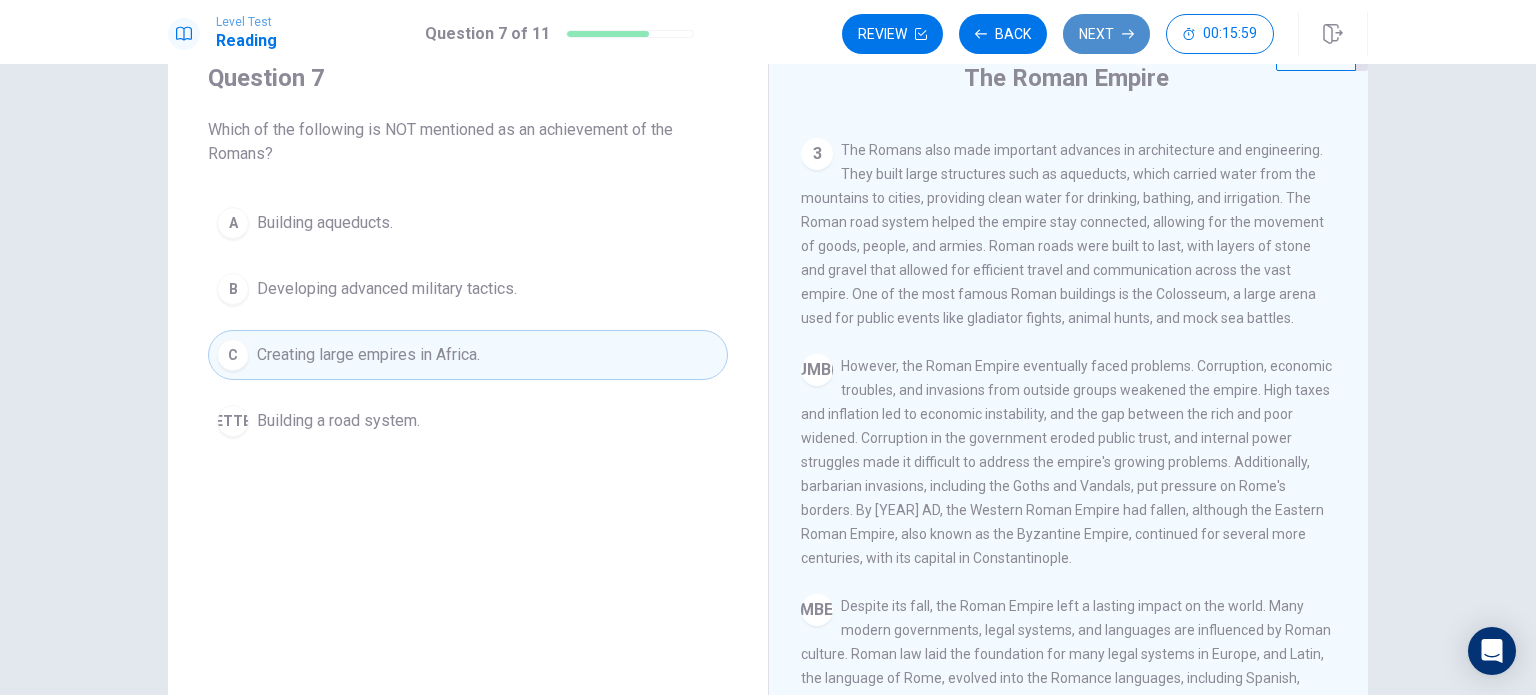 click on "Next" at bounding box center (1106, 34) 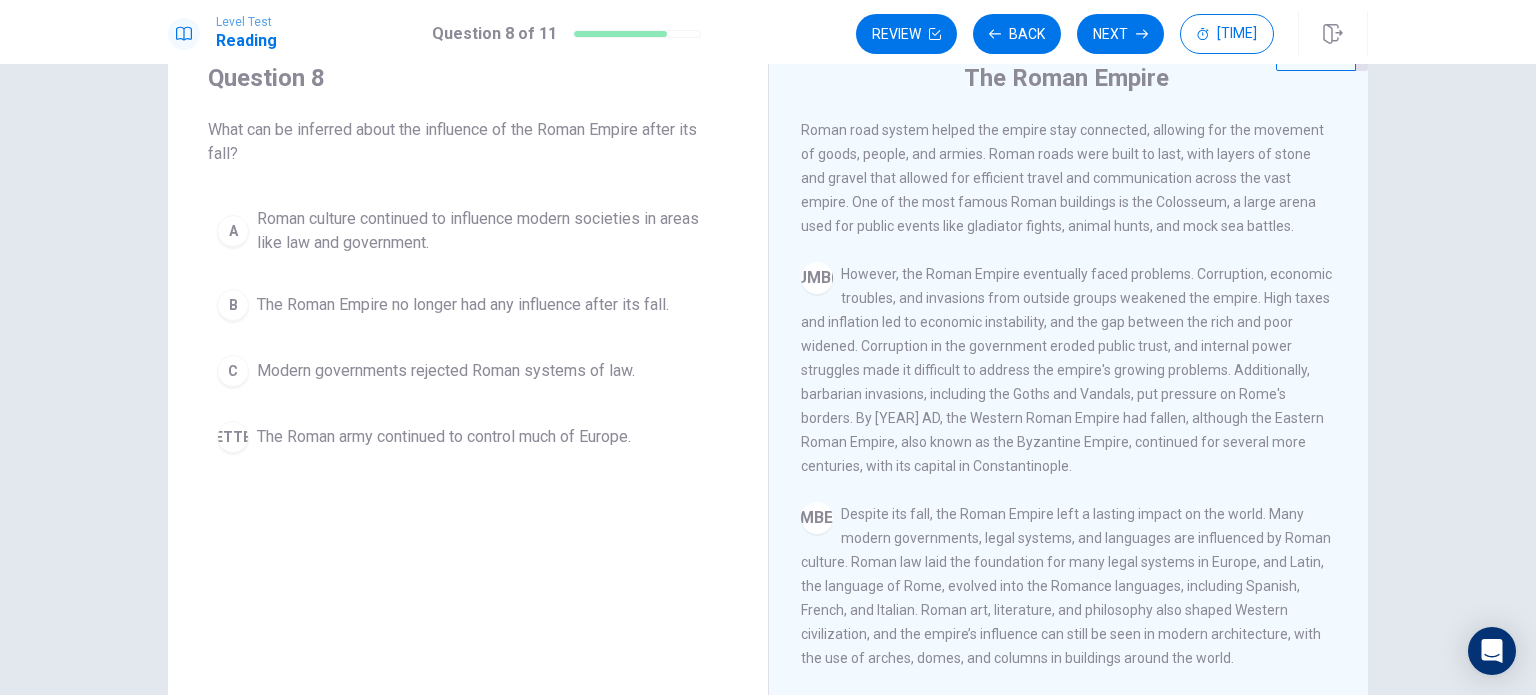 scroll, scrollTop: 512, scrollLeft: 0, axis: vertical 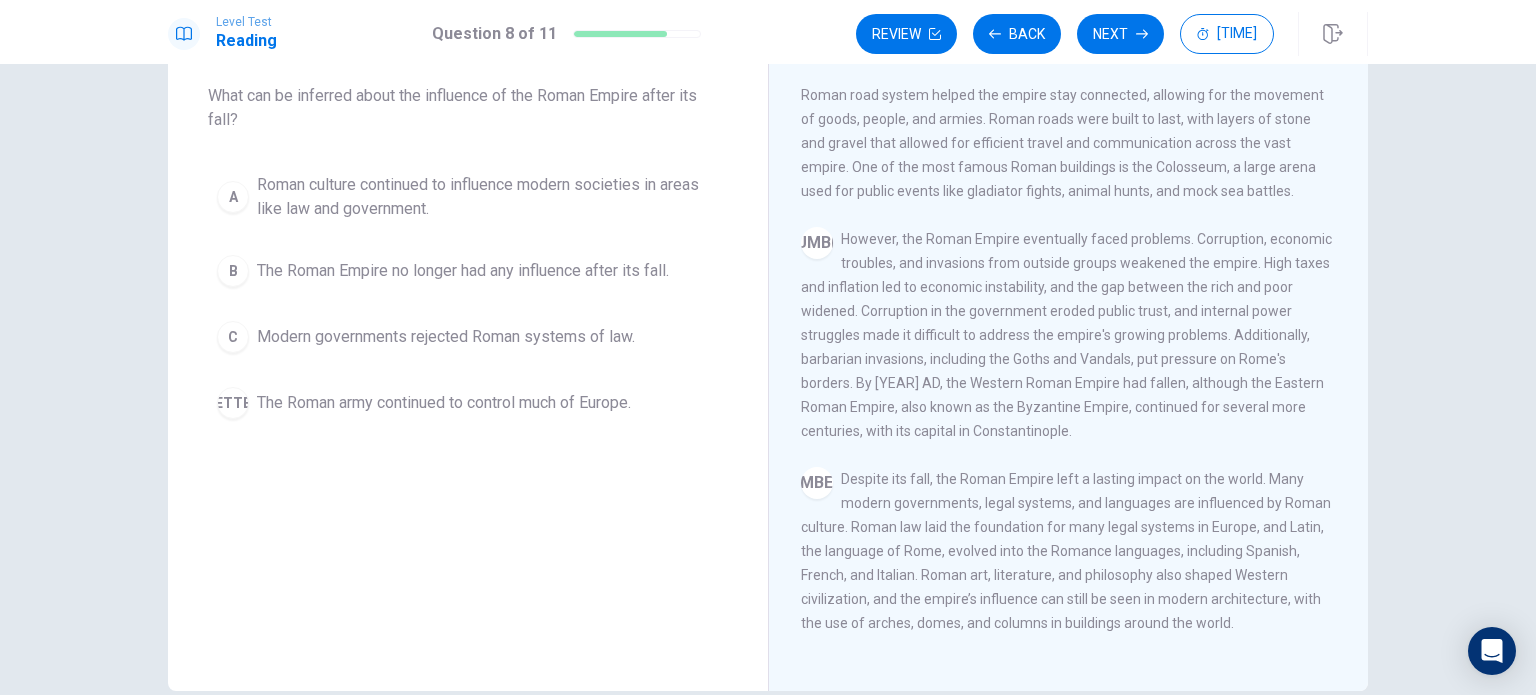 click on "A" at bounding box center [233, 197] 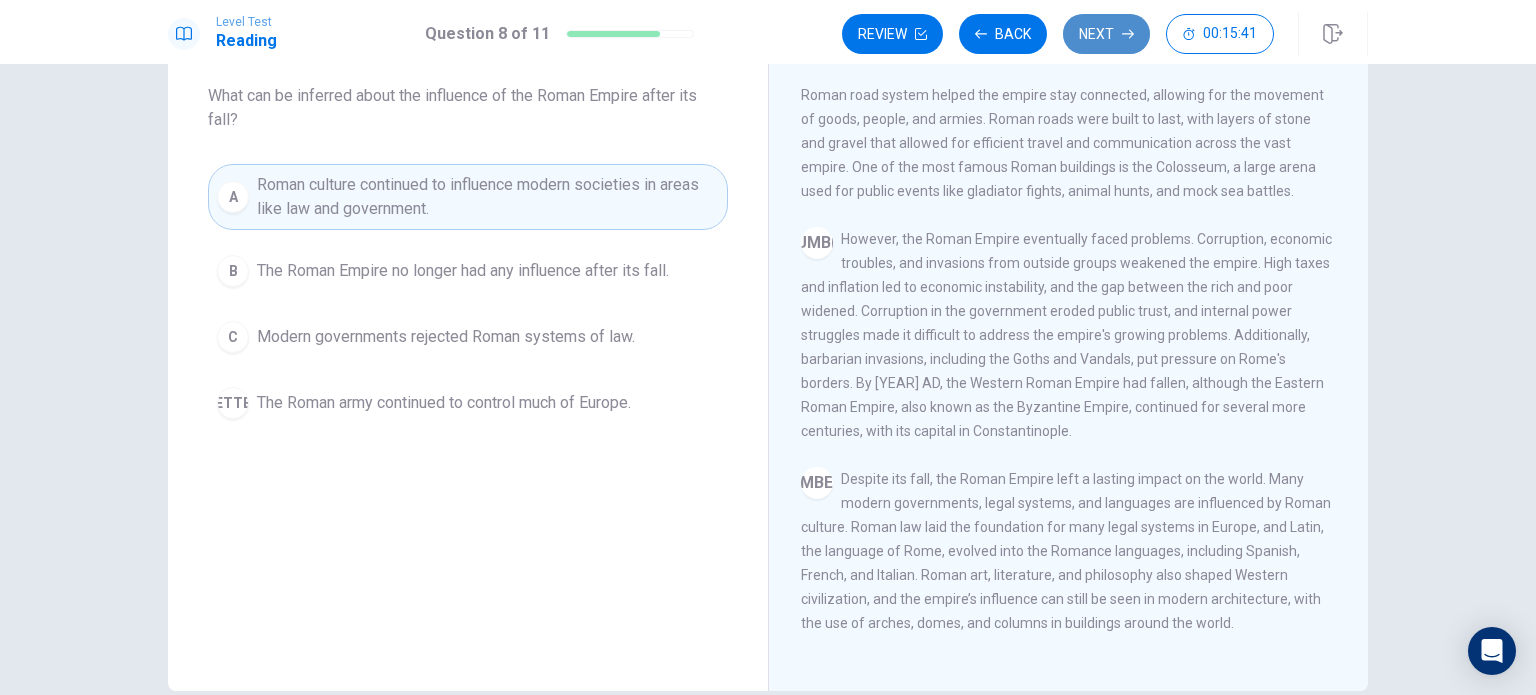 click on "Next" at bounding box center [1106, 34] 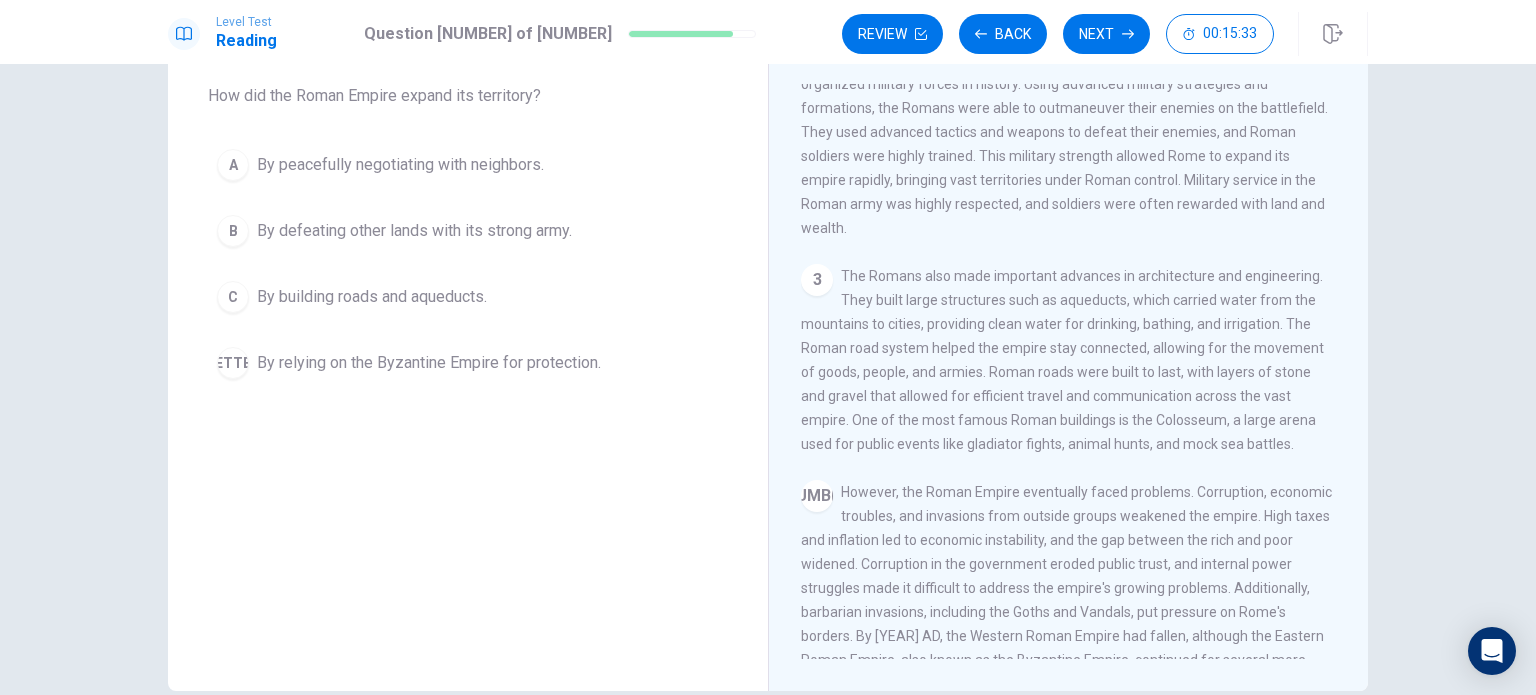 scroll, scrollTop: 245, scrollLeft: 0, axis: vertical 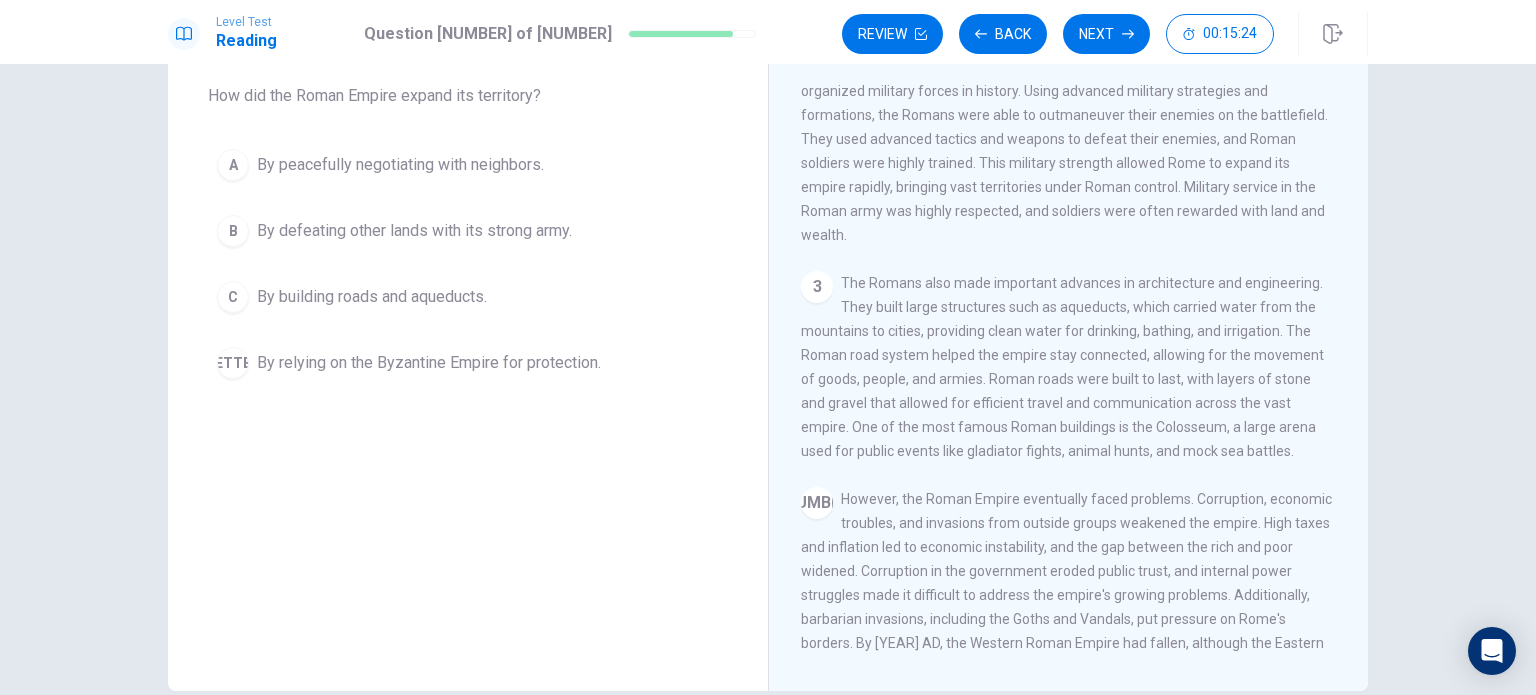 click on "B" at bounding box center [233, 165] 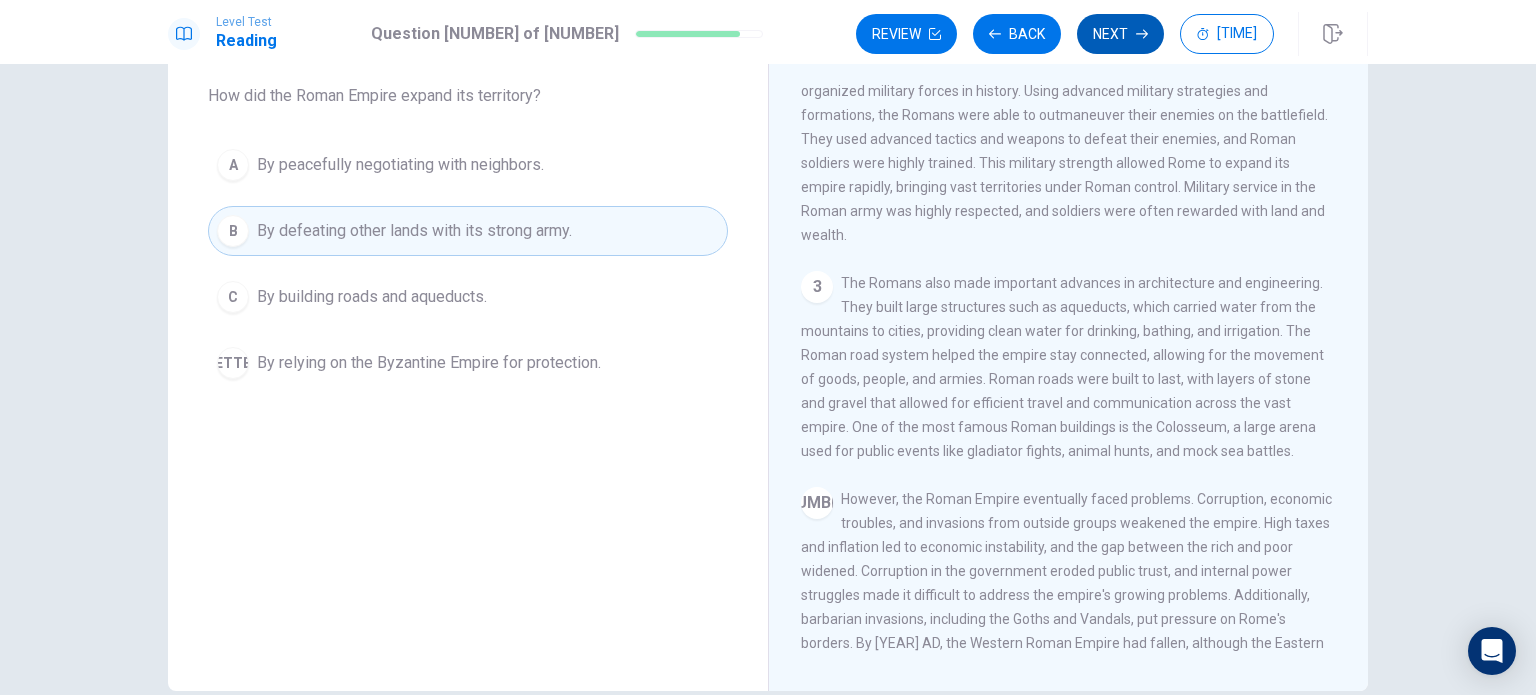 click on "Next" at bounding box center (1120, 34) 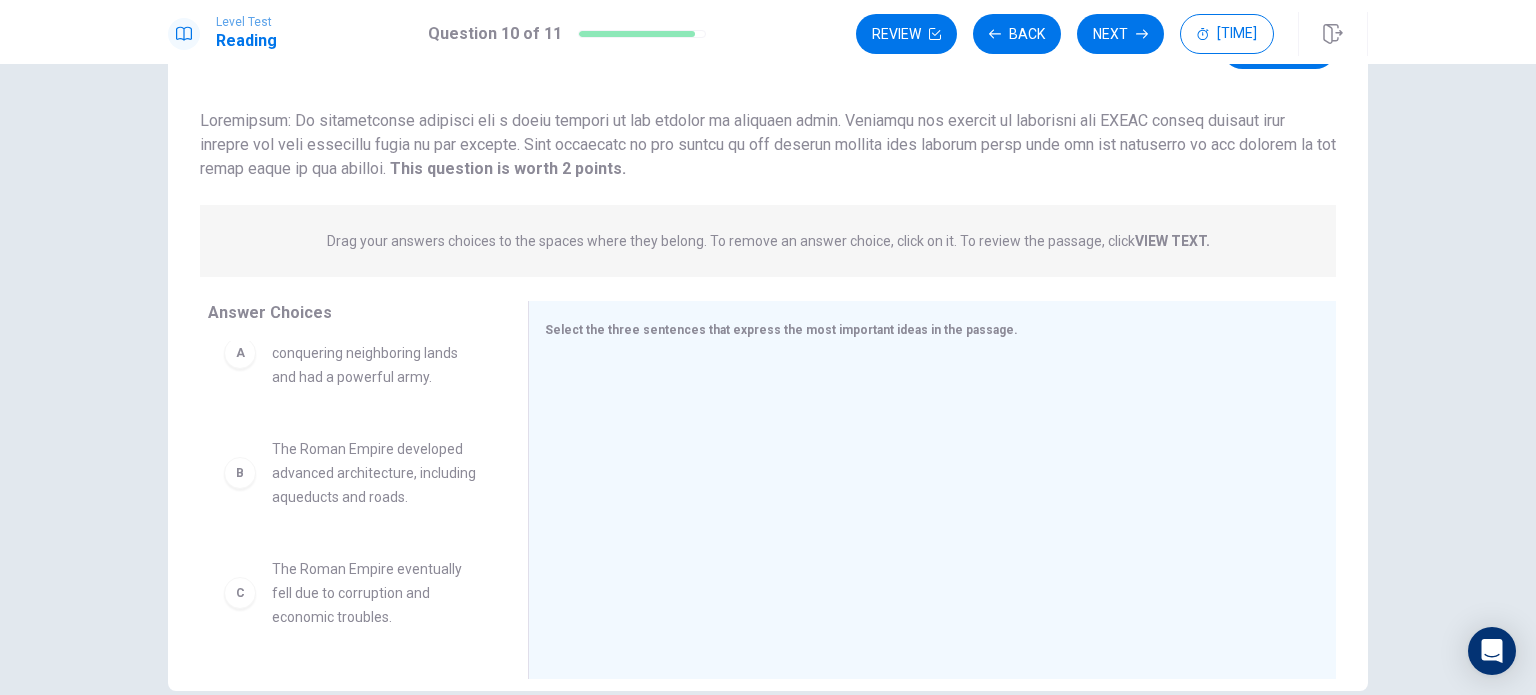 scroll, scrollTop: 0, scrollLeft: 0, axis: both 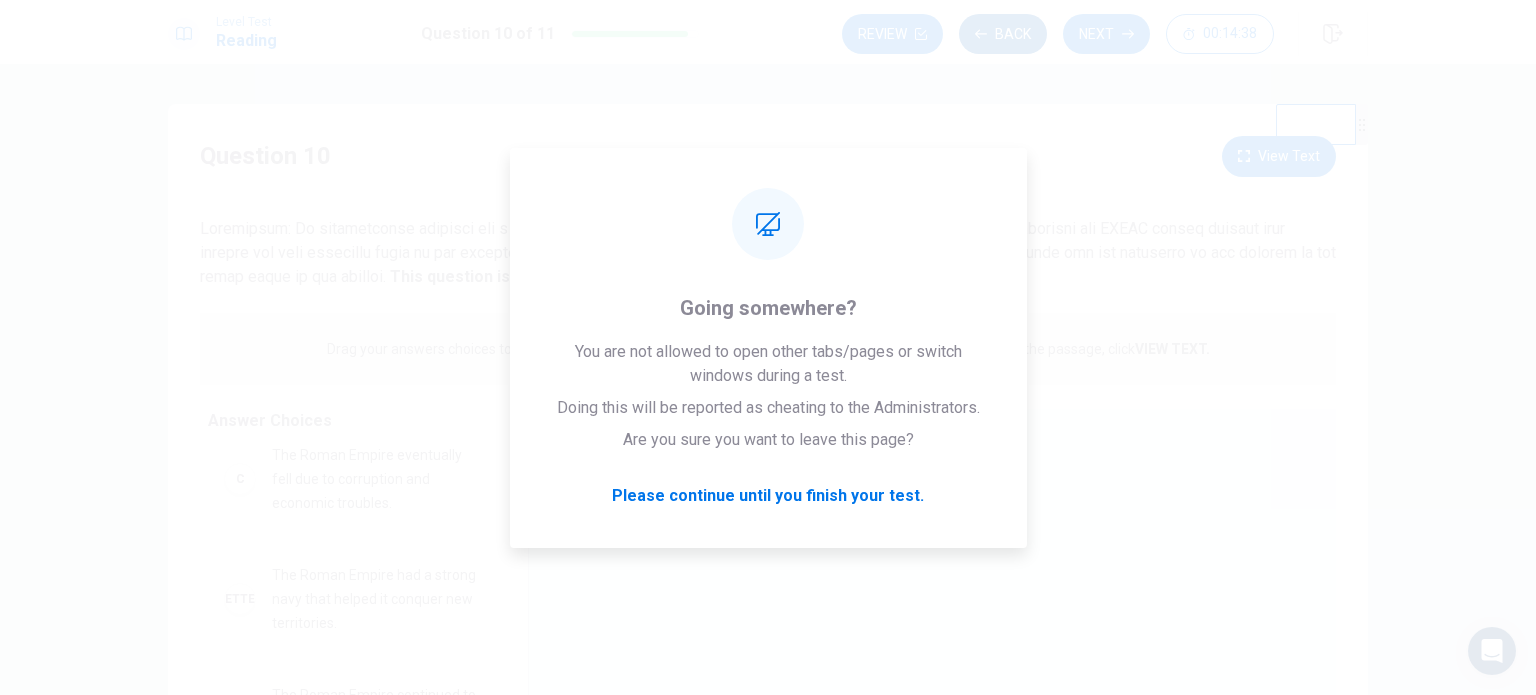 click on "Back" at bounding box center [1003, 34] 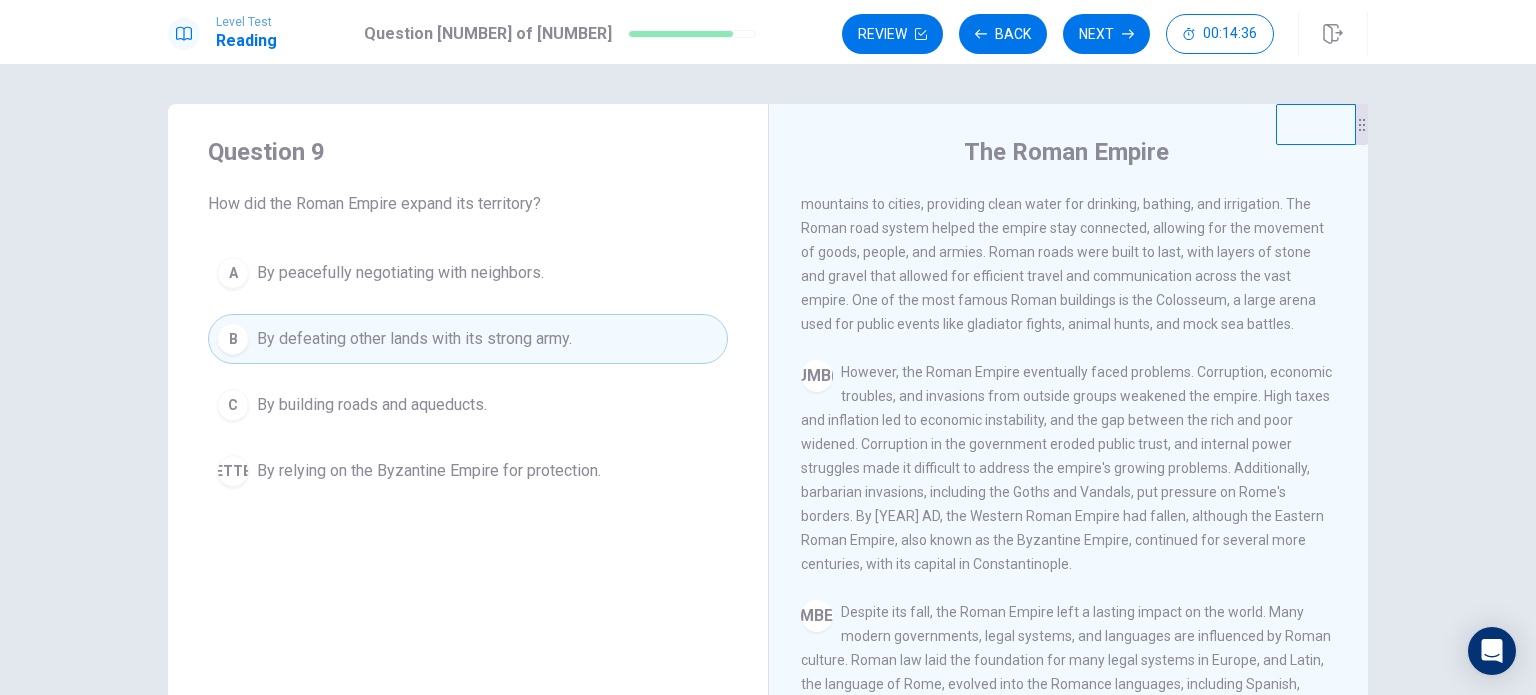 scroll, scrollTop: 512, scrollLeft: 0, axis: vertical 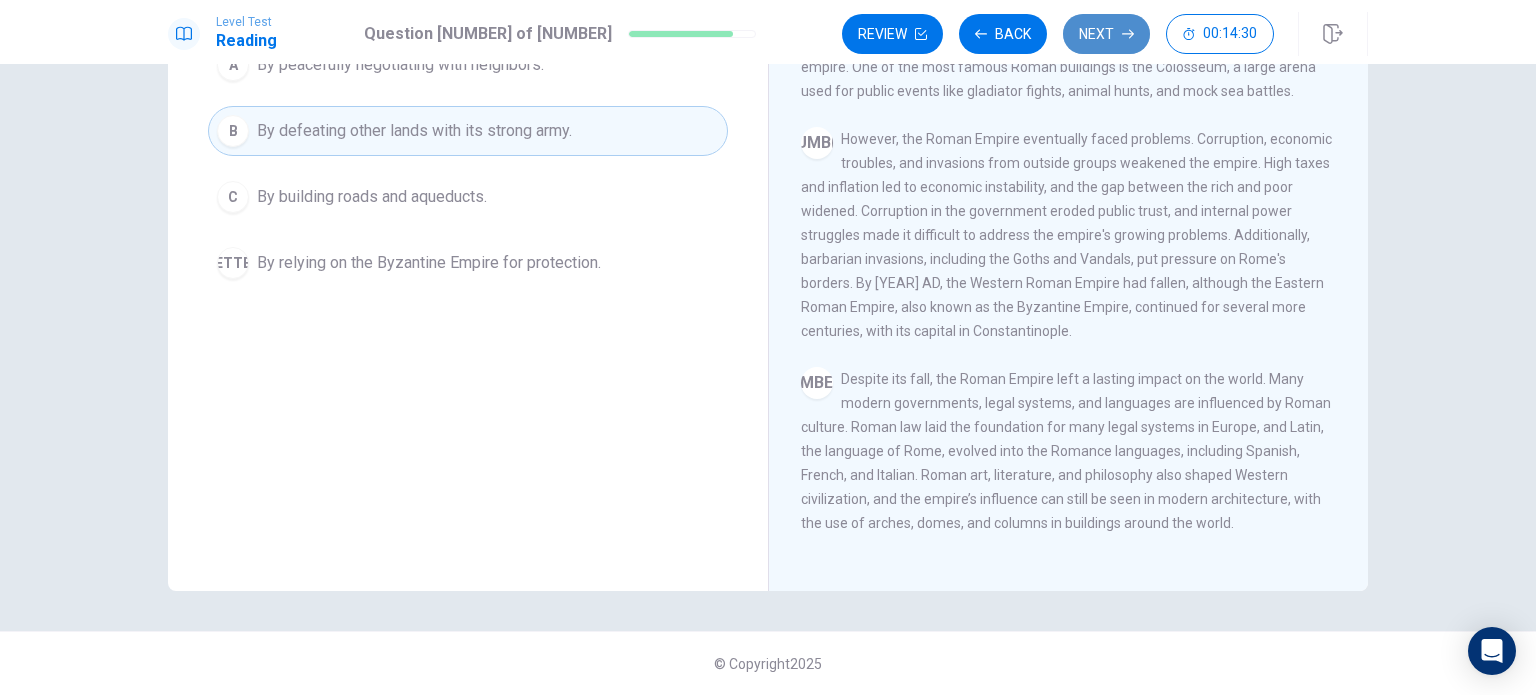 click on "Next" at bounding box center [1106, 34] 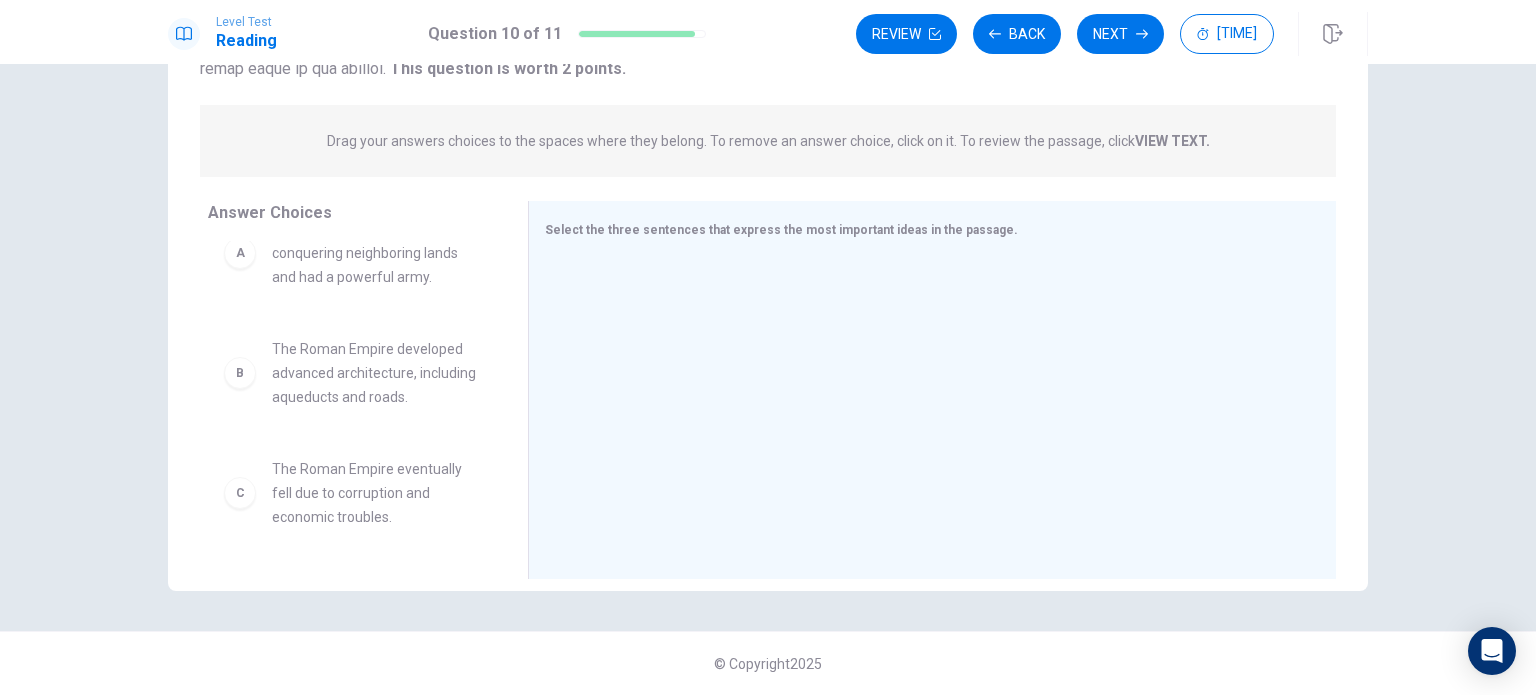 scroll, scrollTop: 0, scrollLeft: 0, axis: both 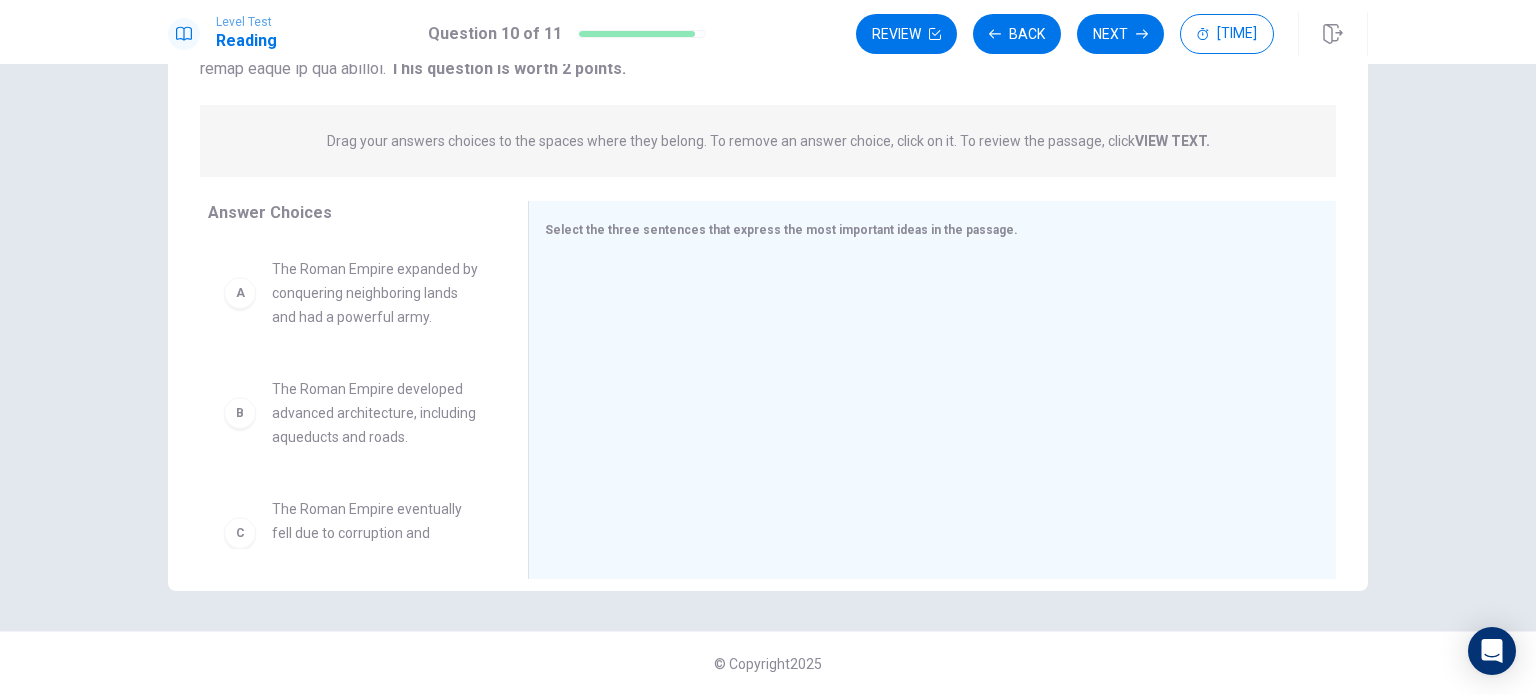 click on "The Roman Empire expanded by conquering neighboring lands and had a powerful army." at bounding box center (376, 293) 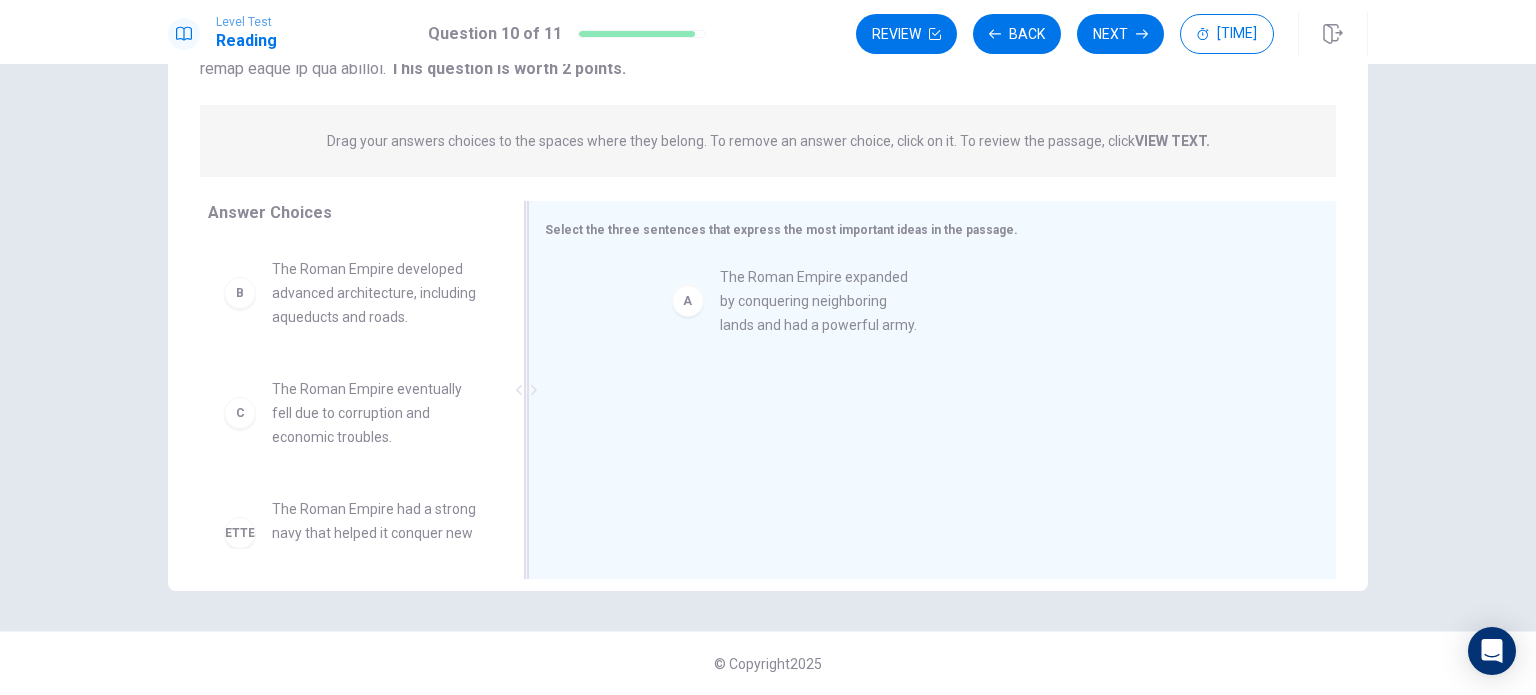 drag, startPoint x: 297, startPoint y: 311, endPoint x: 741, endPoint y: 319, distance: 444.07205 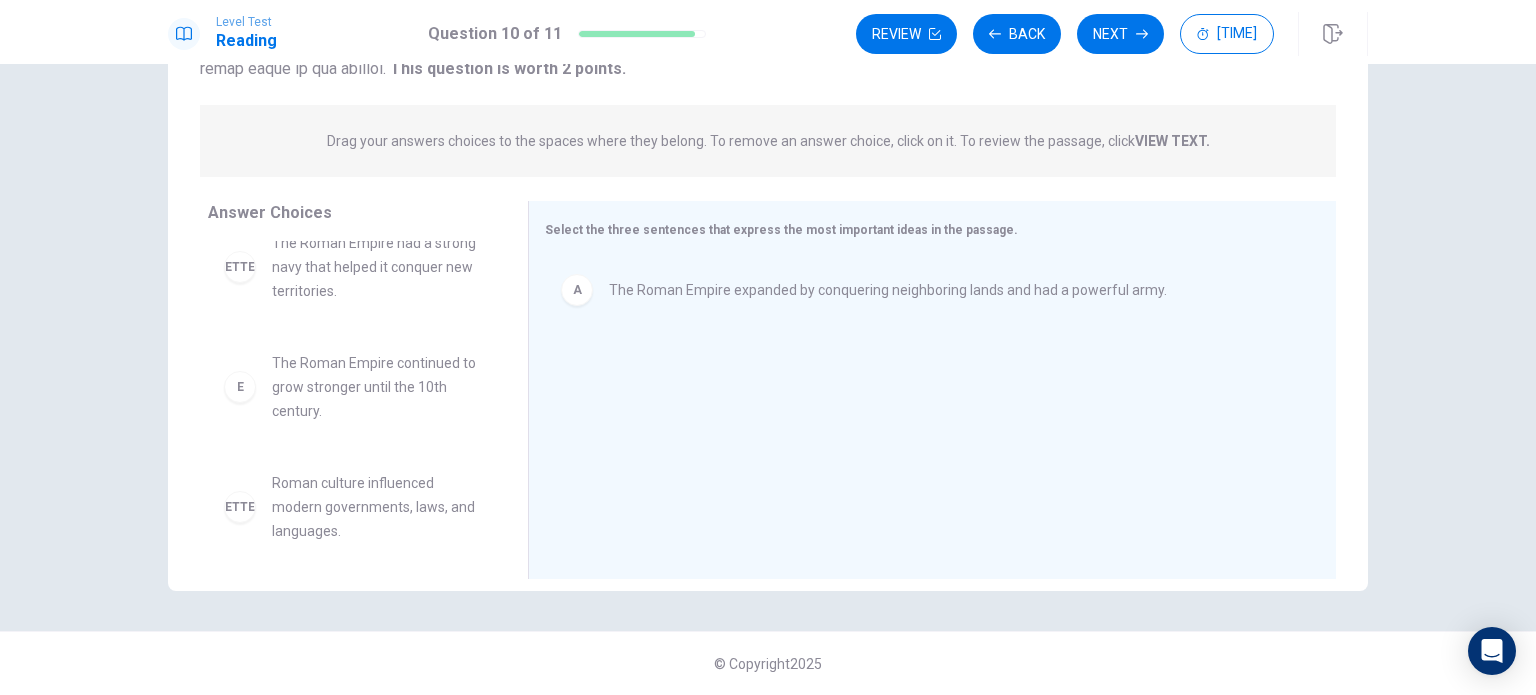 scroll, scrollTop: 276, scrollLeft: 0, axis: vertical 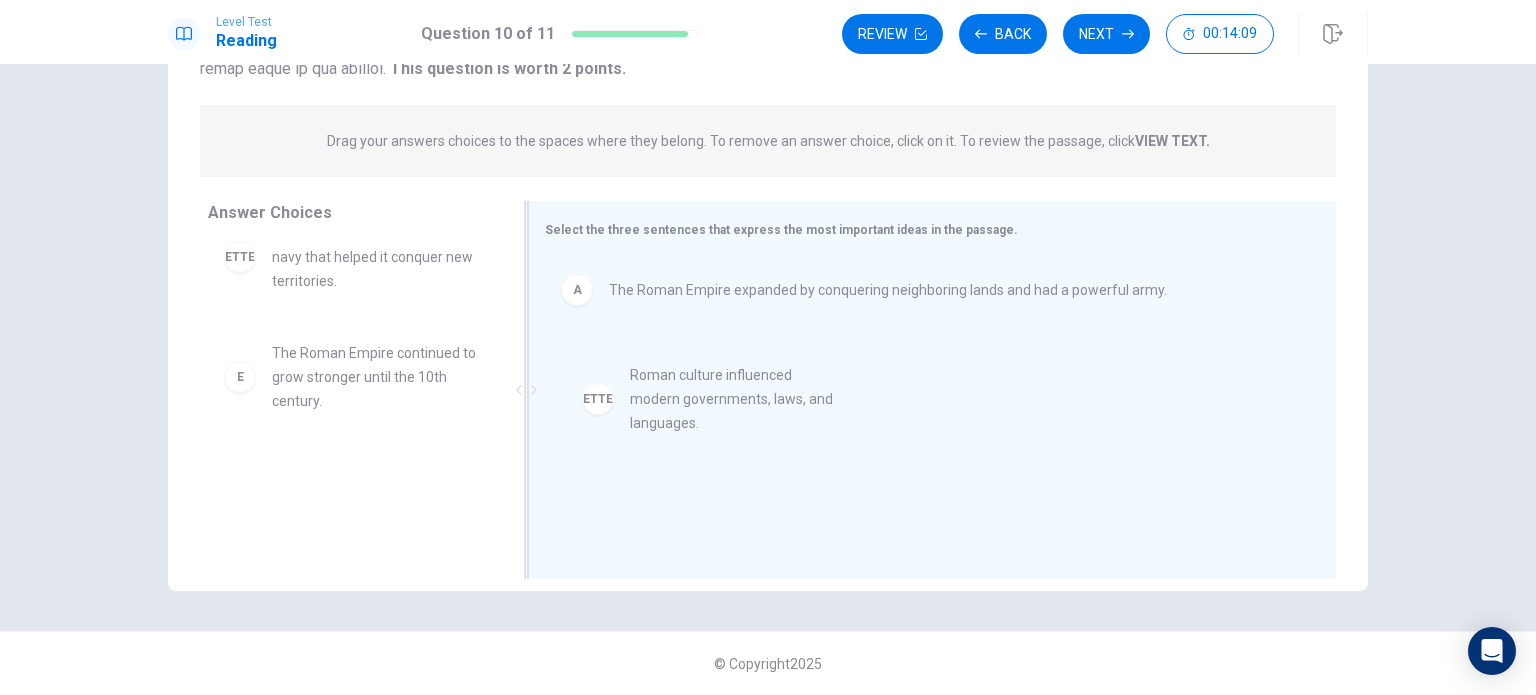 drag, startPoint x: 365, startPoint y: 502, endPoint x: 732, endPoint y: 403, distance: 380.1184 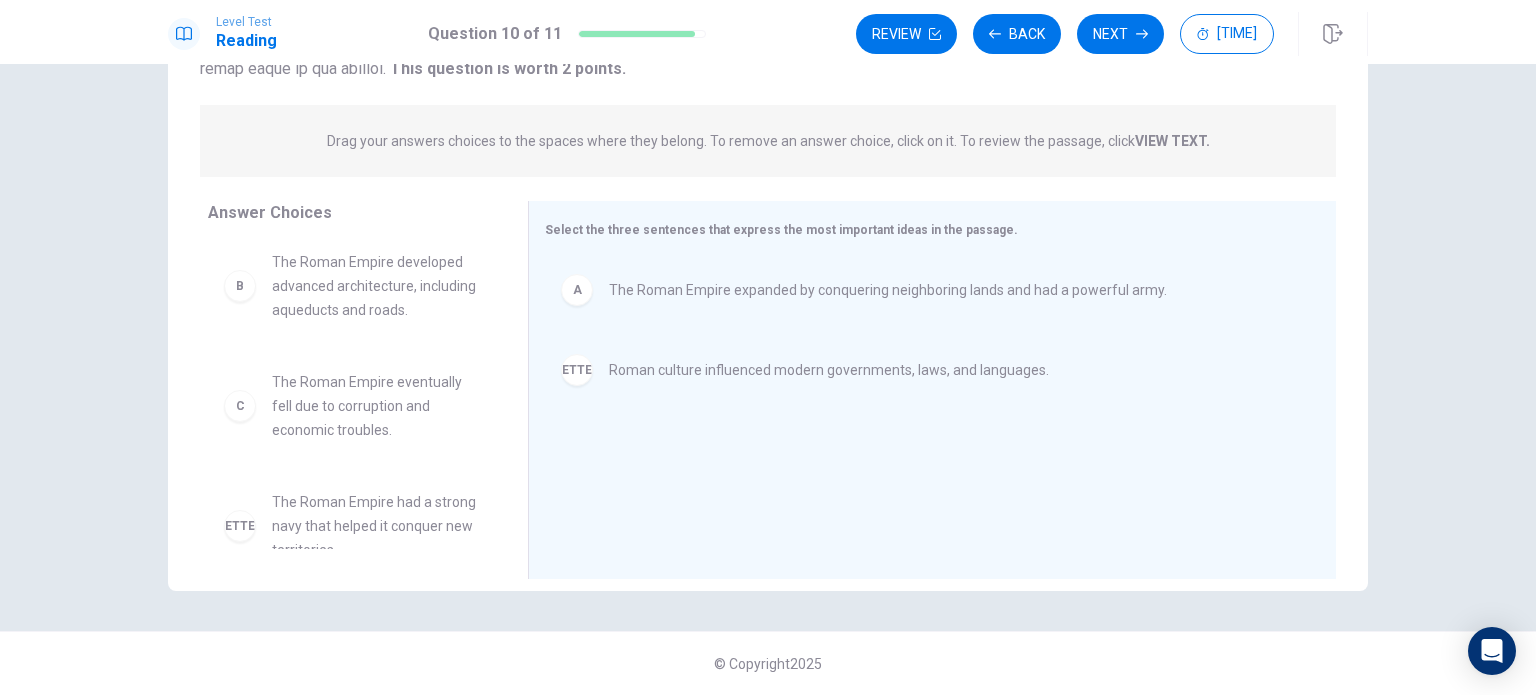 scroll, scrollTop: 0, scrollLeft: 0, axis: both 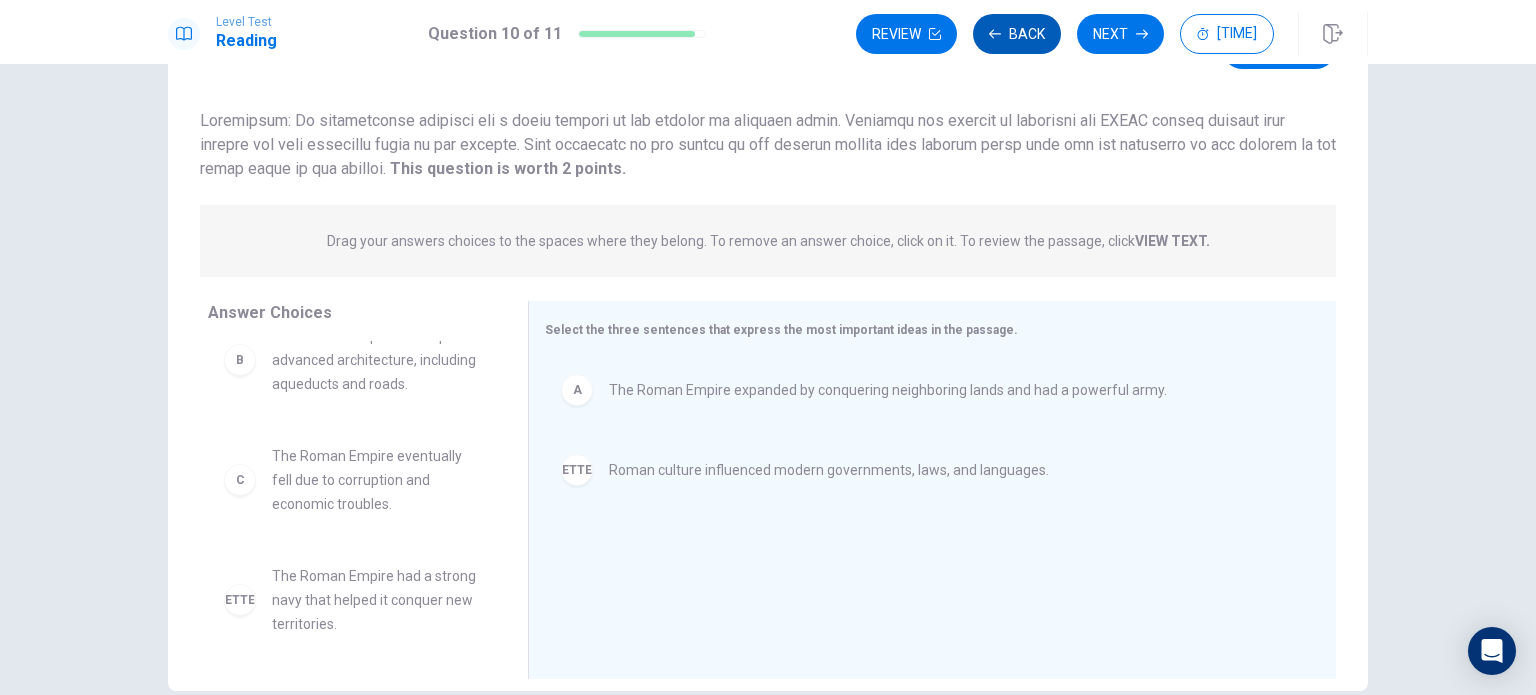 click on "Back" at bounding box center [1017, 34] 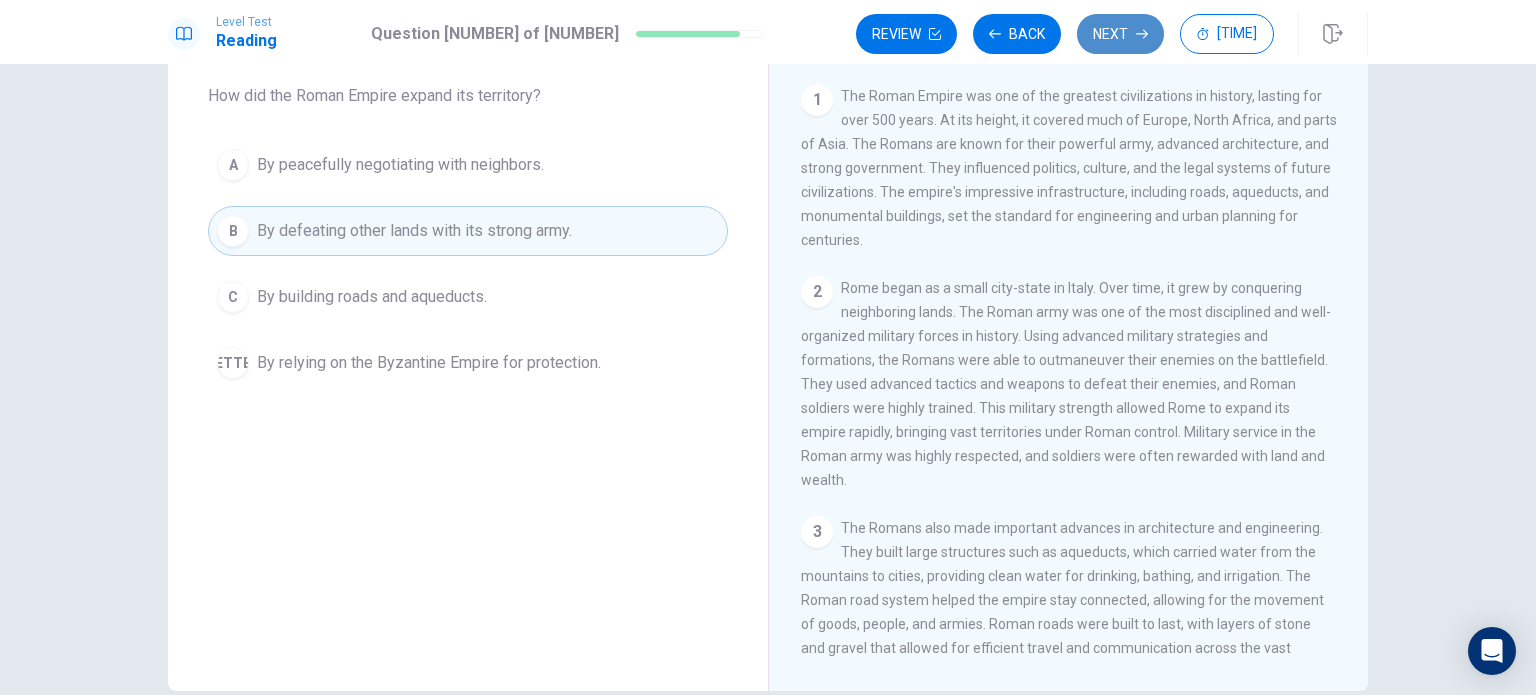 click on "Next" at bounding box center [1120, 34] 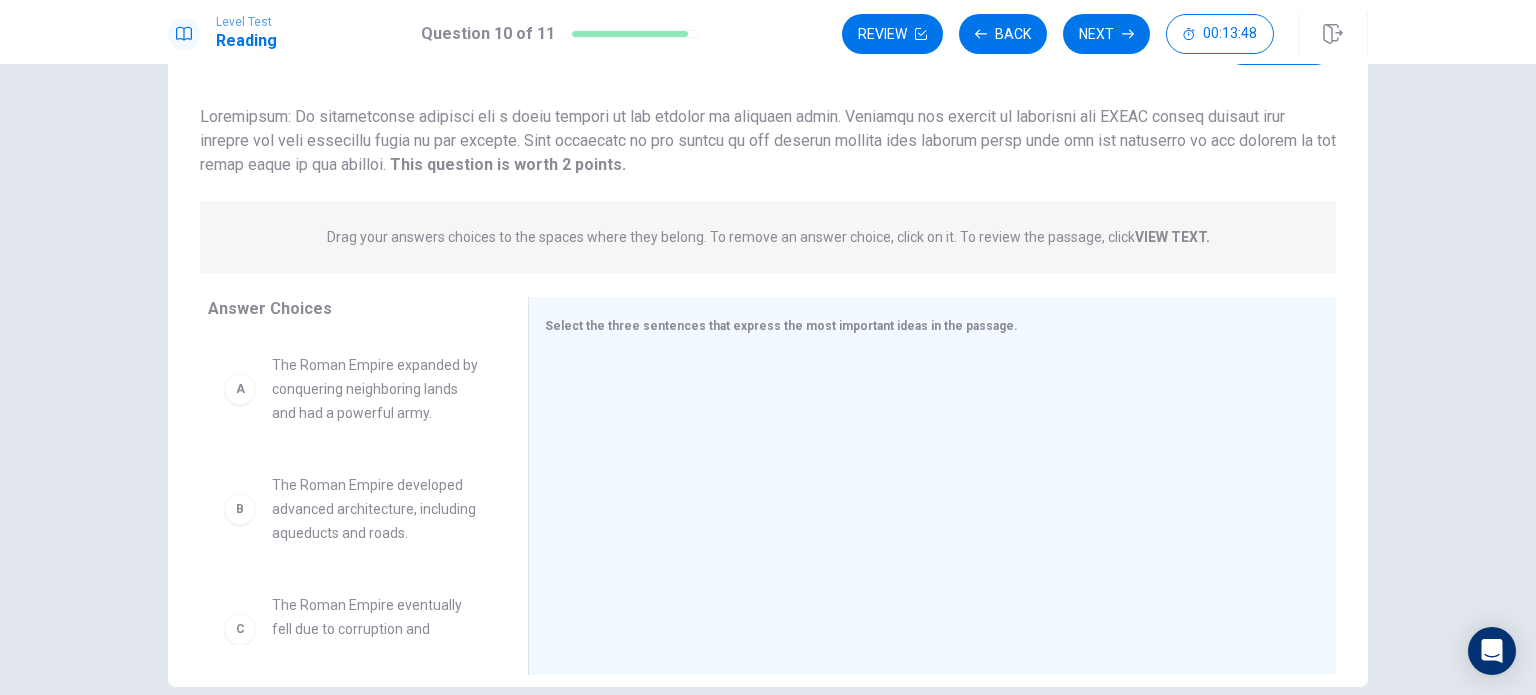 scroll, scrollTop: 74, scrollLeft: 0, axis: vertical 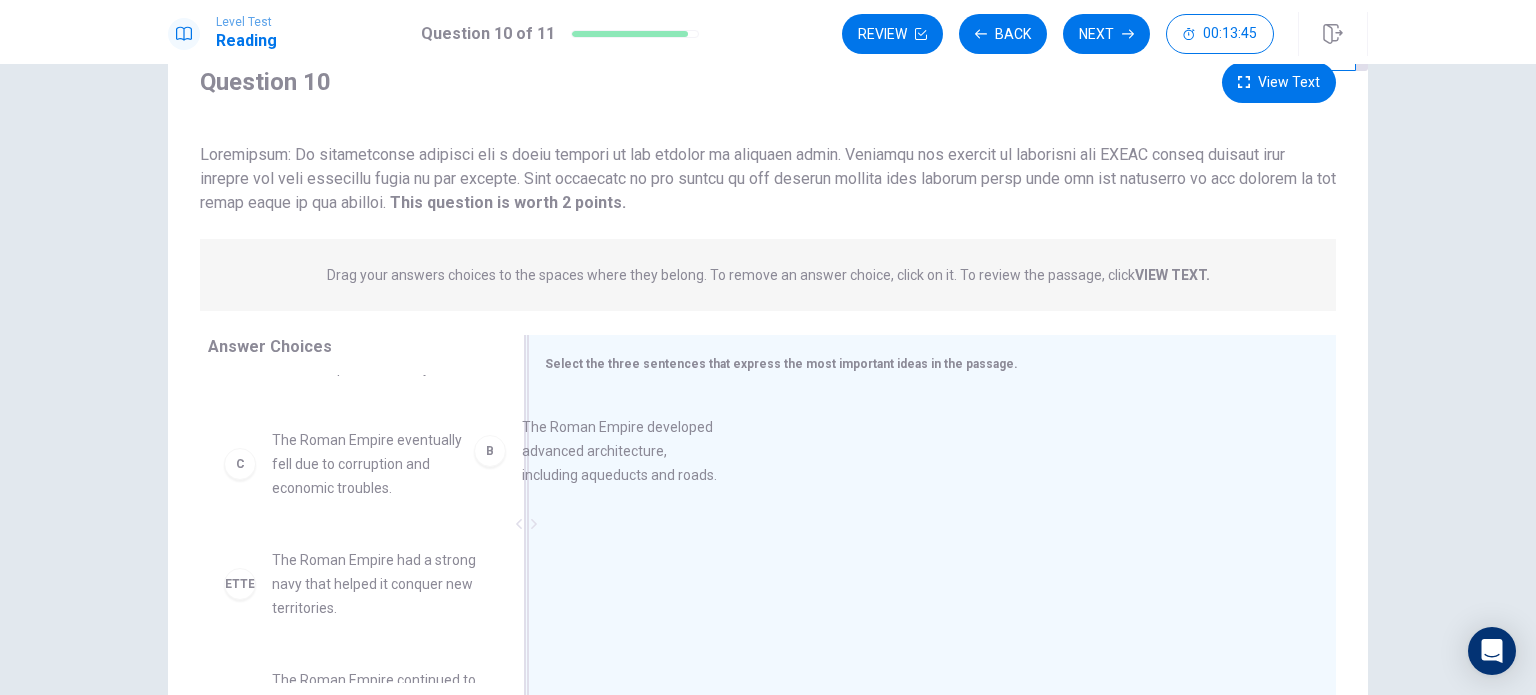 drag, startPoint x: 403, startPoint y: 457, endPoint x: 673, endPoint y: 460, distance: 270.01666 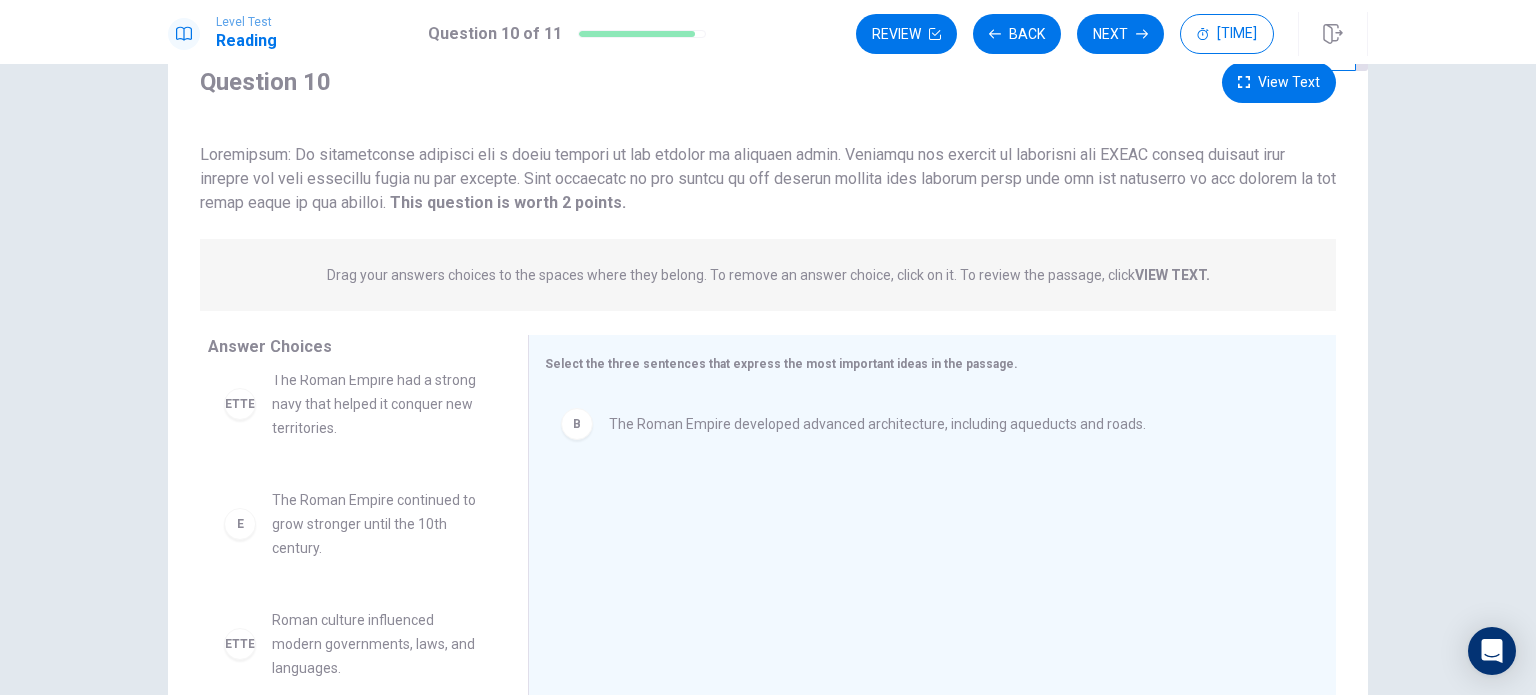 scroll, scrollTop: 276, scrollLeft: 0, axis: vertical 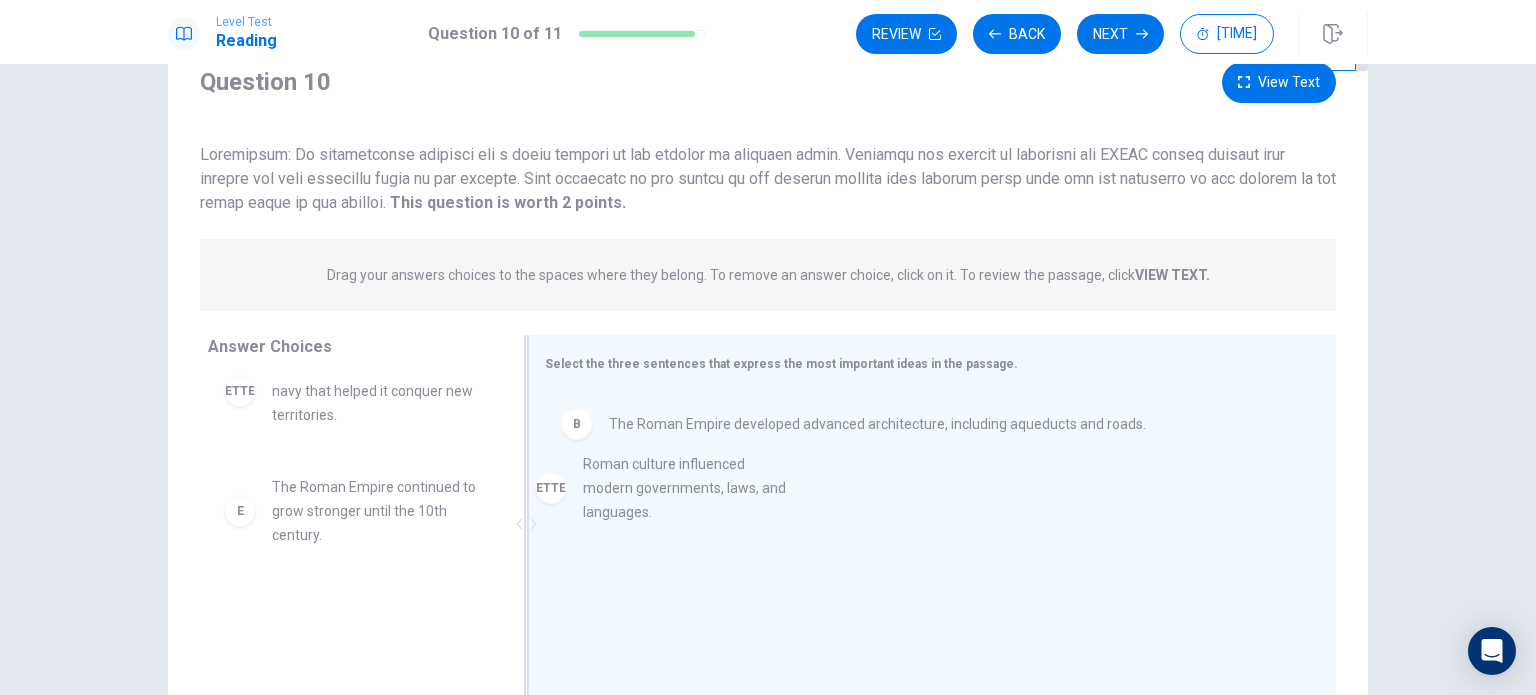 drag, startPoint x: 336, startPoint y: 647, endPoint x: 656, endPoint y: 501, distance: 351.73285 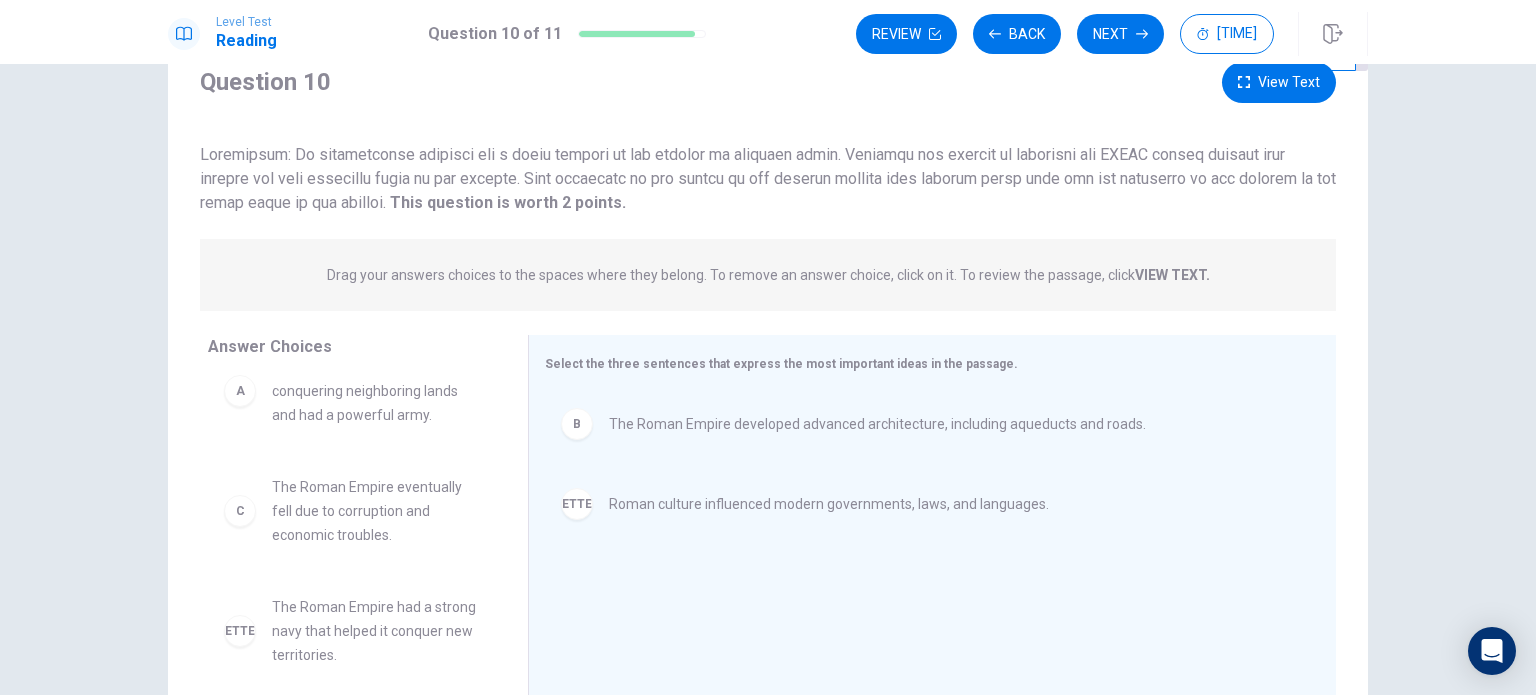 scroll, scrollTop: 0, scrollLeft: 0, axis: both 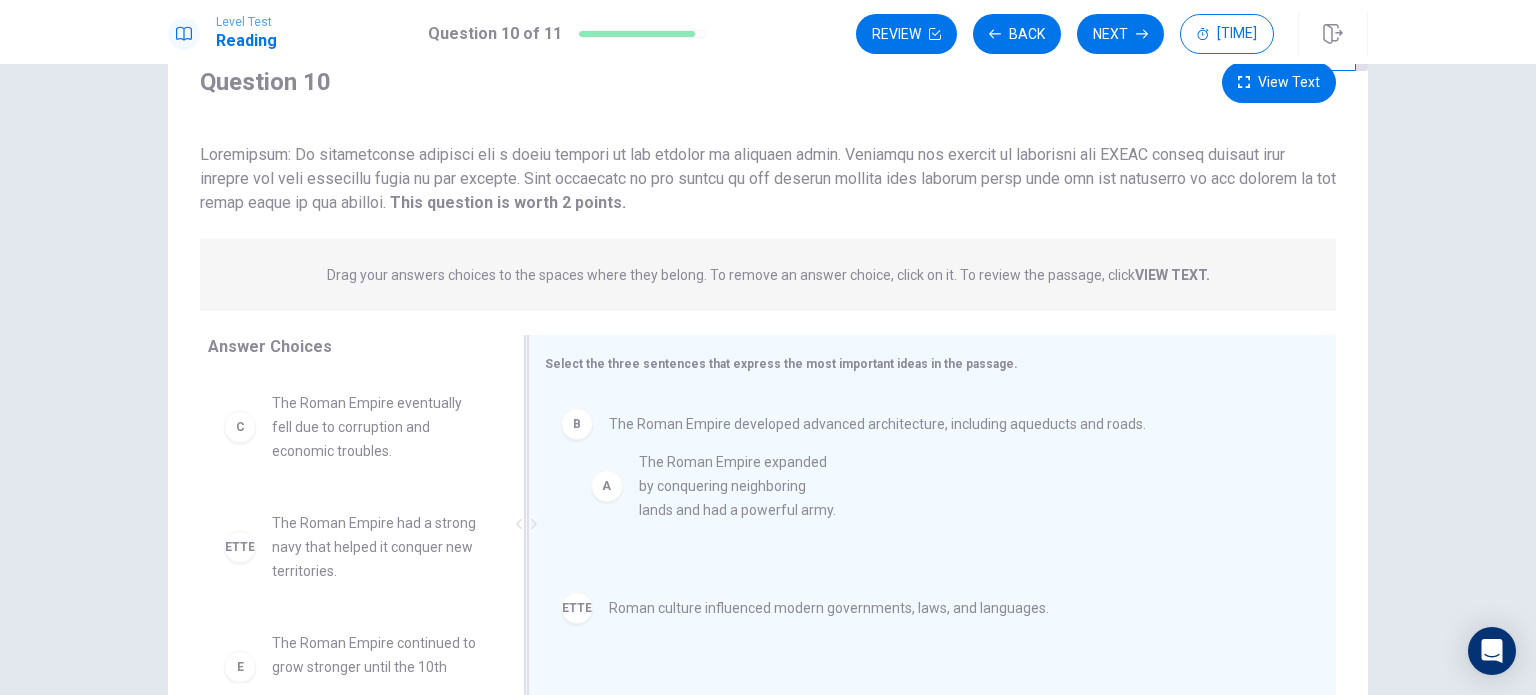 drag, startPoint x: 364, startPoint y: 423, endPoint x: 750, endPoint y: 482, distance: 390.48303 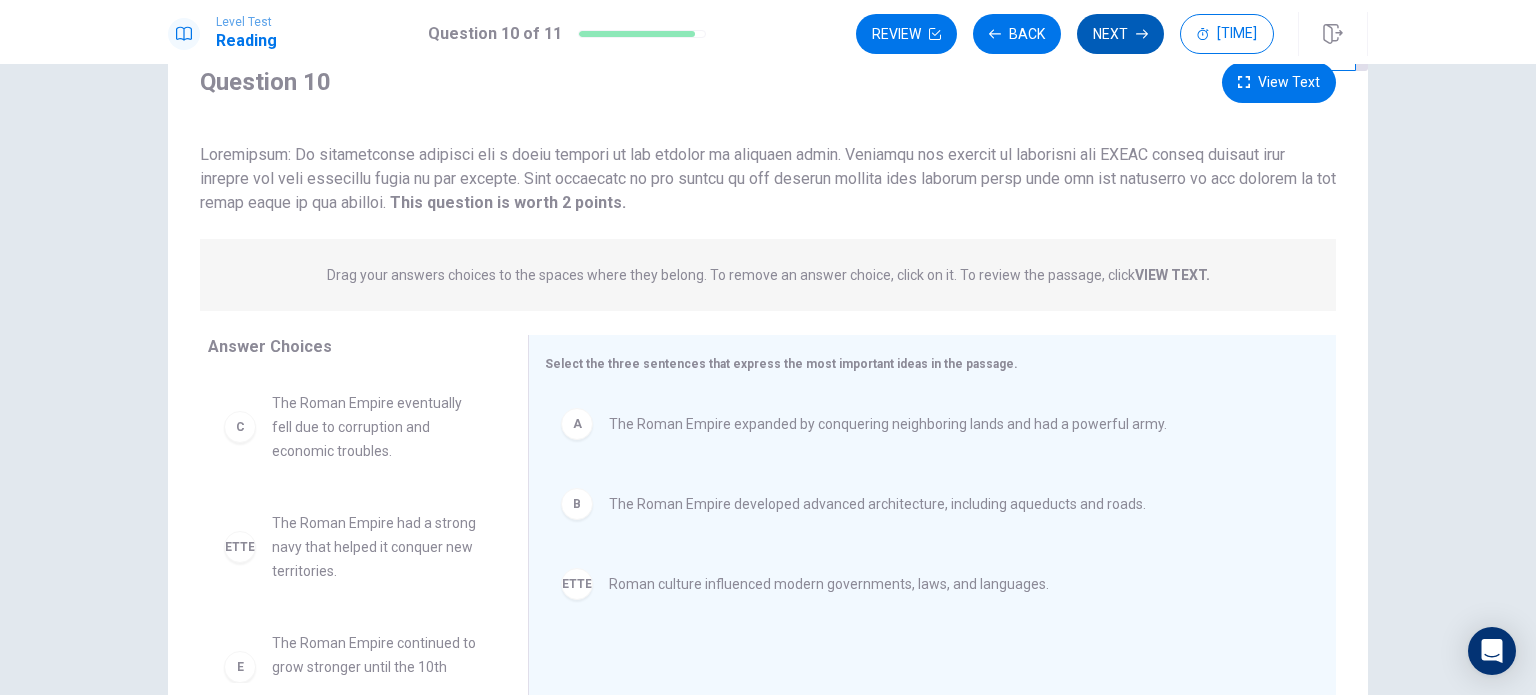 click on "Next" at bounding box center [1120, 34] 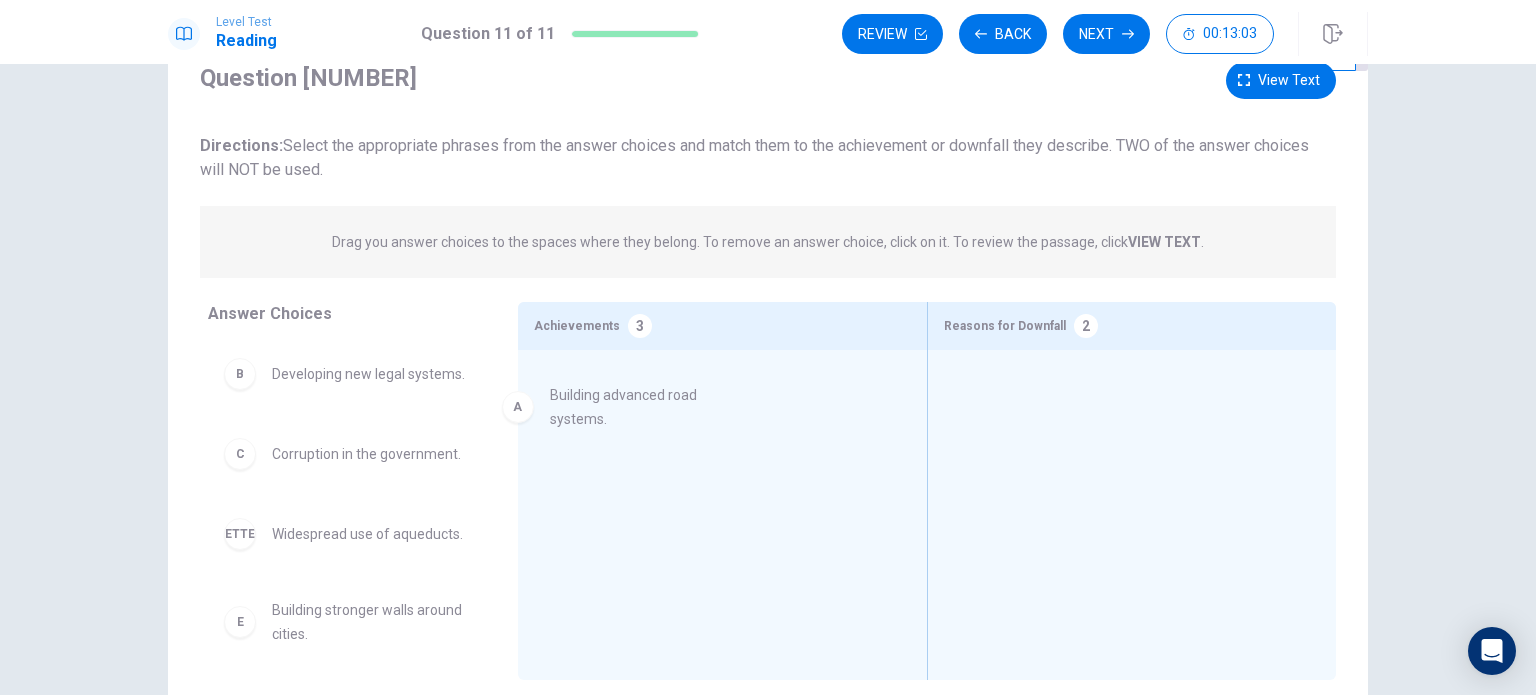 drag, startPoint x: 347, startPoint y: 382, endPoint x: 640, endPoint y: 407, distance: 294.0646 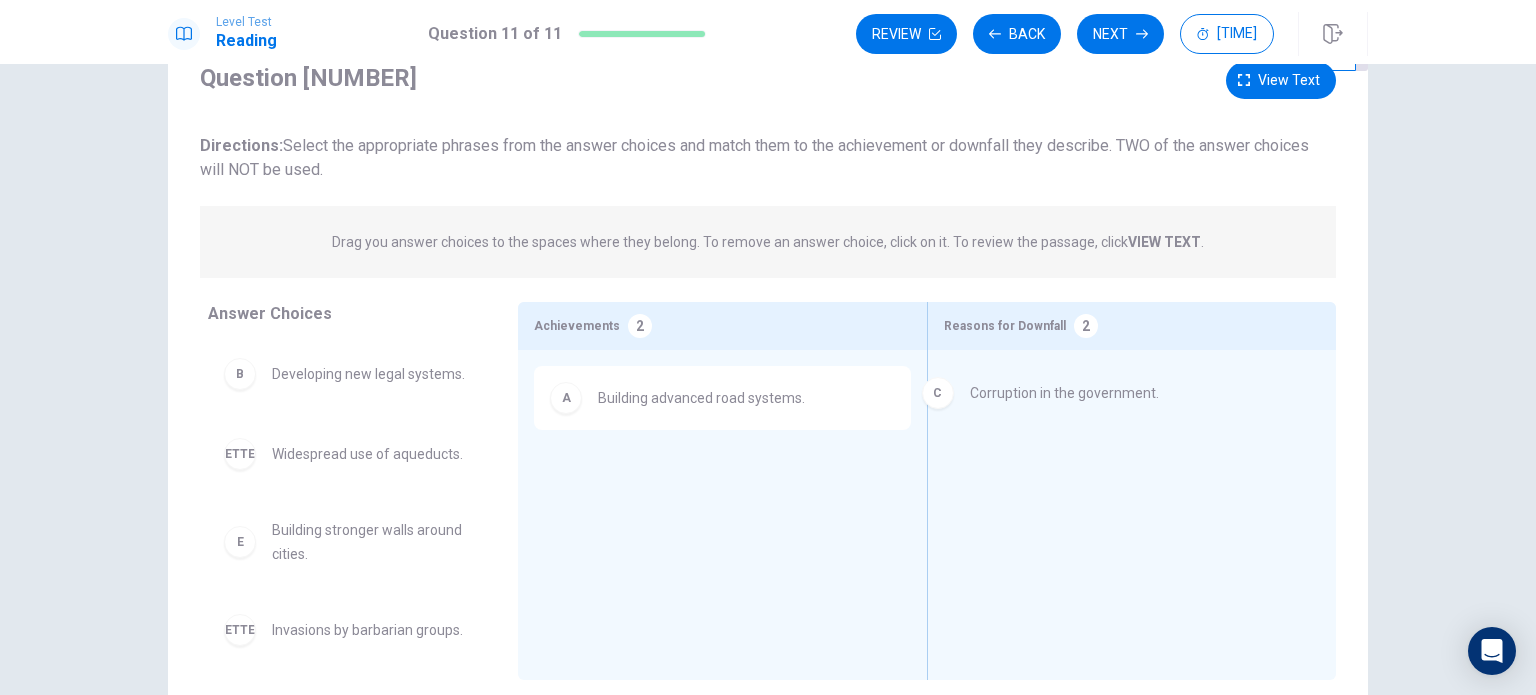 drag, startPoint x: 368, startPoint y: 464, endPoint x: 1079, endPoint y: 399, distance: 713.96497 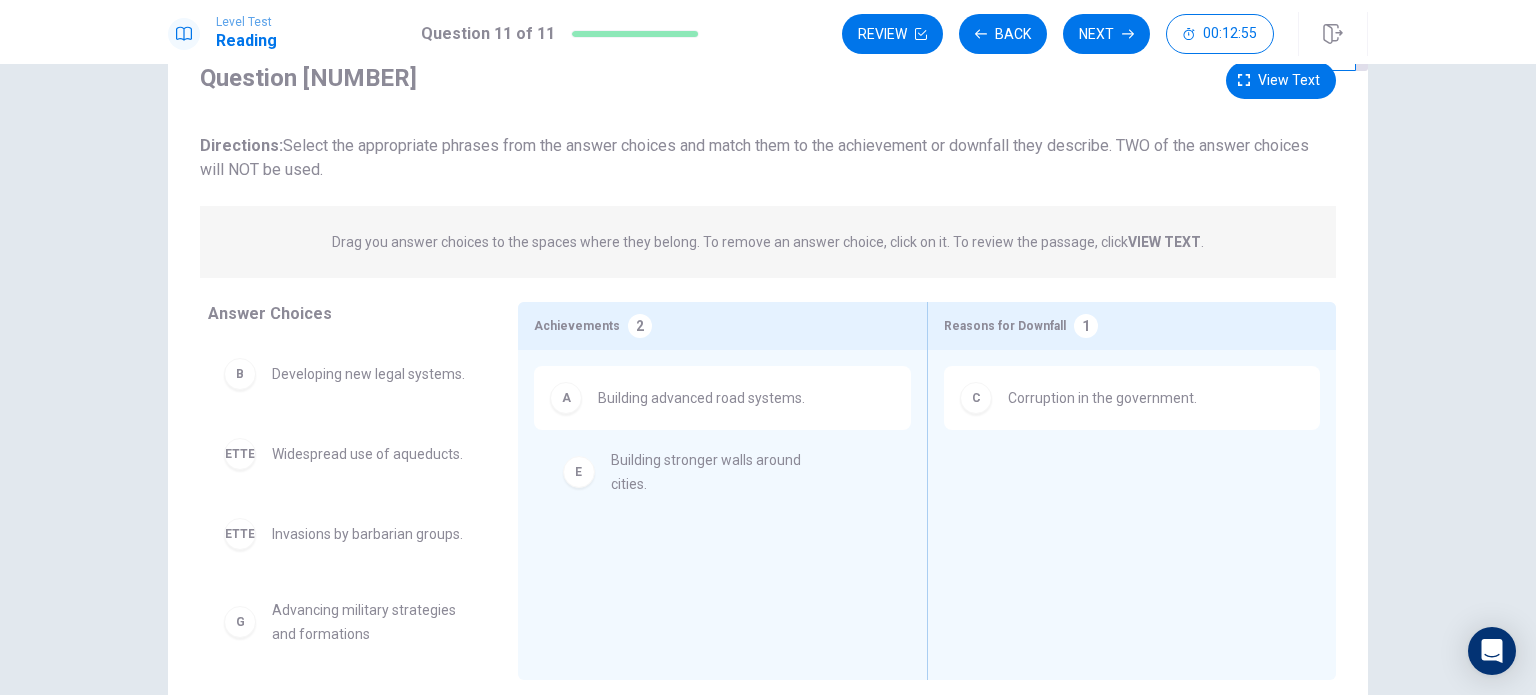drag, startPoint x: 339, startPoint y: 539, endPoint x: 703, endPoint y: 466, distance: 371.2479 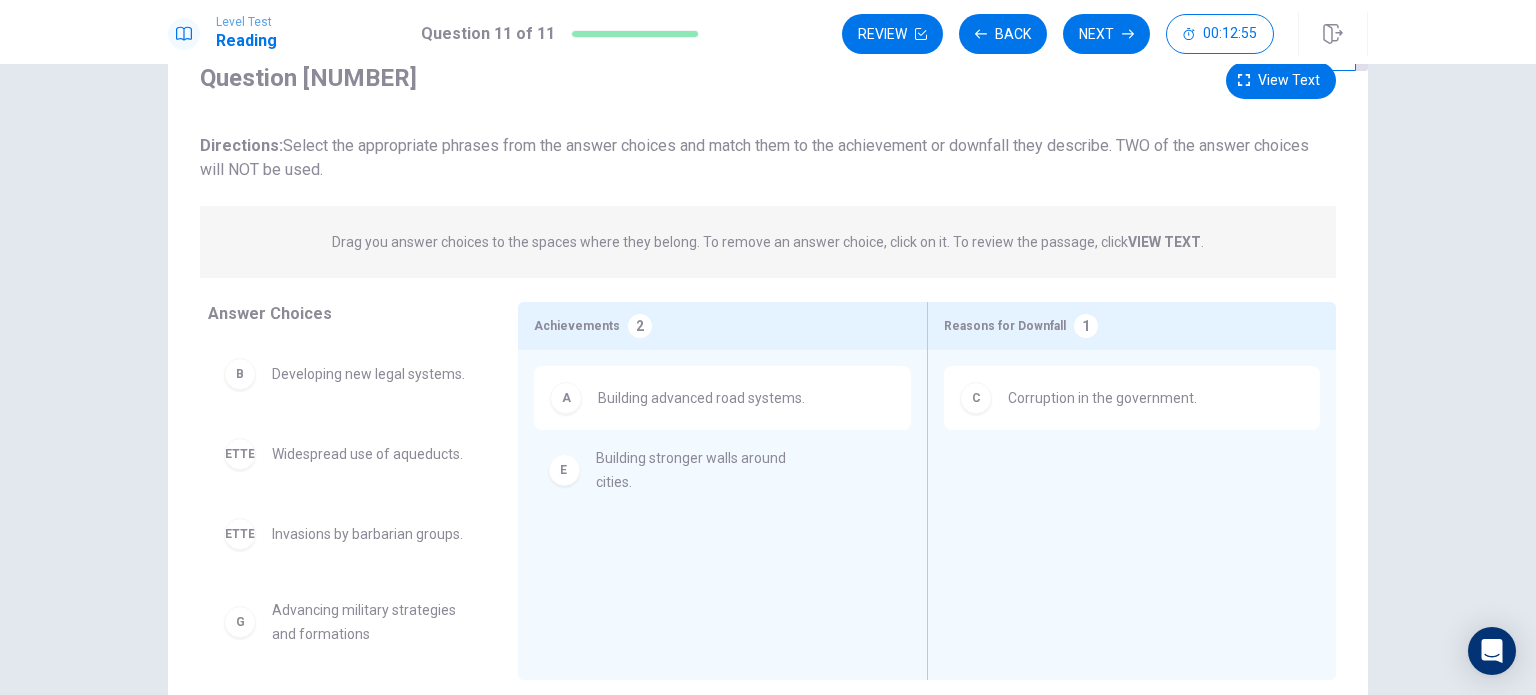 click on "A Building advanced road systems." at bounding box center (722, 484) 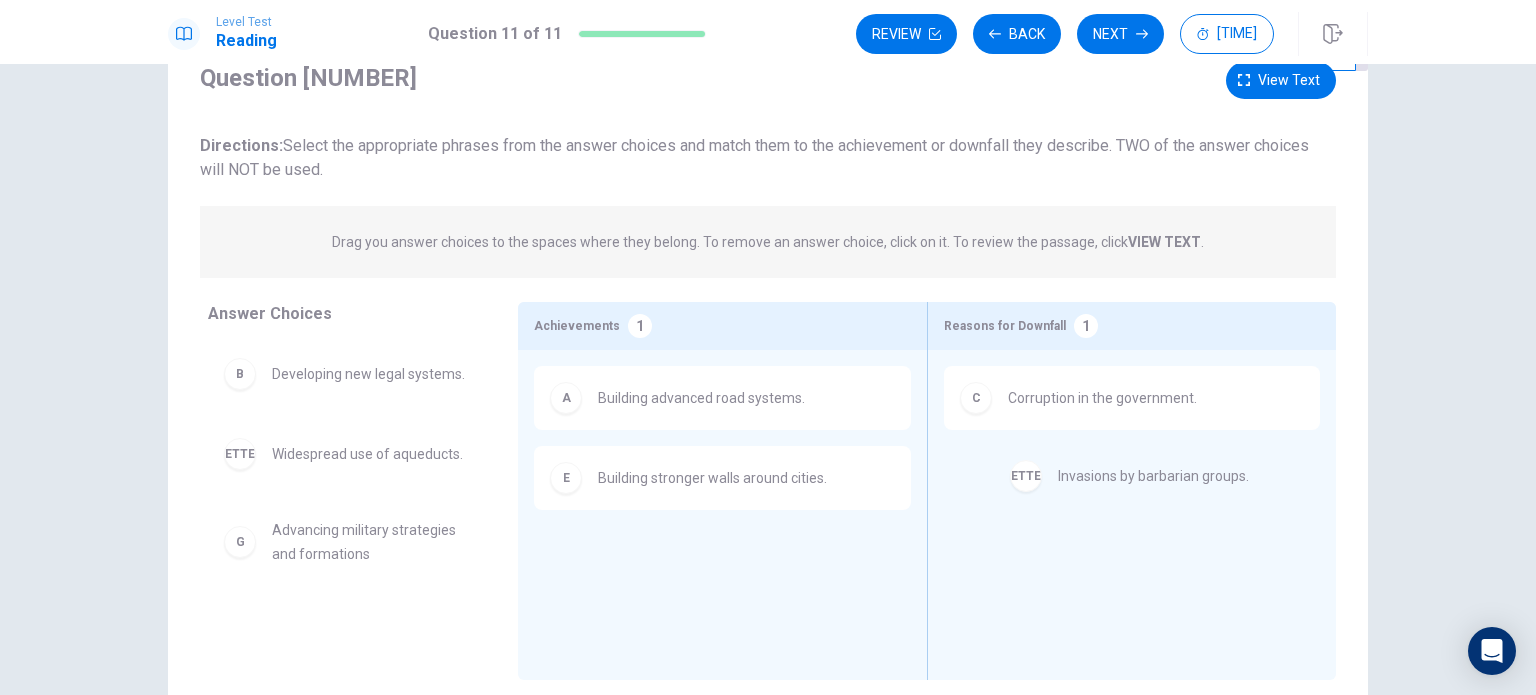drag, startPoint x: 391, startPoint y: 546, endPoint x: 1190, endPoint y: 483, distance: 801.47986 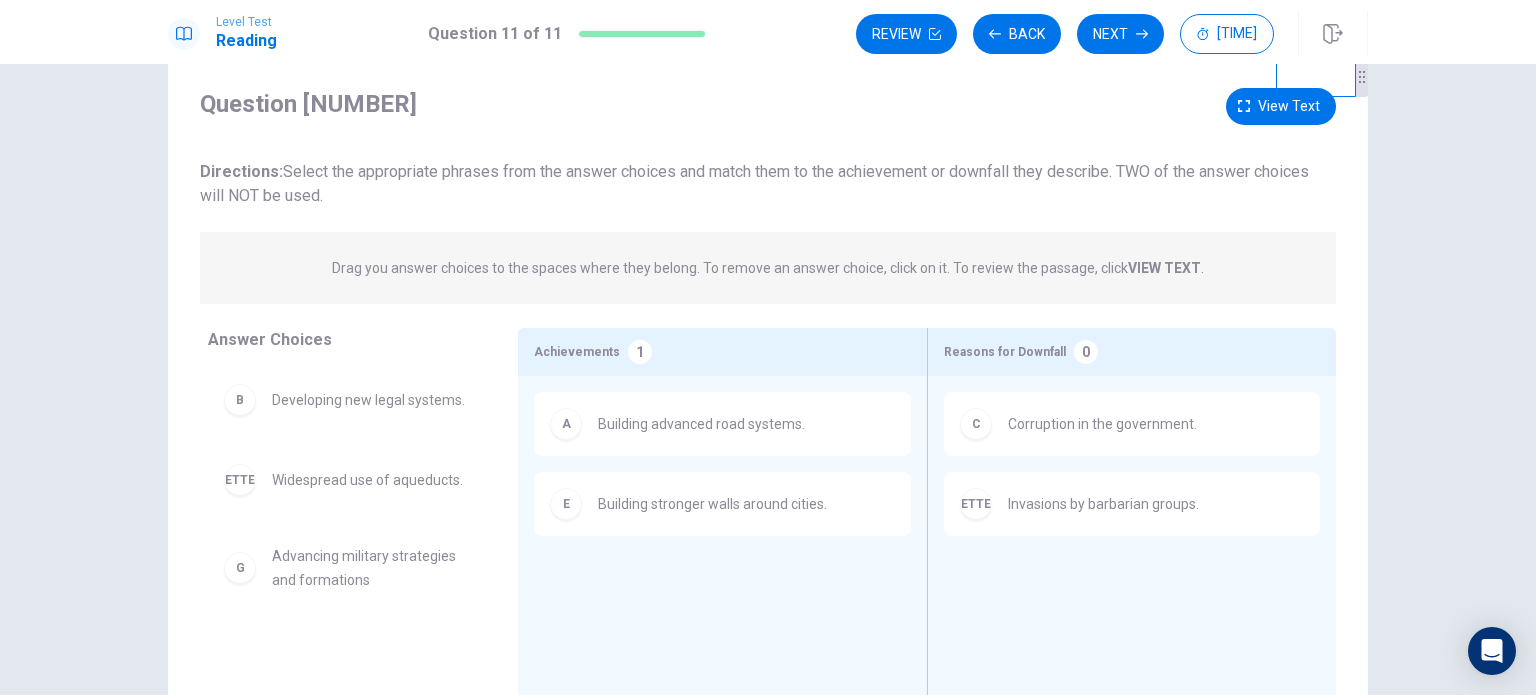 scroll, scrollTop: 74, scrollLeft: 0, axis: vertical 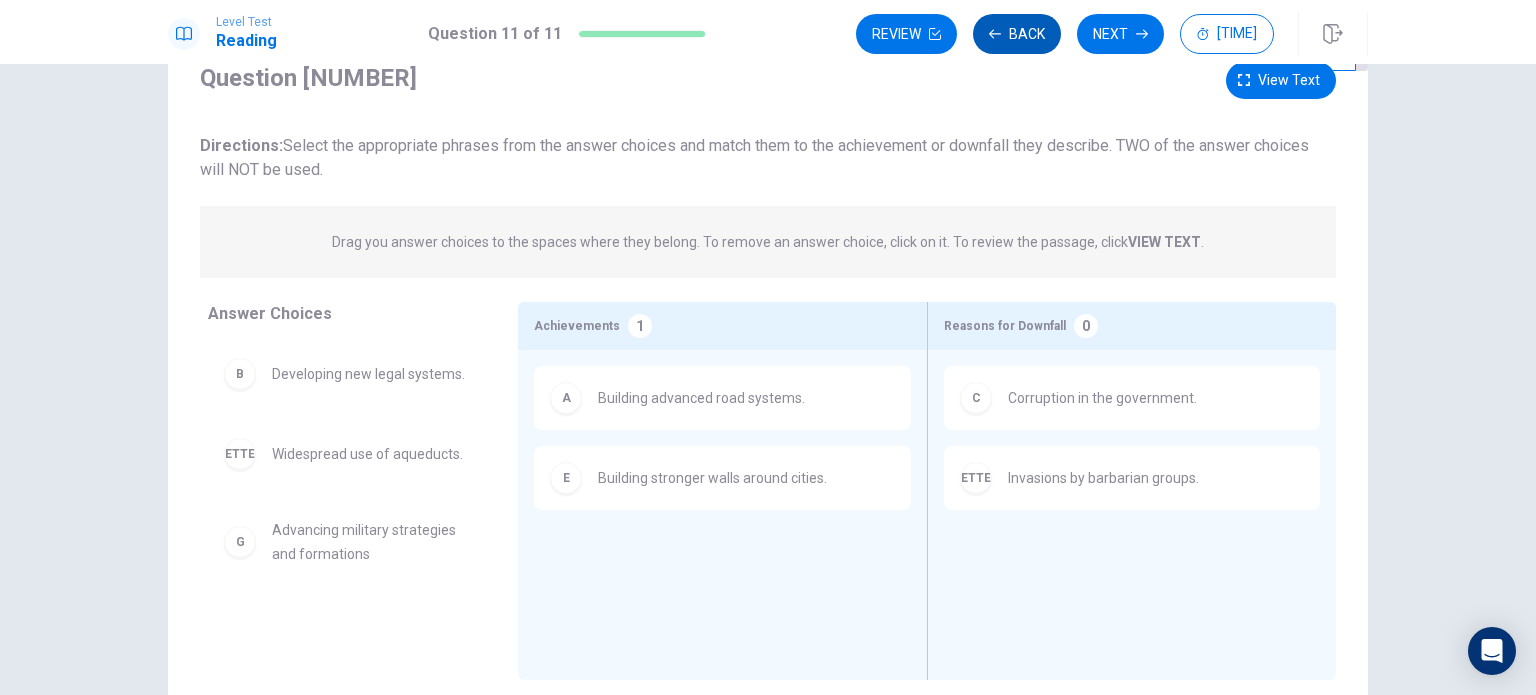click on "Back" at bounding box center [1017, 34] 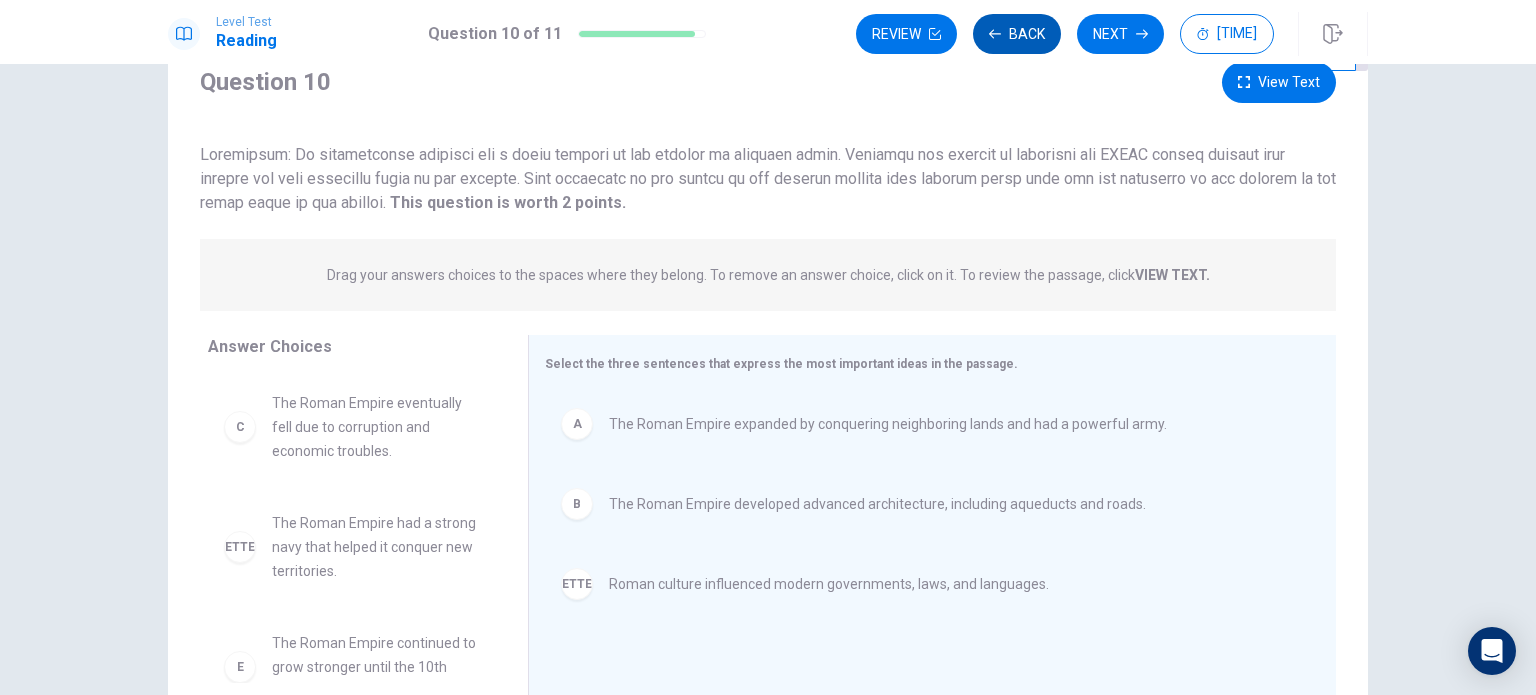 click on "Back" at bounding box center [1017, 34] 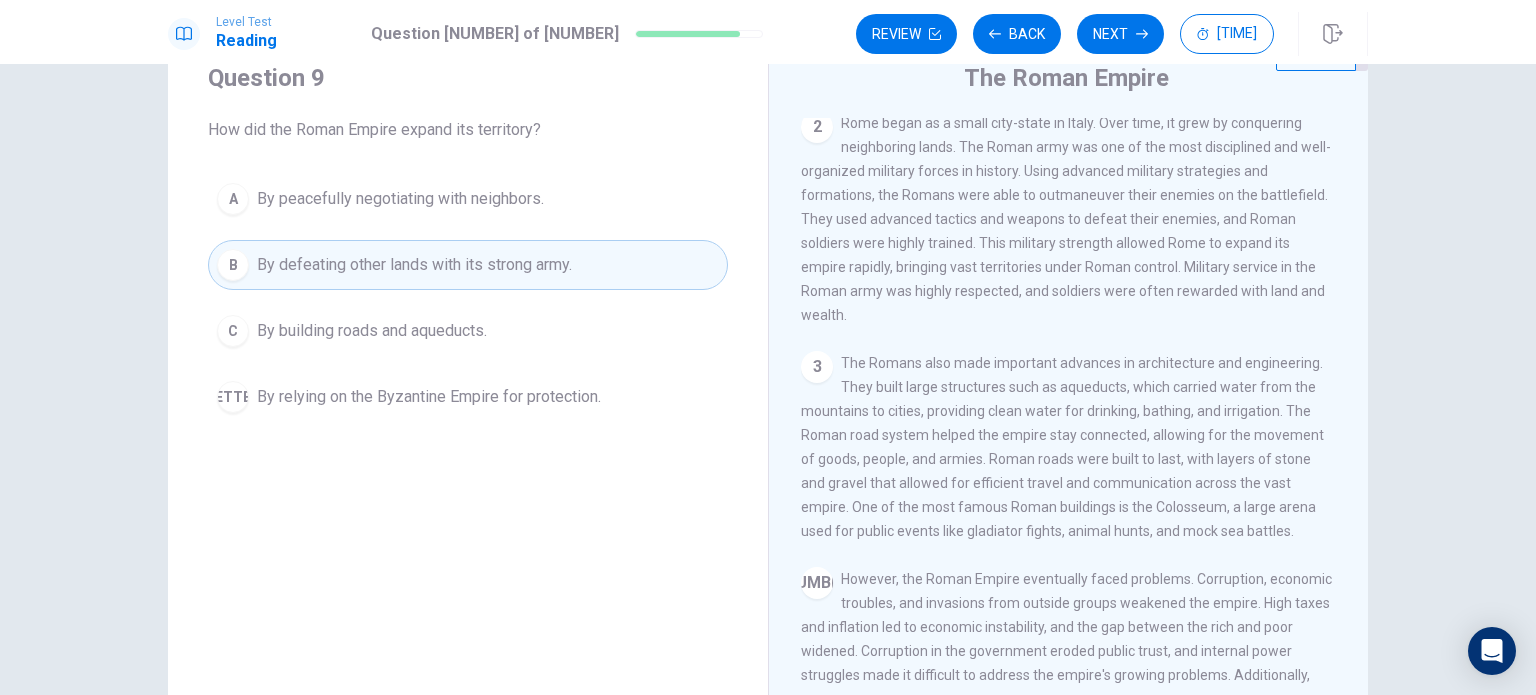 scroll, scrollTop: 200, scrollLeft: 0, axis: vertical 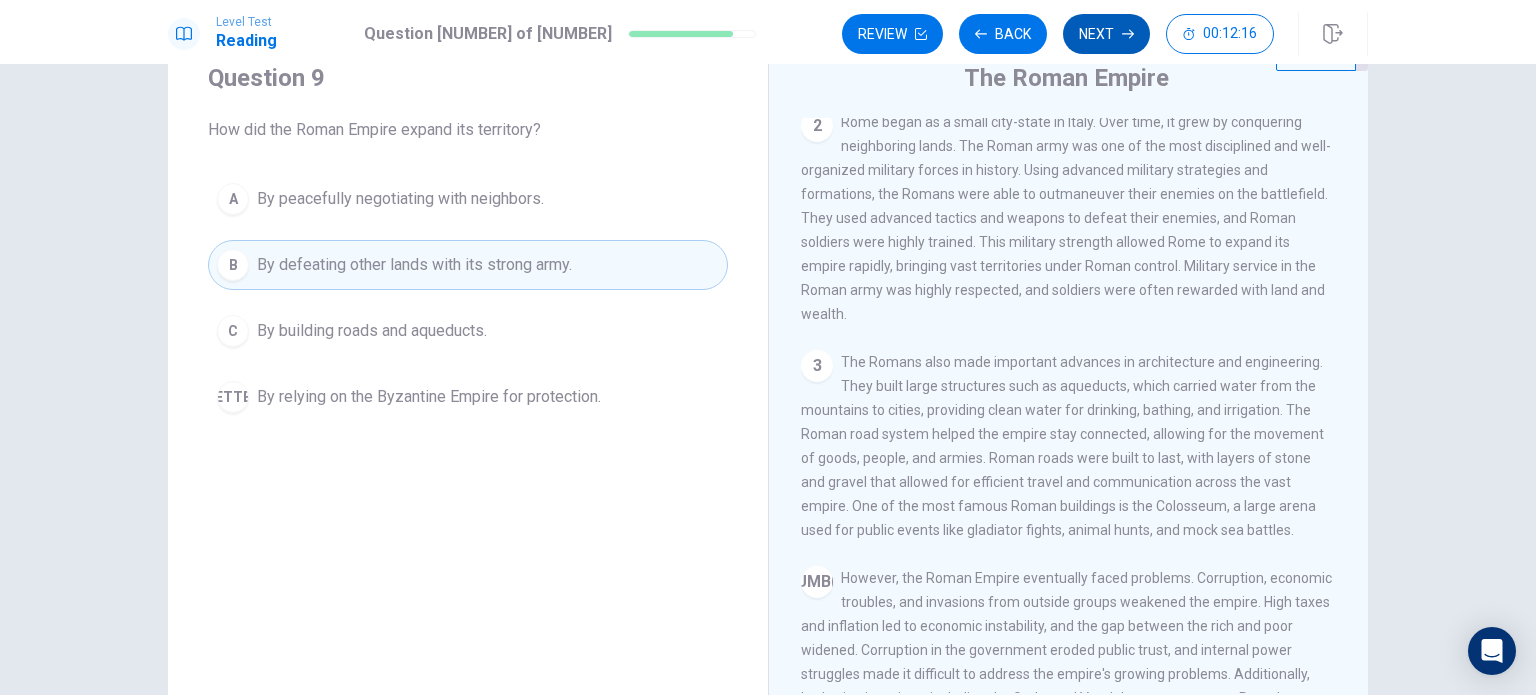 click on "Next" at bounding box center [1106, 34] 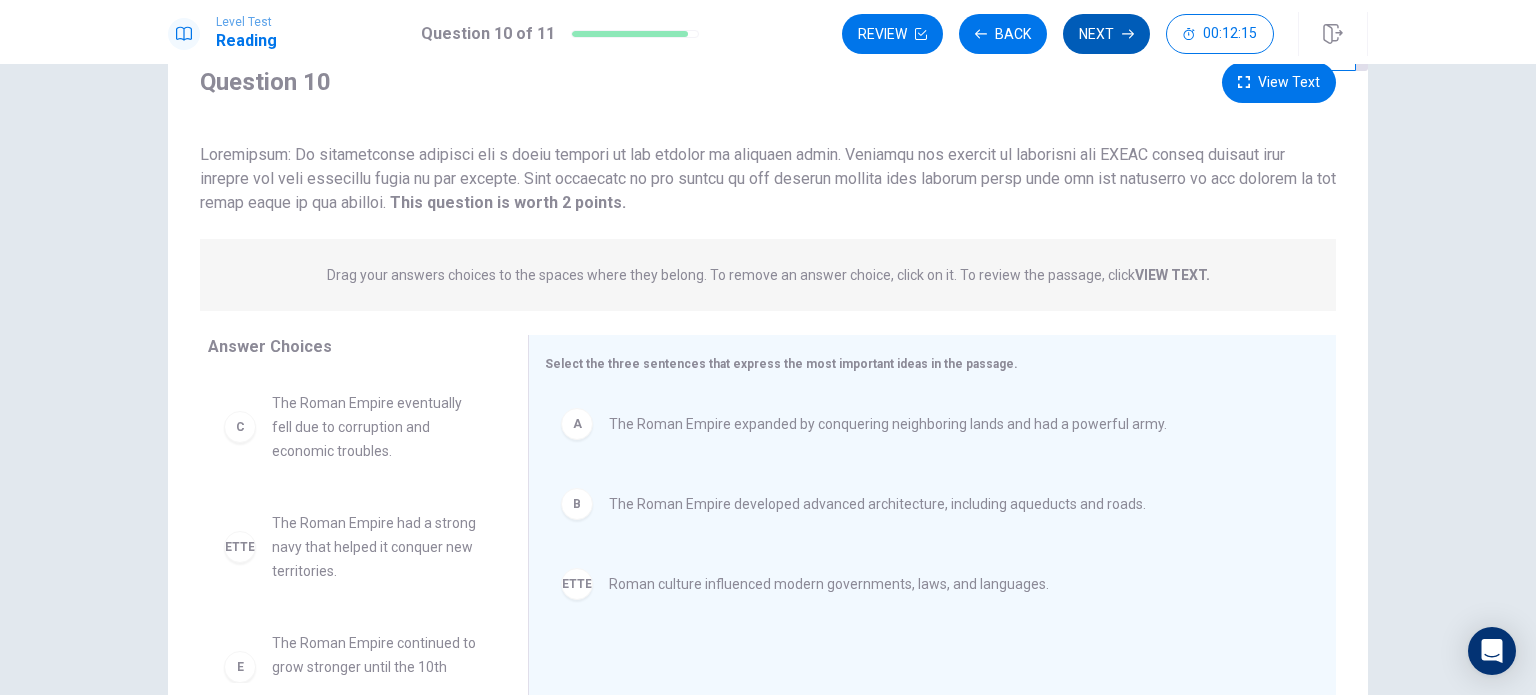 click on "Next" at bounding box center (1106, 34) 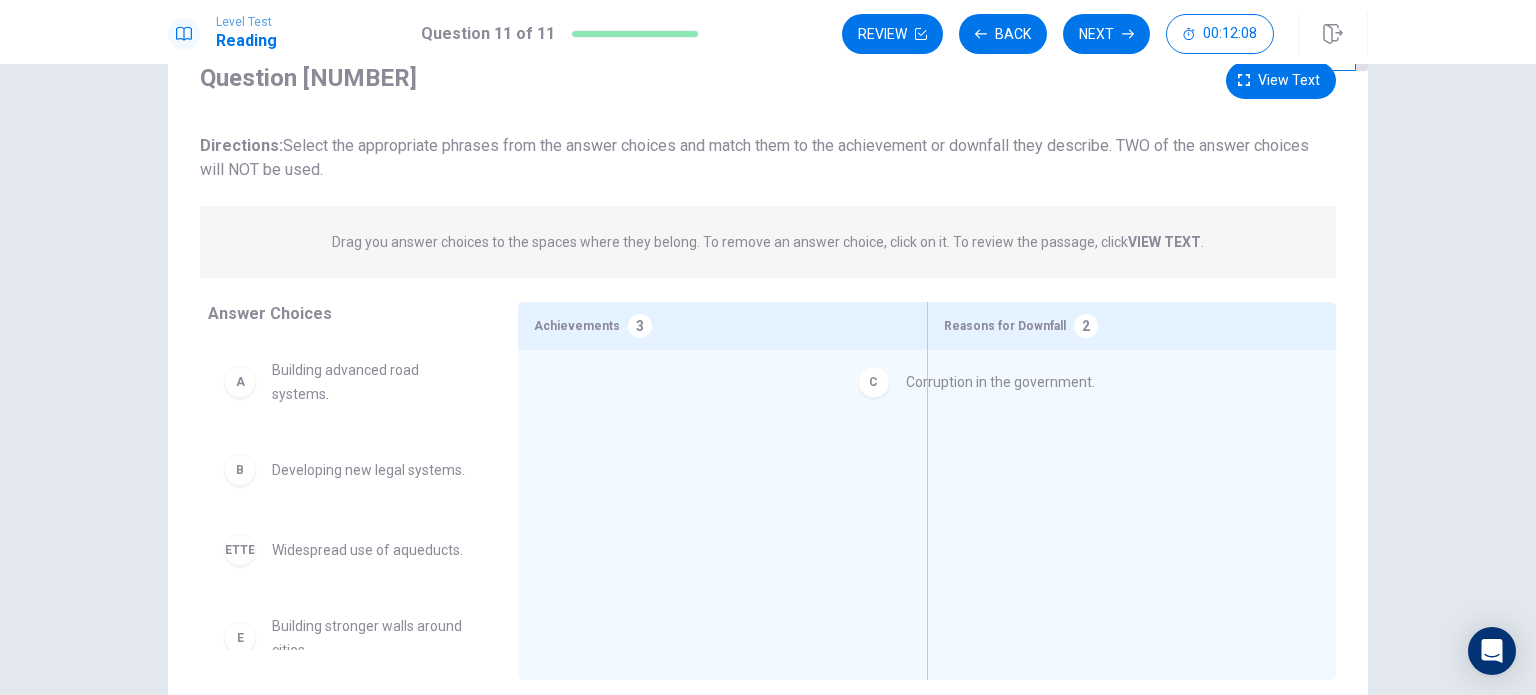 drag, startPoint x: 427, startPoint y: 558, endPoint x: 1075, endPoint y: 383, distance: 671.2146 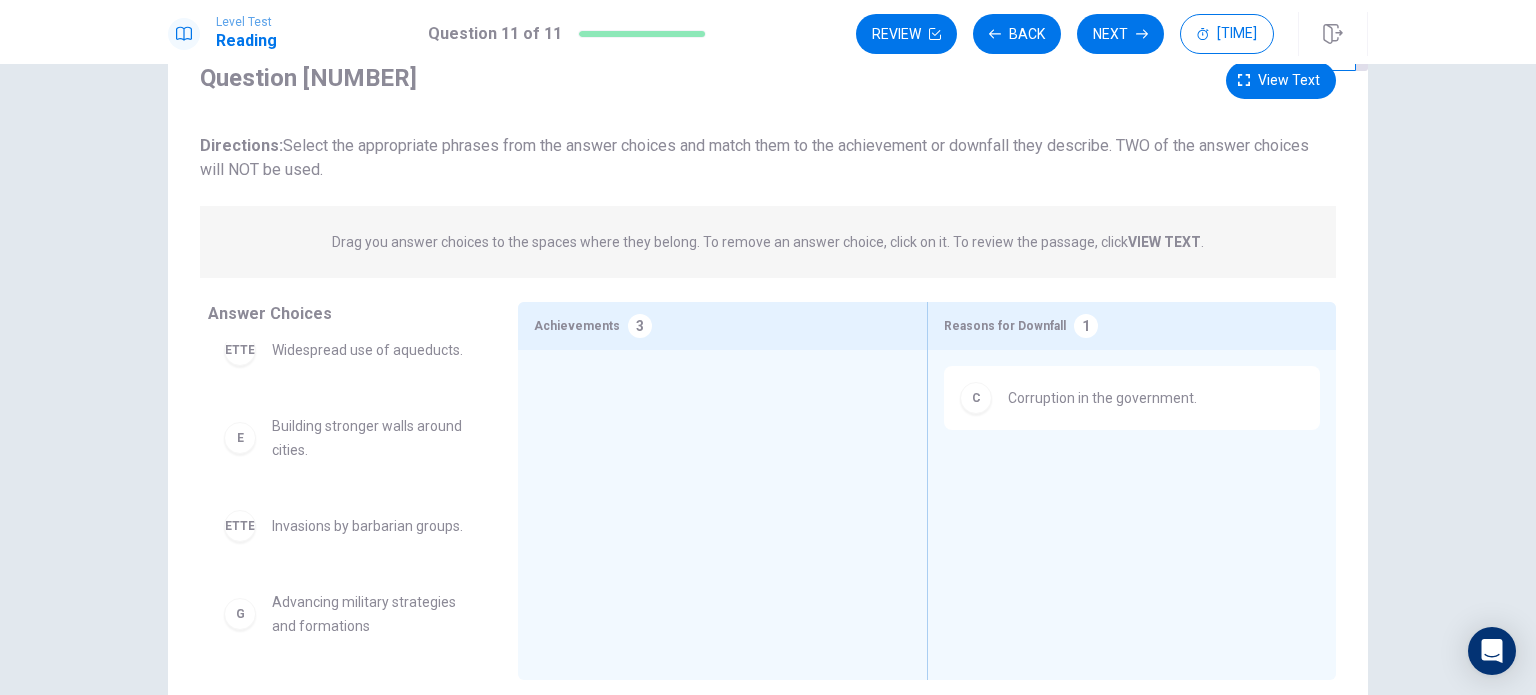 scroll, scrollTop: 204, scrollLeft: 0, axis: vertical 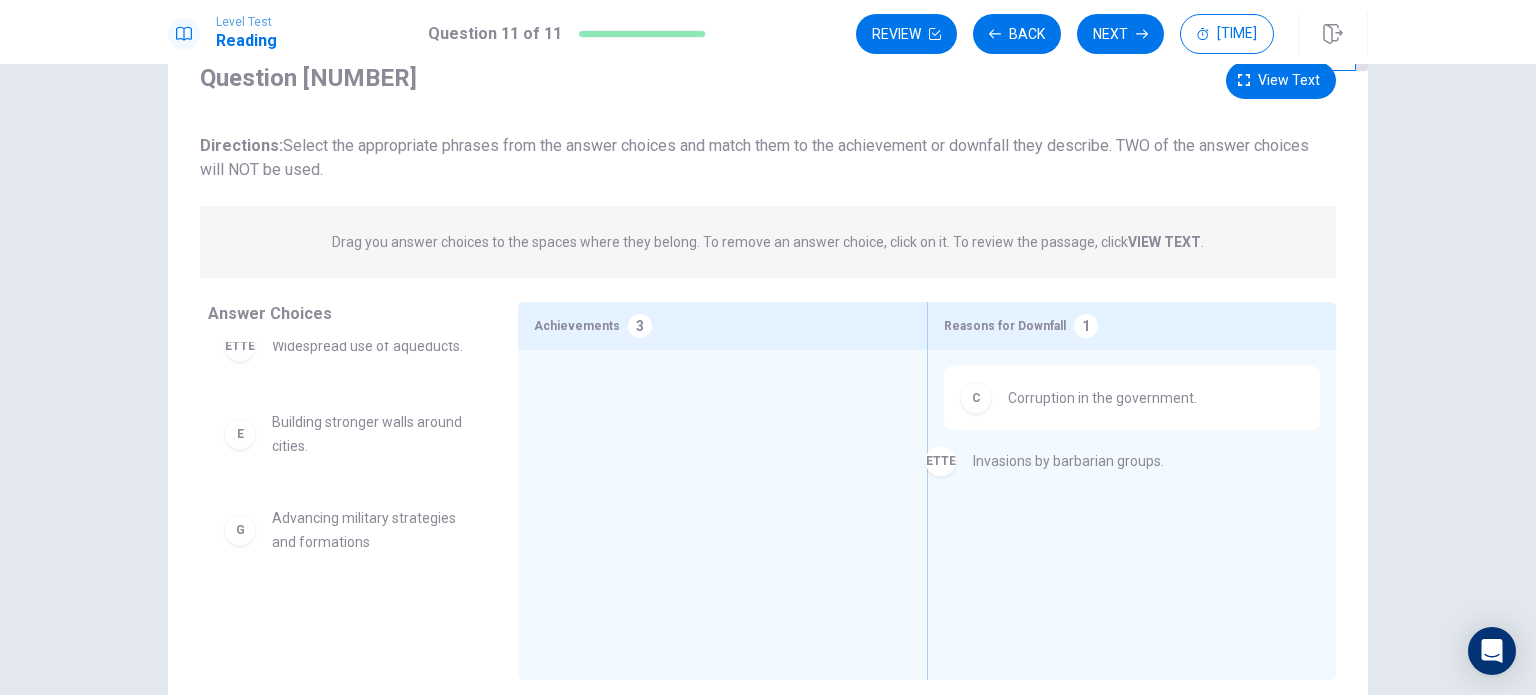 drag, startPoint x: 376, startPoint y: 527, endPoint x: 1081, endPoint y: 466, distance: 707.6341 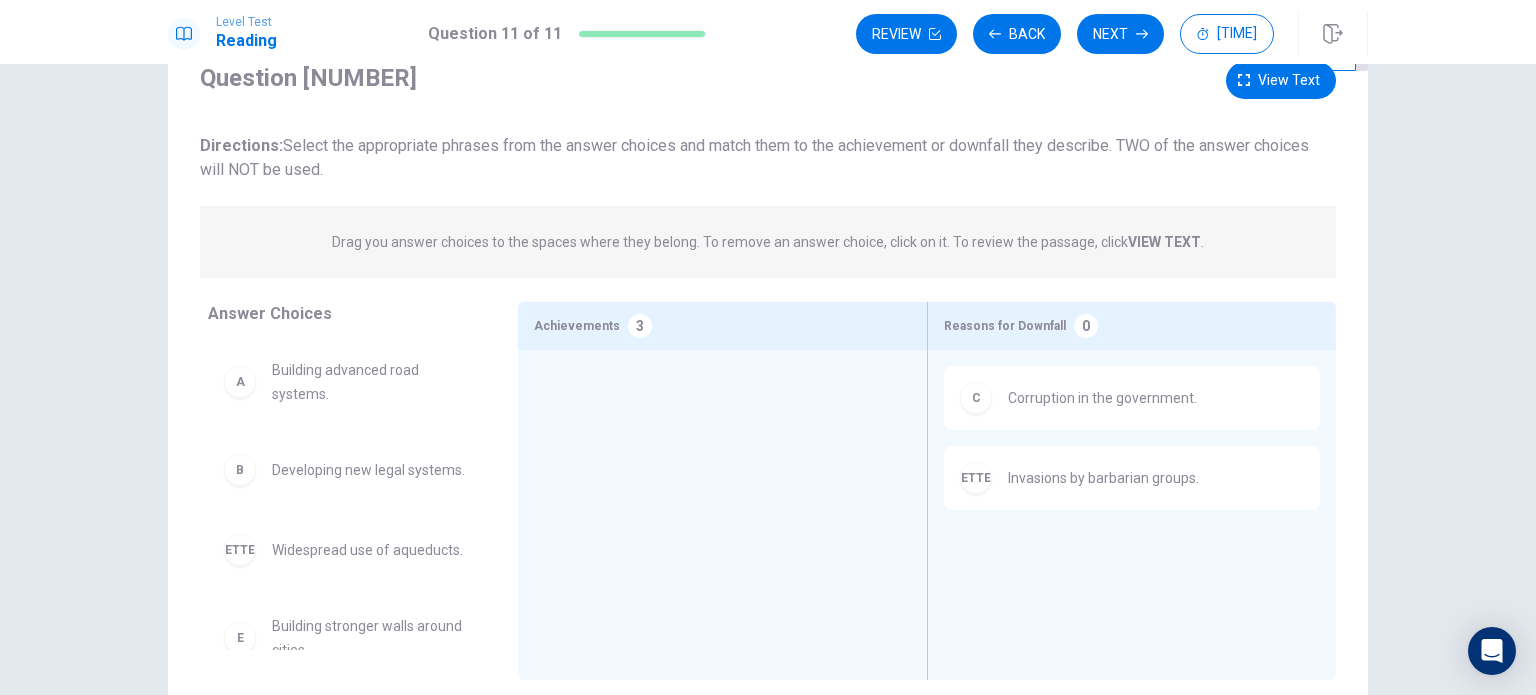 scroll, scrollTop: 0, scrollLeft: 0, axis: both 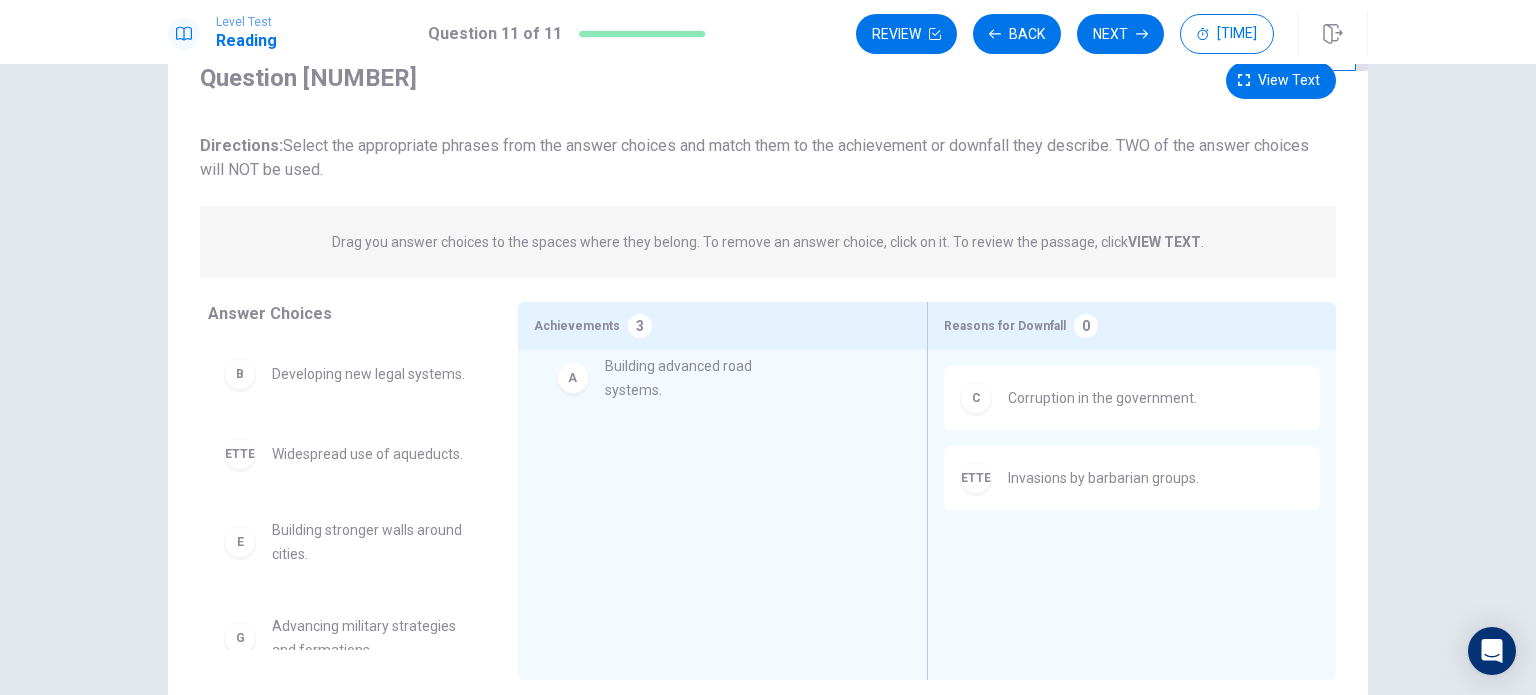 drag, startPoint x: 333, startPoint y: 379, endPoint x: 676, endPoint y: 375, distance: 343.02332 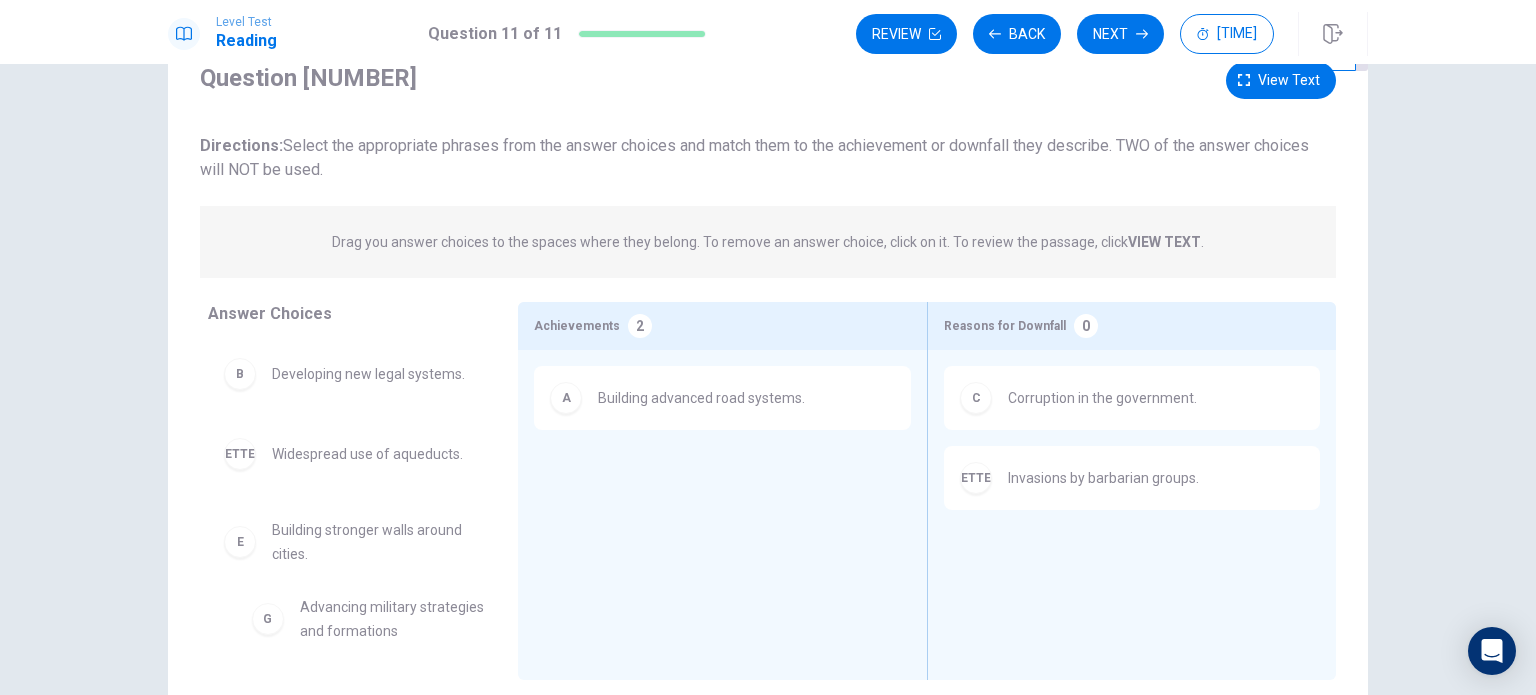scroll, scrollTop: 6, scrollLeft: 0, axis: vertical 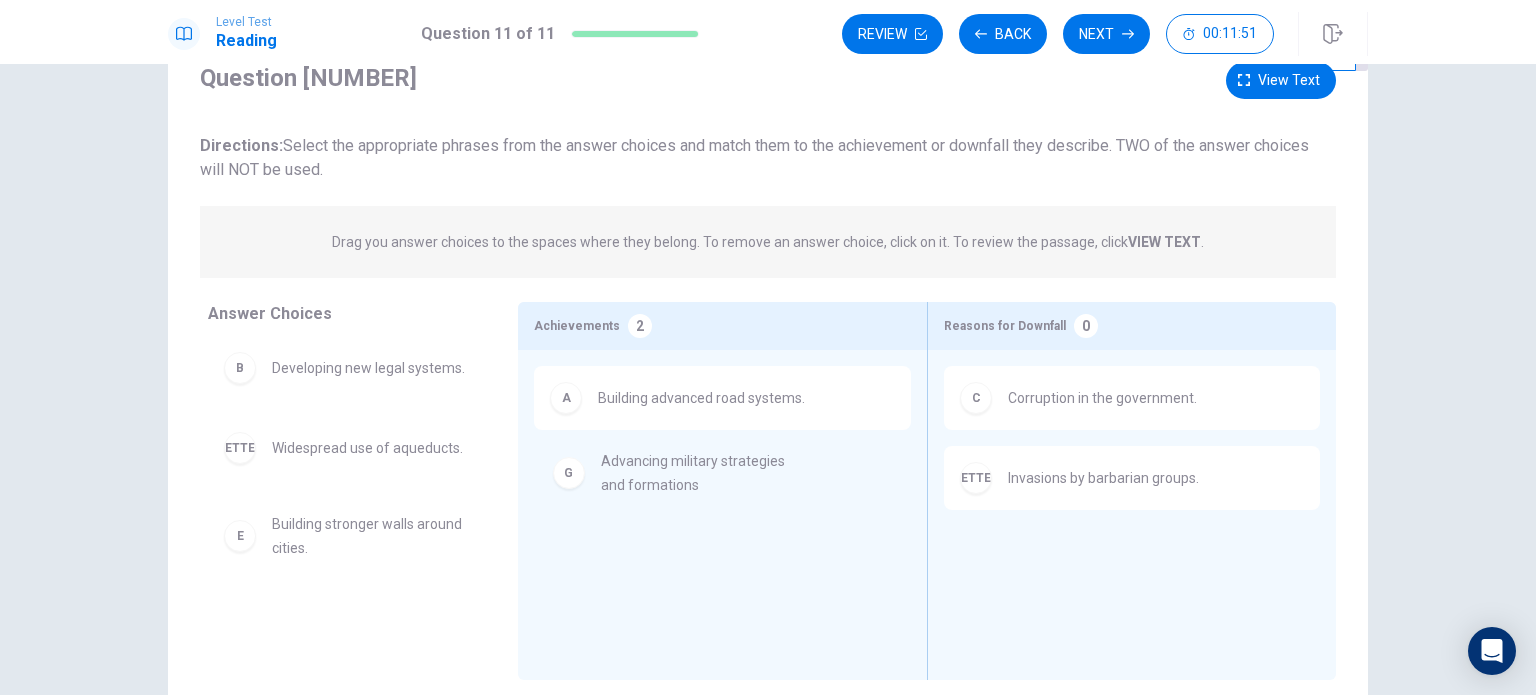 drag, startPoint x: 342, startPoint y: 634, endPoint x: 688, endPoint y: 458, distance: 388.19067 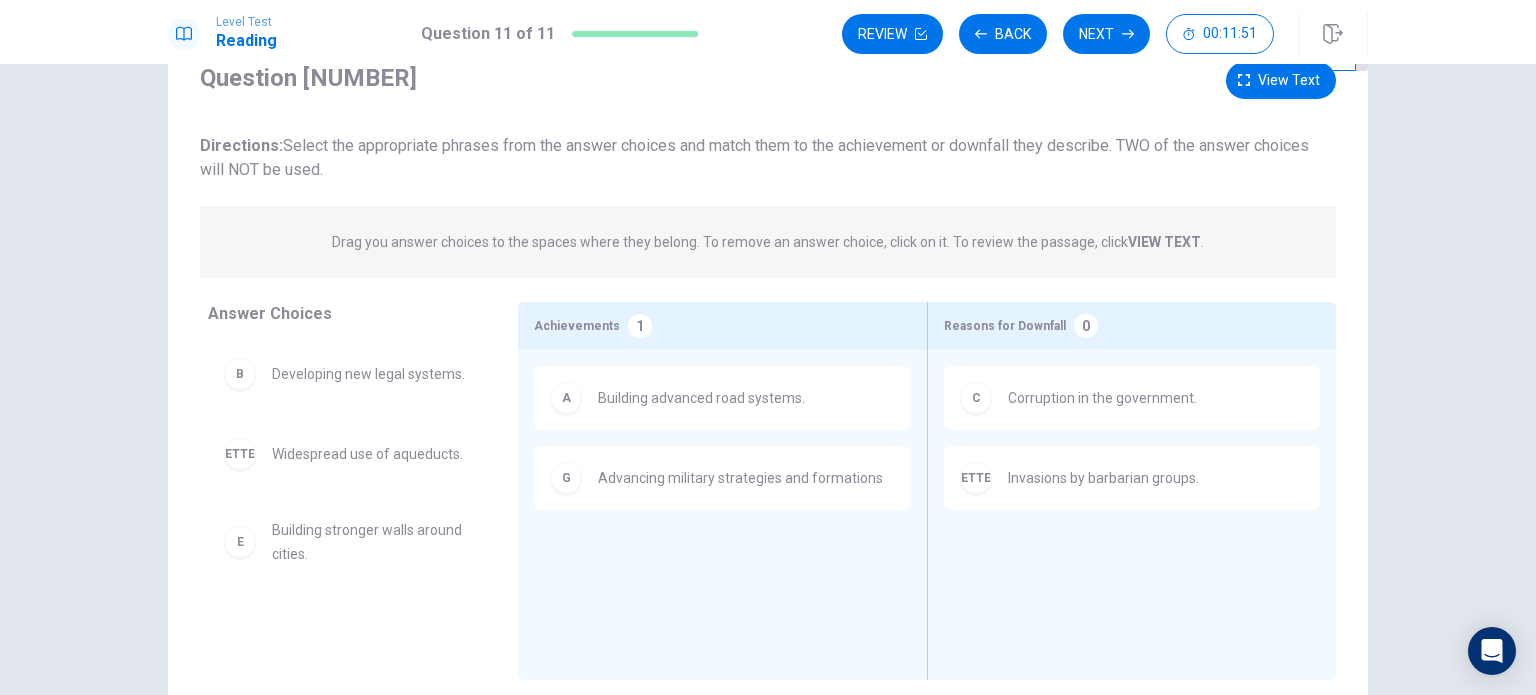 scroll, scrollTop: 0, scrollLeft: 0, axis: both 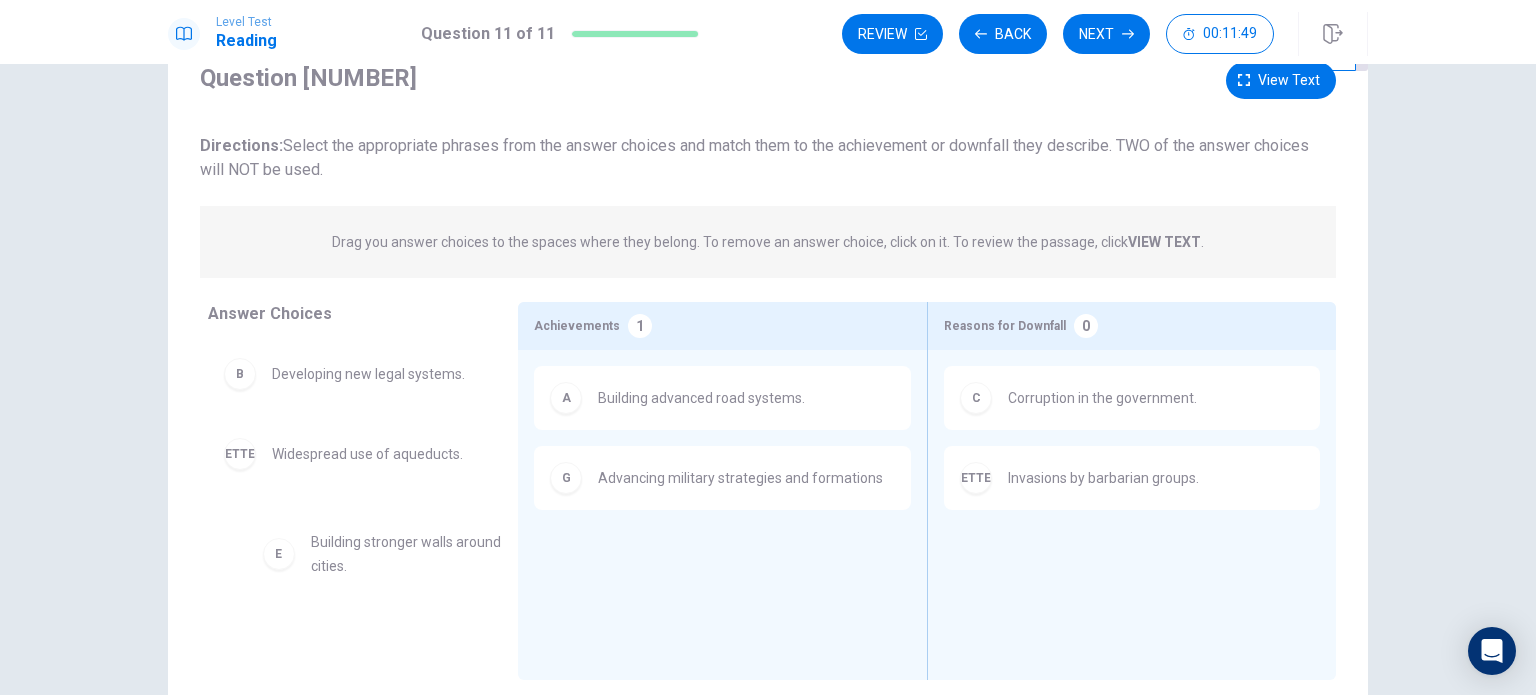 drag, startPoint x: 328, startPoint y: 543, endPoint x: 354, endPoint y: 559, distance: 30.528675 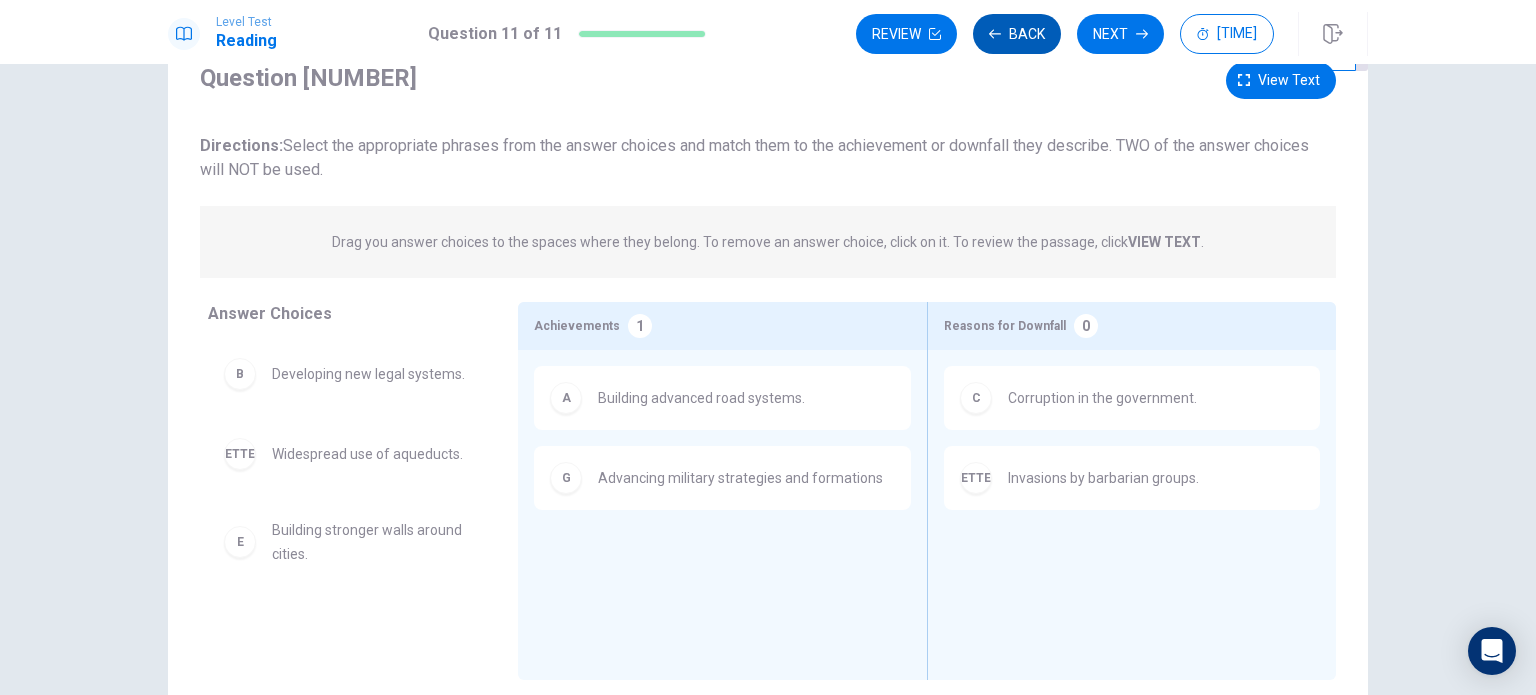 click on "Back" at bounding box center [1017, 34] 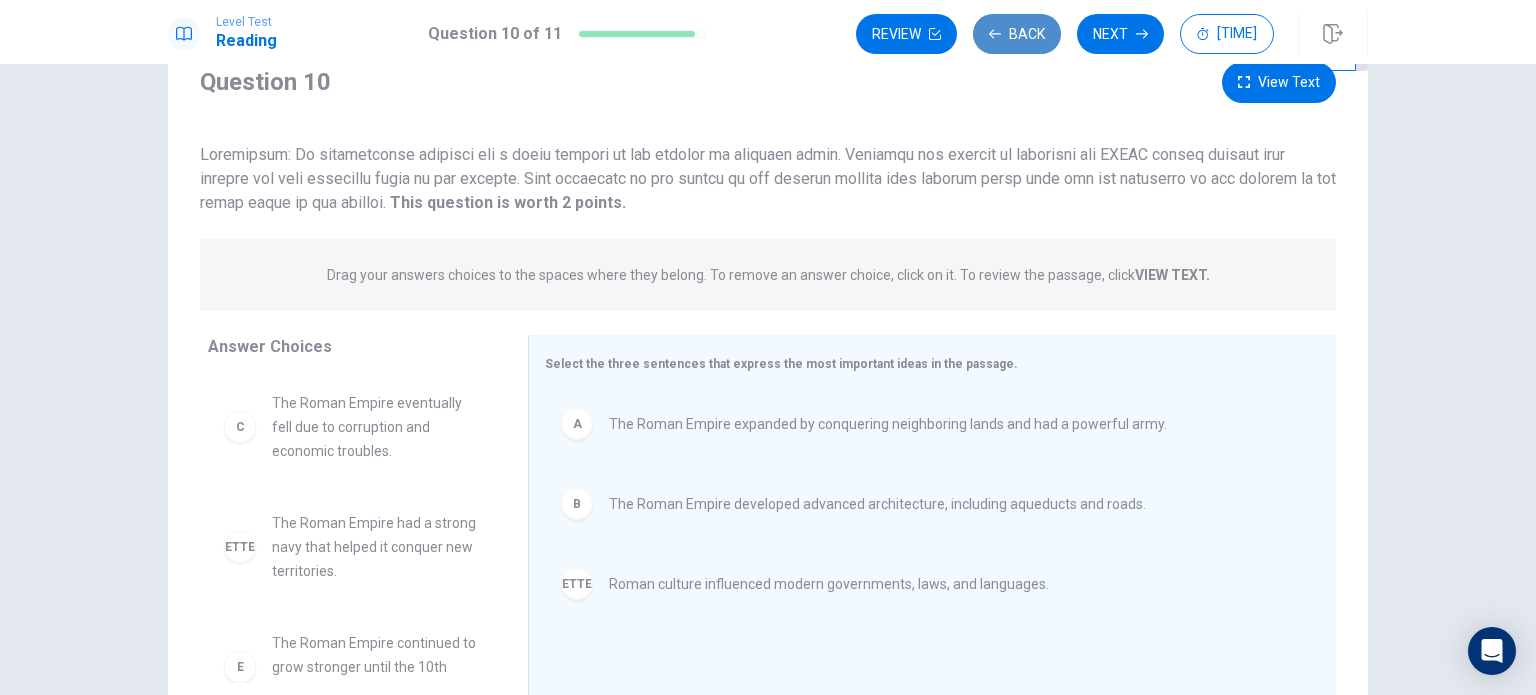 click on "Back" at bounding box center (1017, 34) 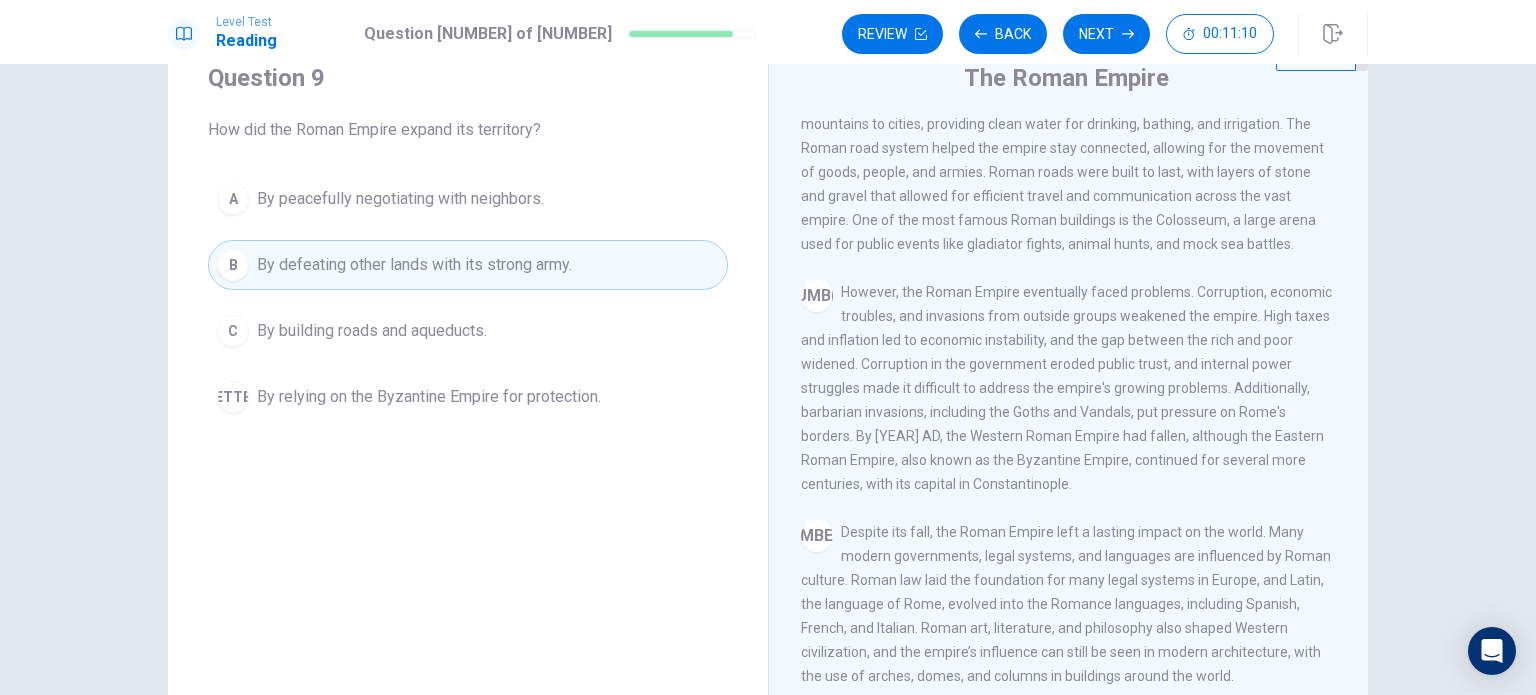 scroll, scrollTop: 500, scrollLeft: 0, axis: vertical 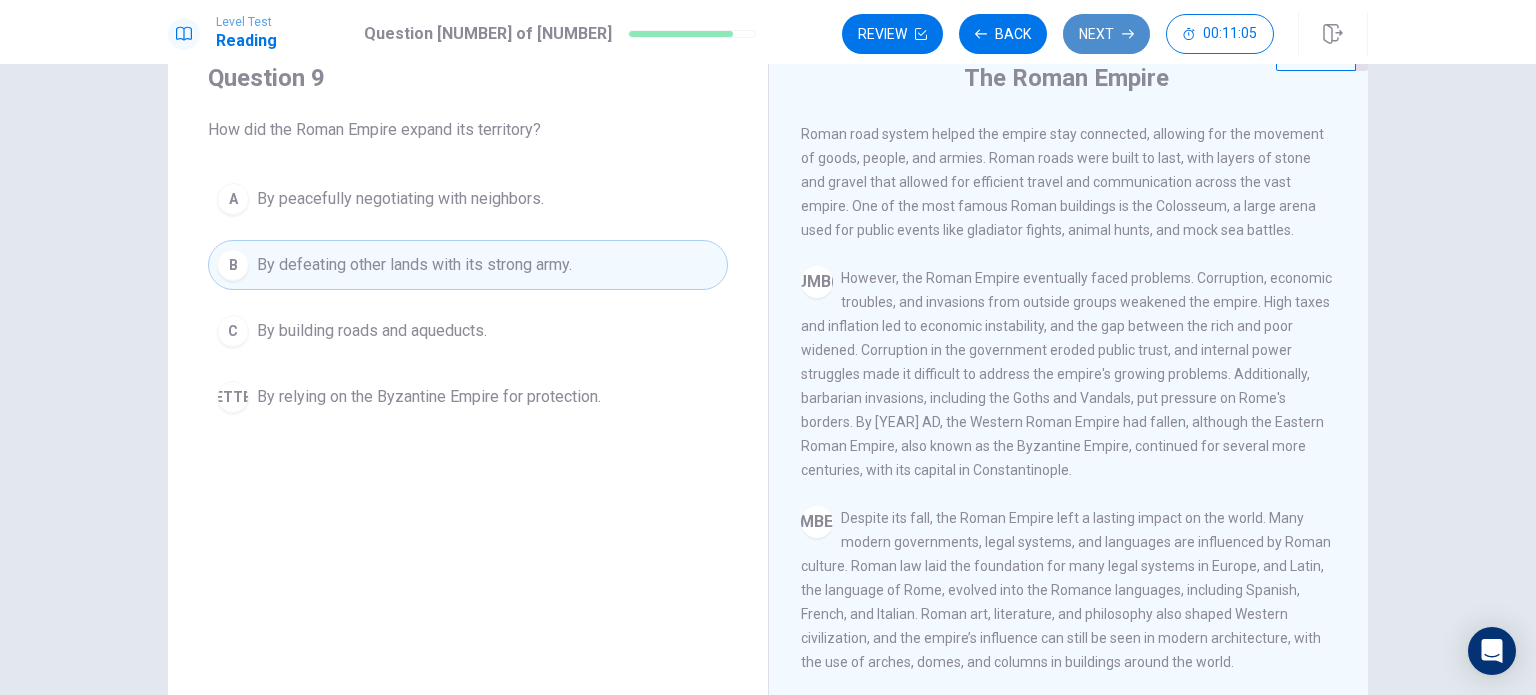 click on "Next" at bounding box center [1106, 34] 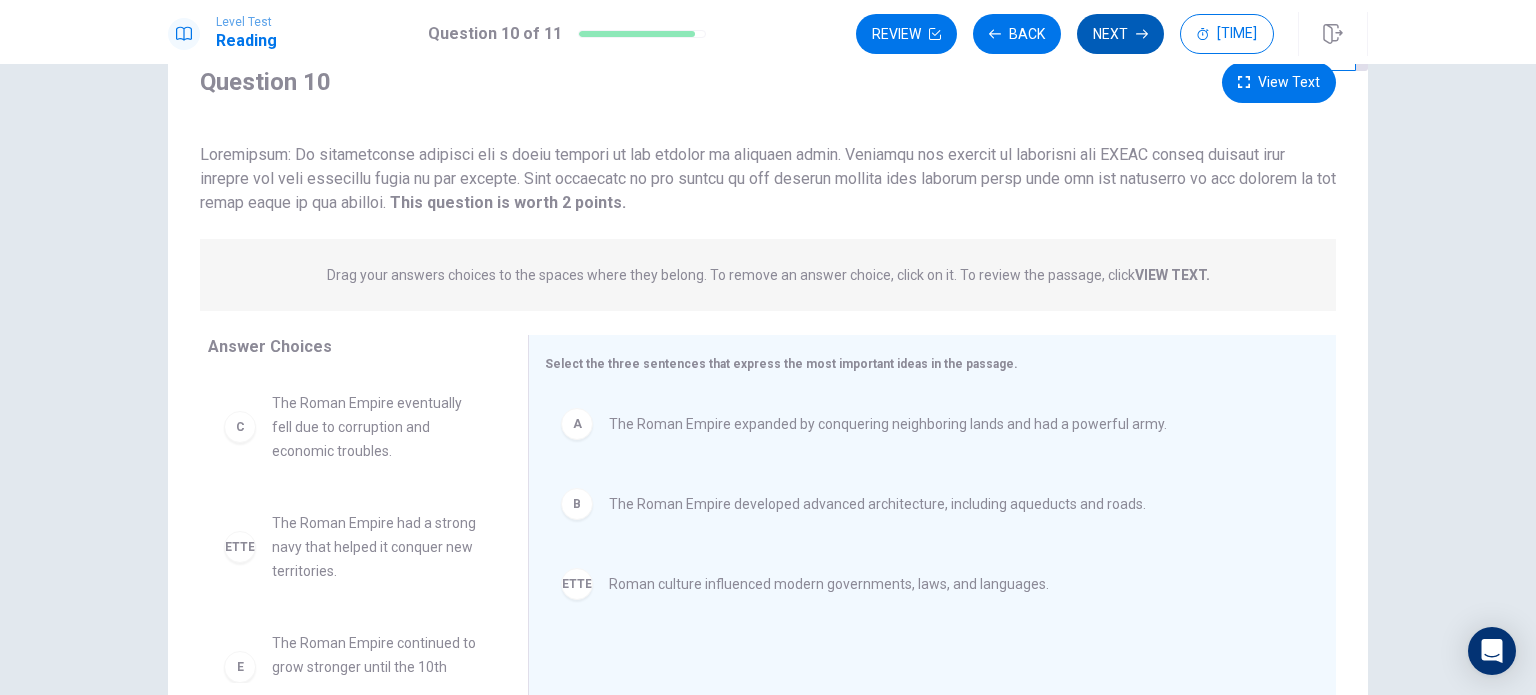 click on "Next" at bounding box center (1120, 34) 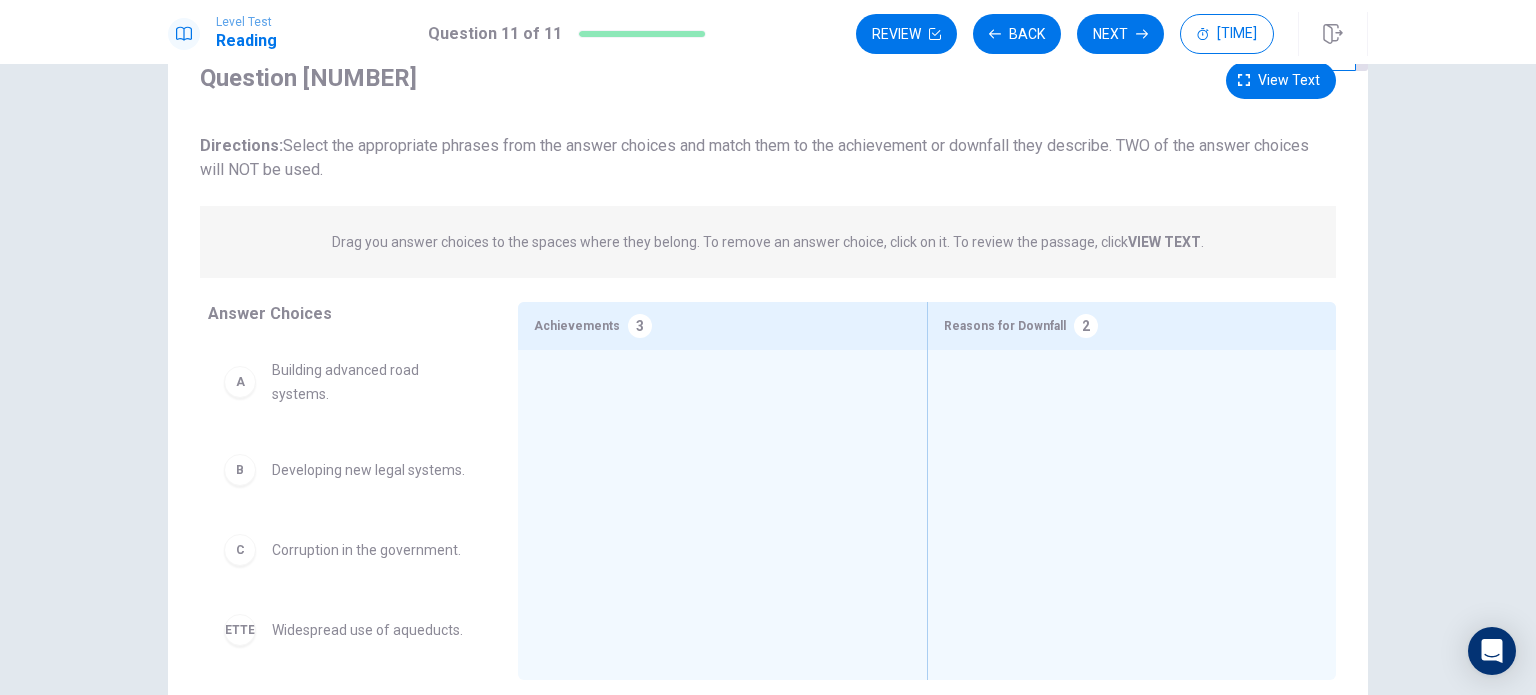 scroll, scrollTop: 41, scrollLeft: 0, axis: vertical 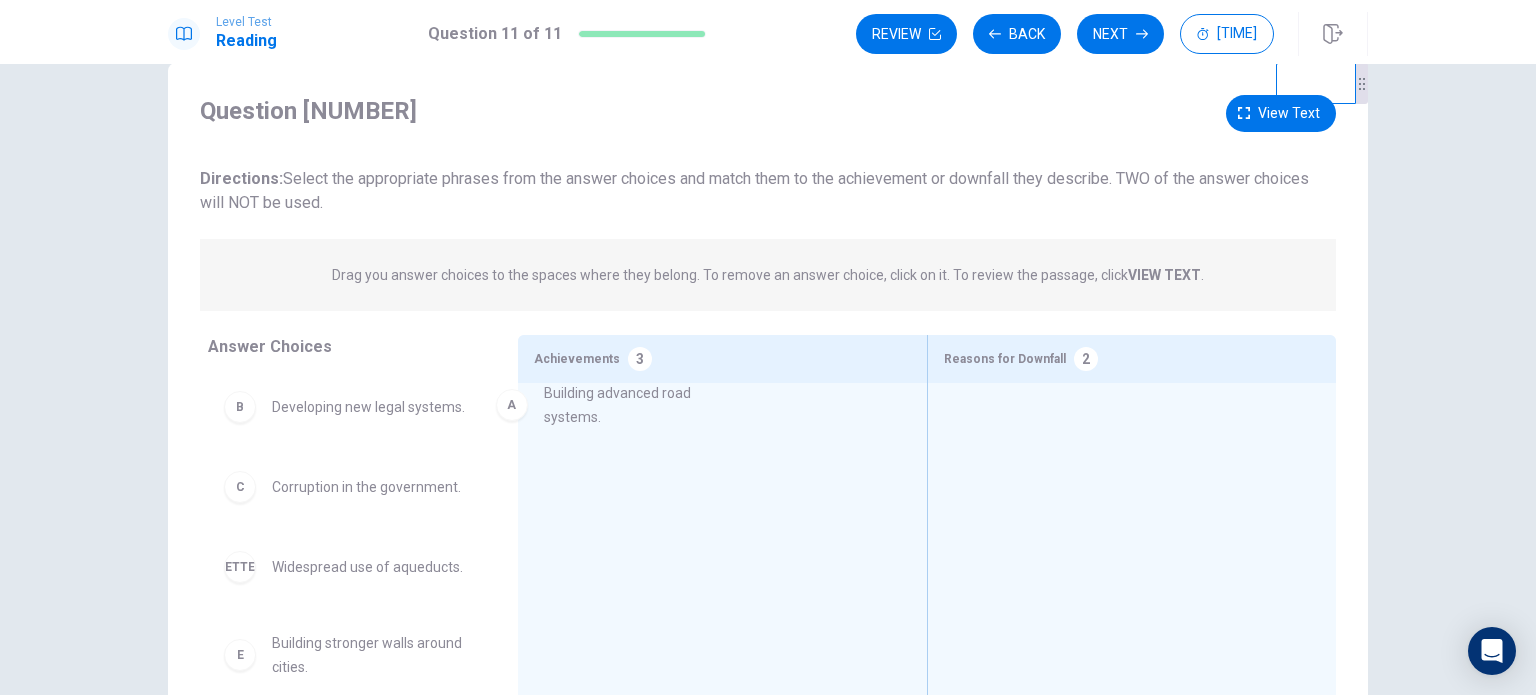 drag, startPoint x: 317, startPoint y: 415, endPoint x: 602, endPoint y: 406, distance: 285.14206 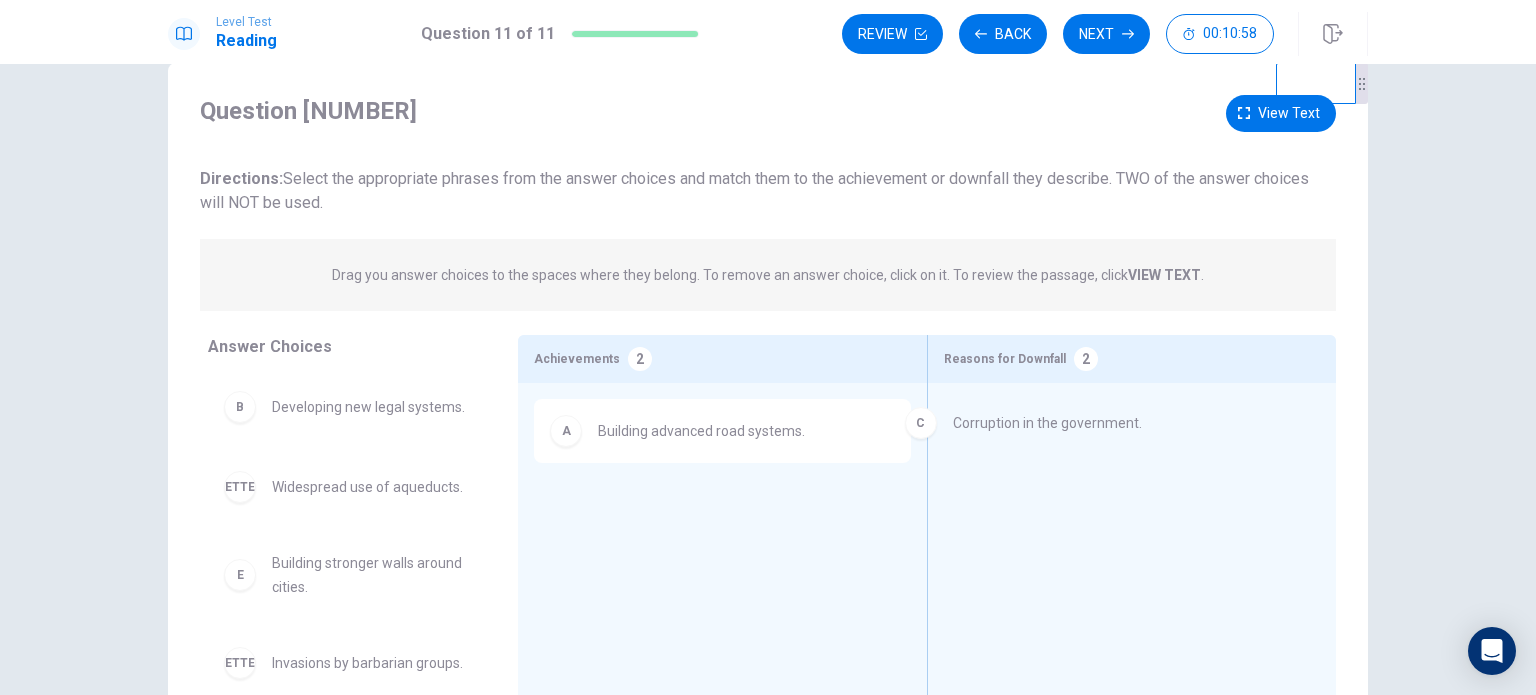 drag, startPoint x: 366, startPoint y: 495, endPoint x: 1055, endPoint y: 432, distance: 691.87427 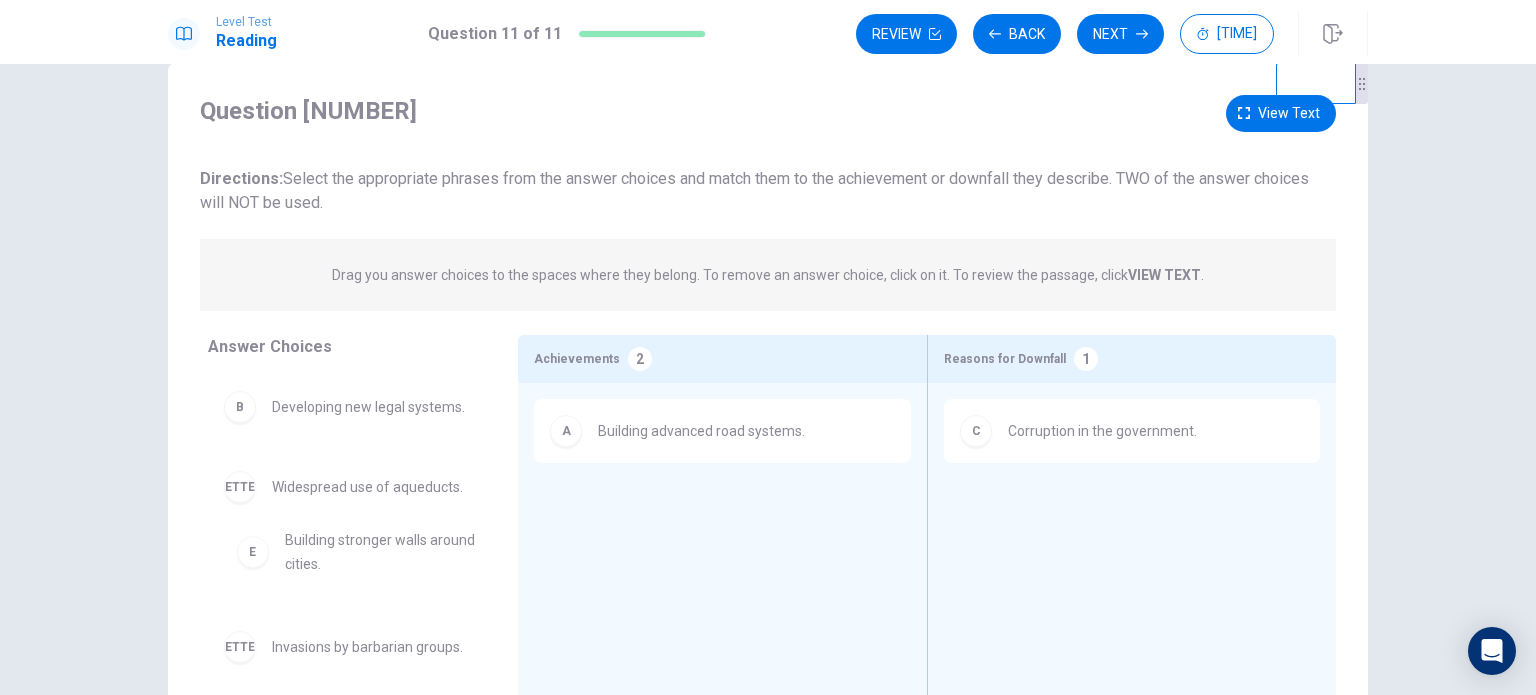 drag, startPoint x: 368, startPoint y: 571, endPoint x: 399, endPoint y: 545, distance: 40.459858 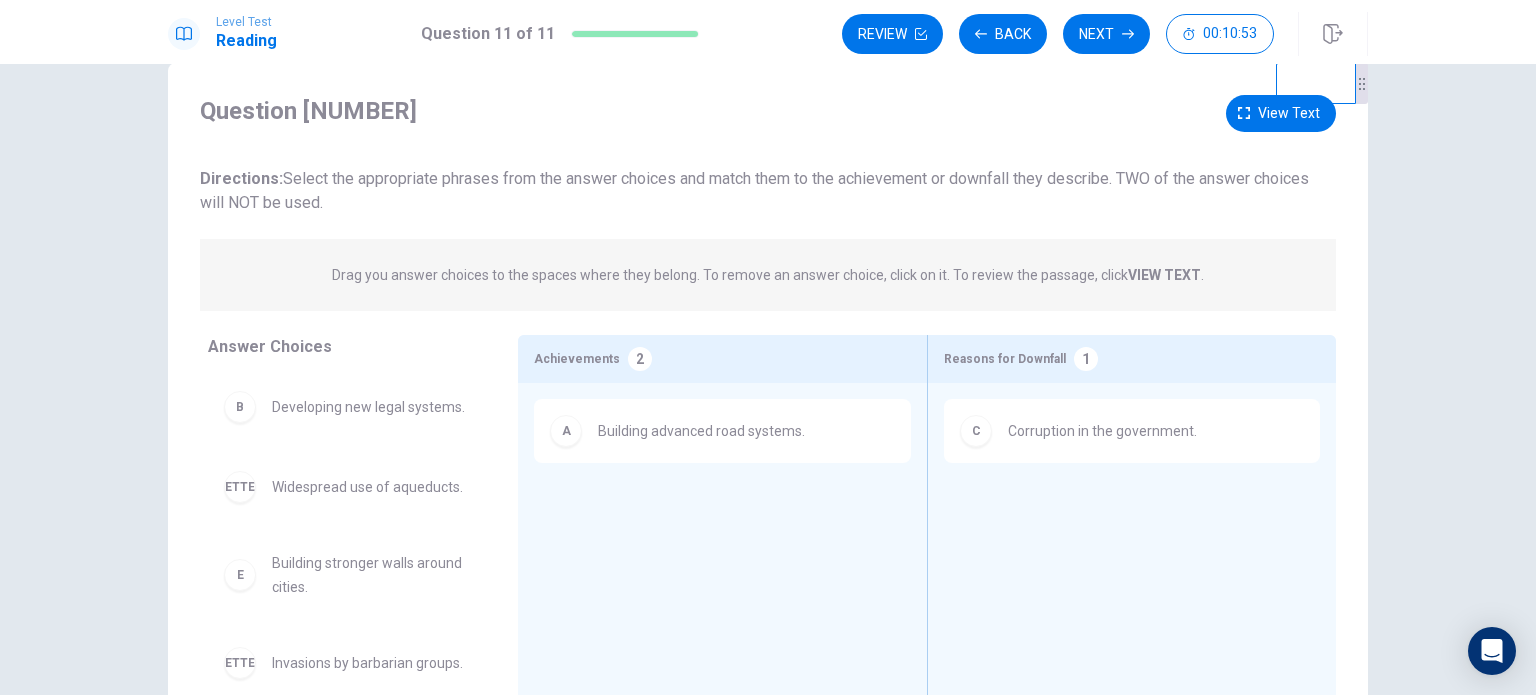 scroll, scrollTop: 3, scrollLeft: 0, axis: vertical 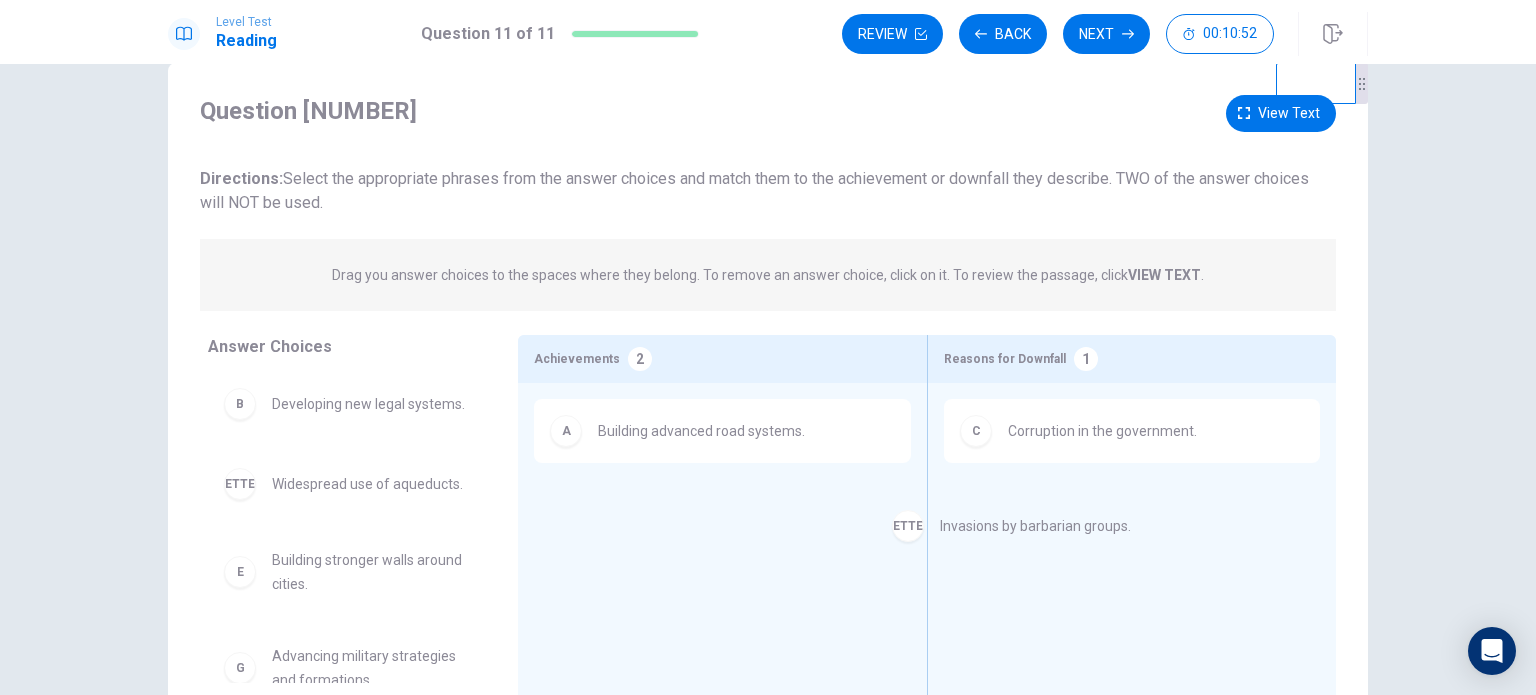 drag, startPoint x: 372, startPoint y: 666, endPoint x: 1125, endPoint y: 511, distance: 768.78735 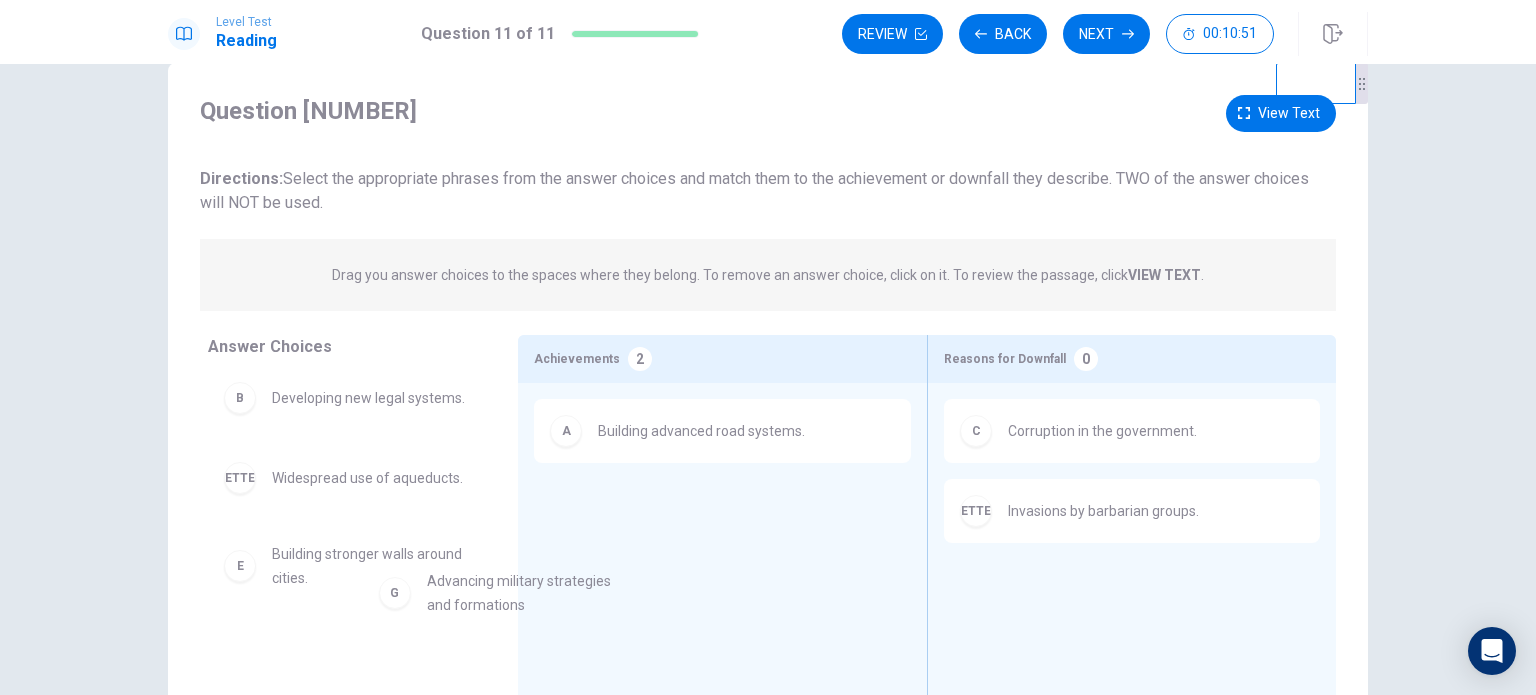scroll, scrollTop: 10, scrollLeft: 0, axis: vertical 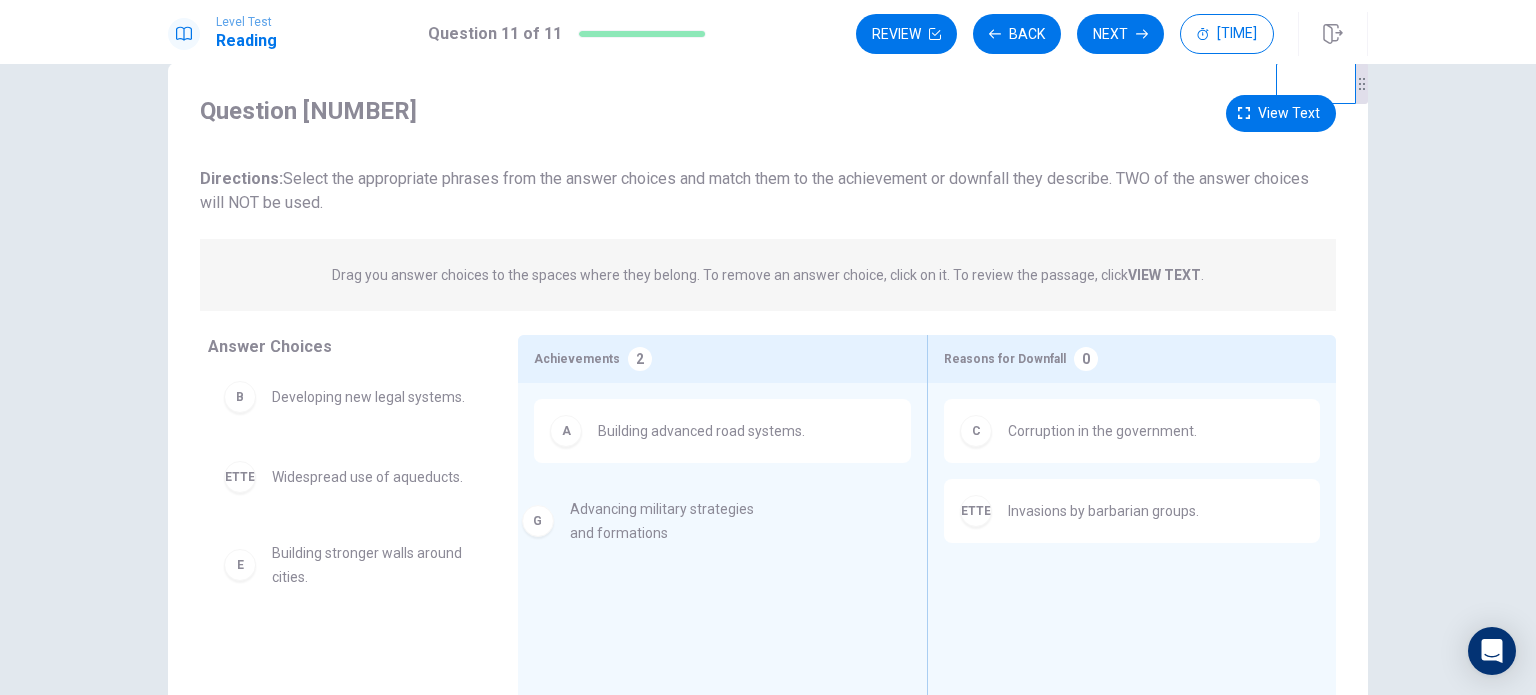 drag, startPoint x: 345, startPoint y: 664, endPoint x: 652, endPoint y: 511, distance: 343.01312 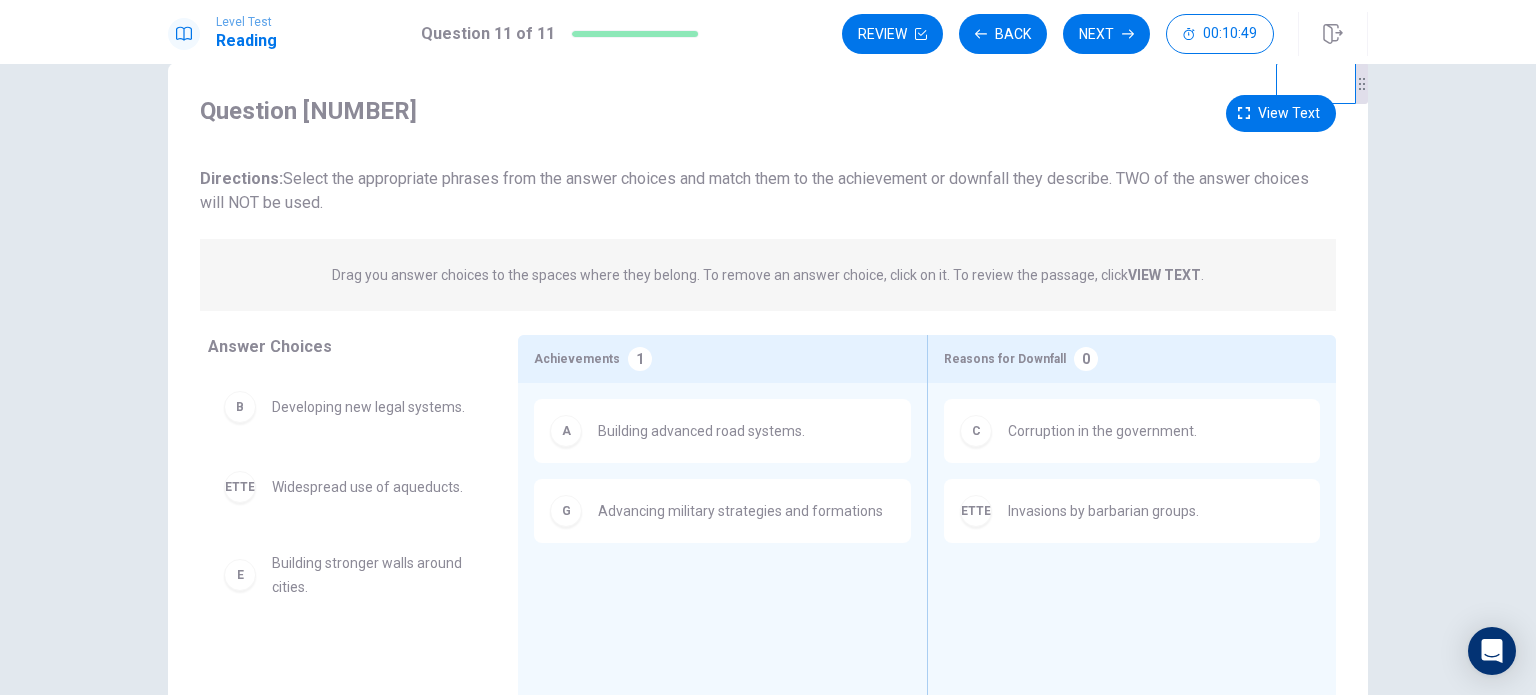 scroll, scrollTop: 0, scrollLeft: 0, axis: both 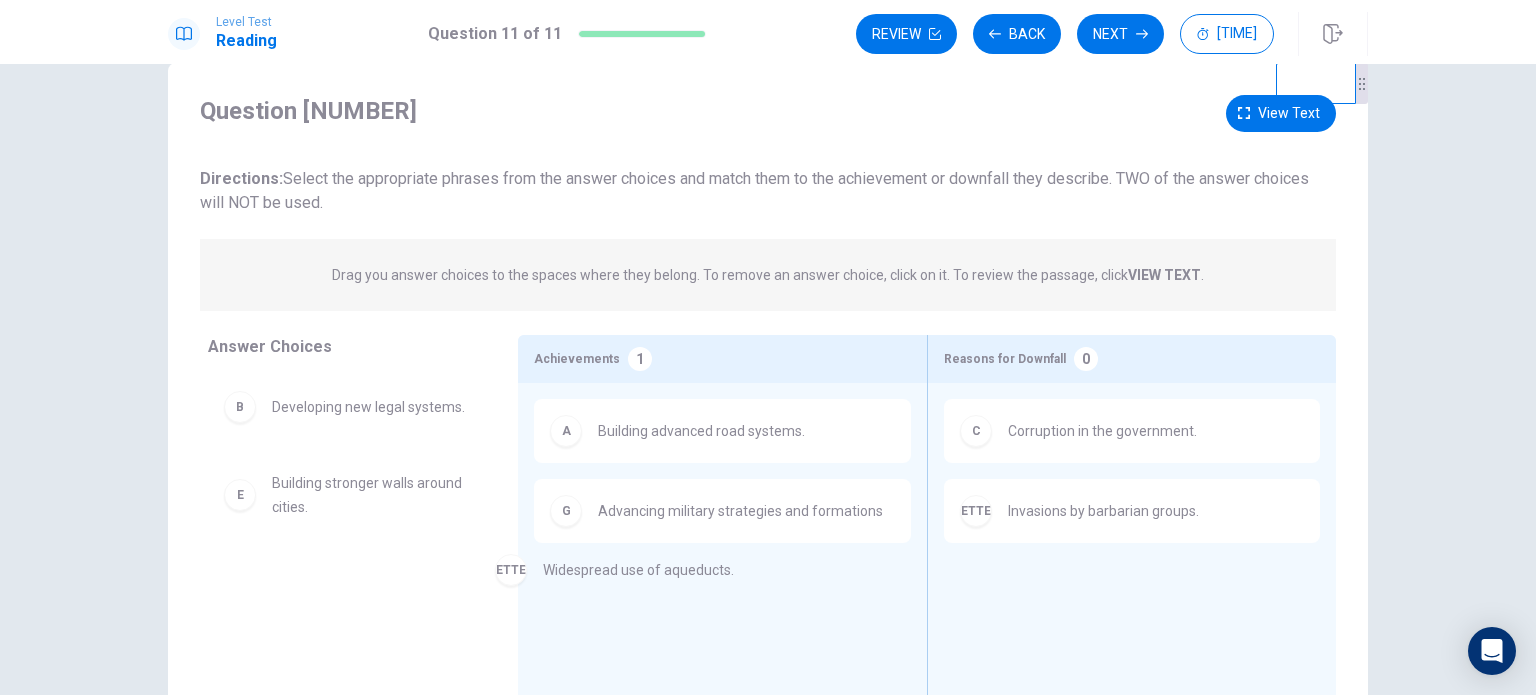 drag, startPoint x: 388, startPoint y: 491, endPoint x: 679, endPoint y: 583, distance: 305.19666 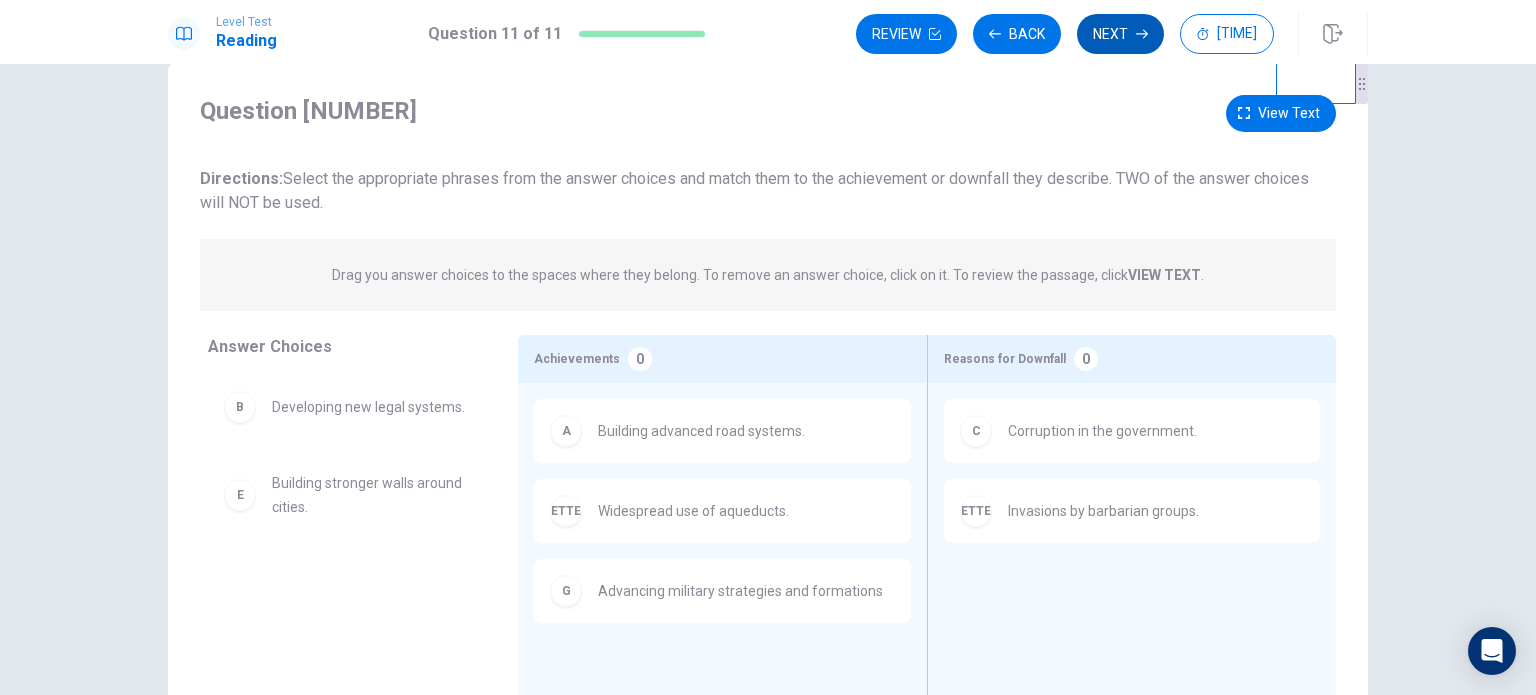 click on "Next" at bounding box center [1120, 34] 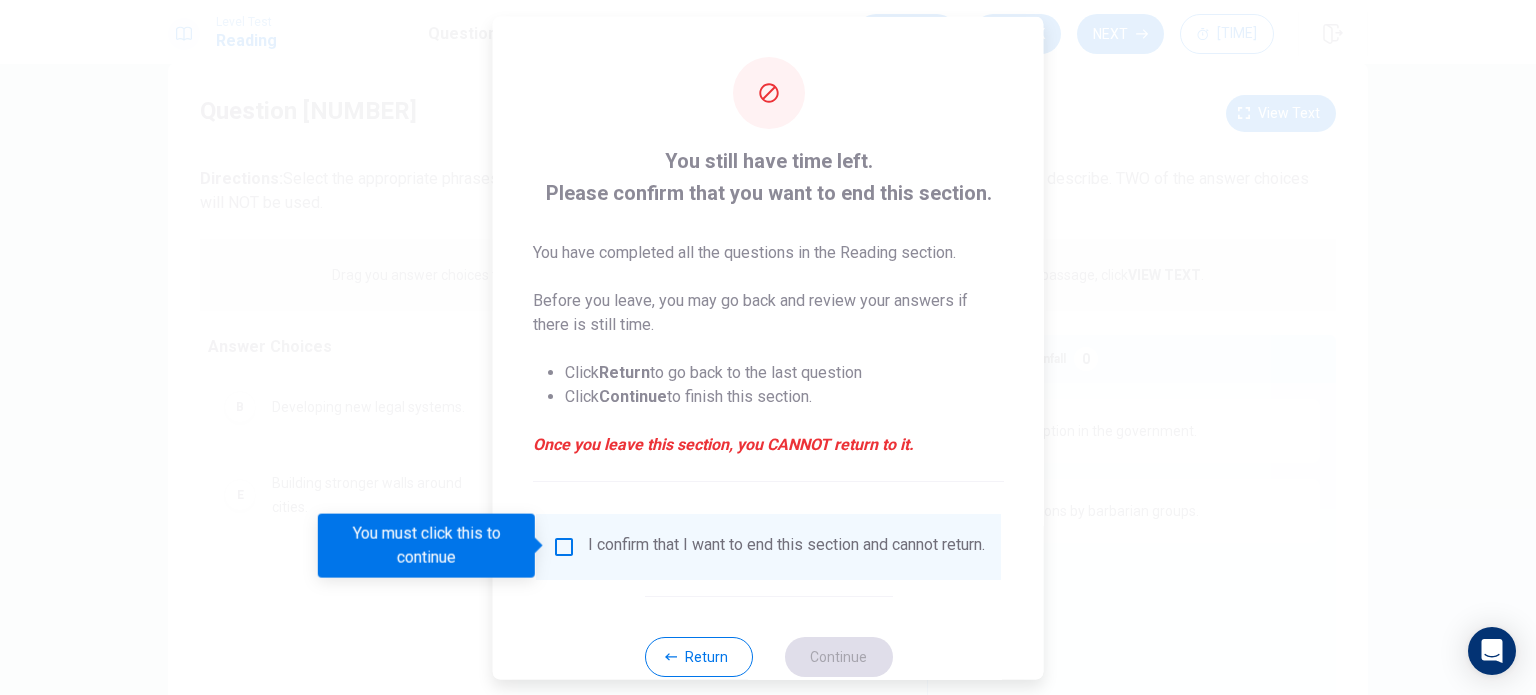 click at bounding box center (768, 347) 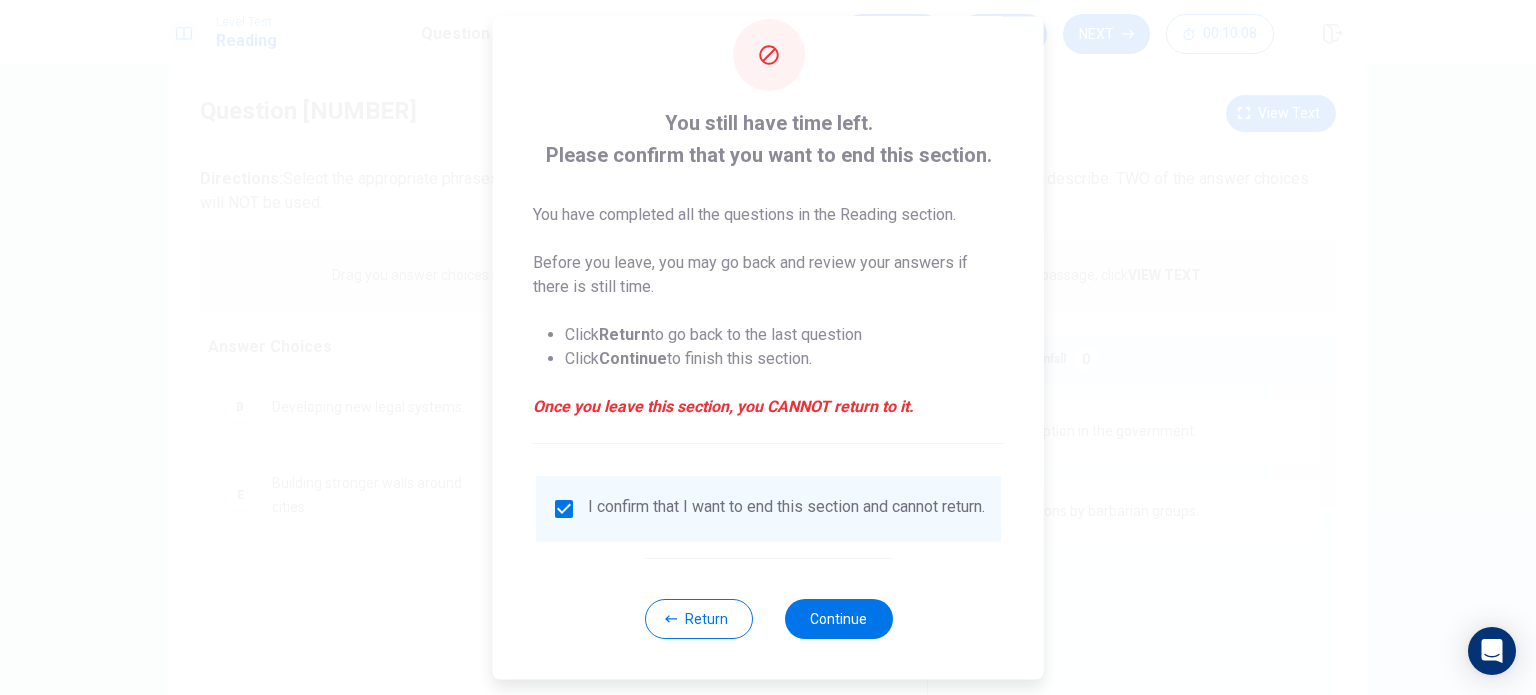 scroll, scrollTop: 50, scrollLeft: 0, axis: vertical 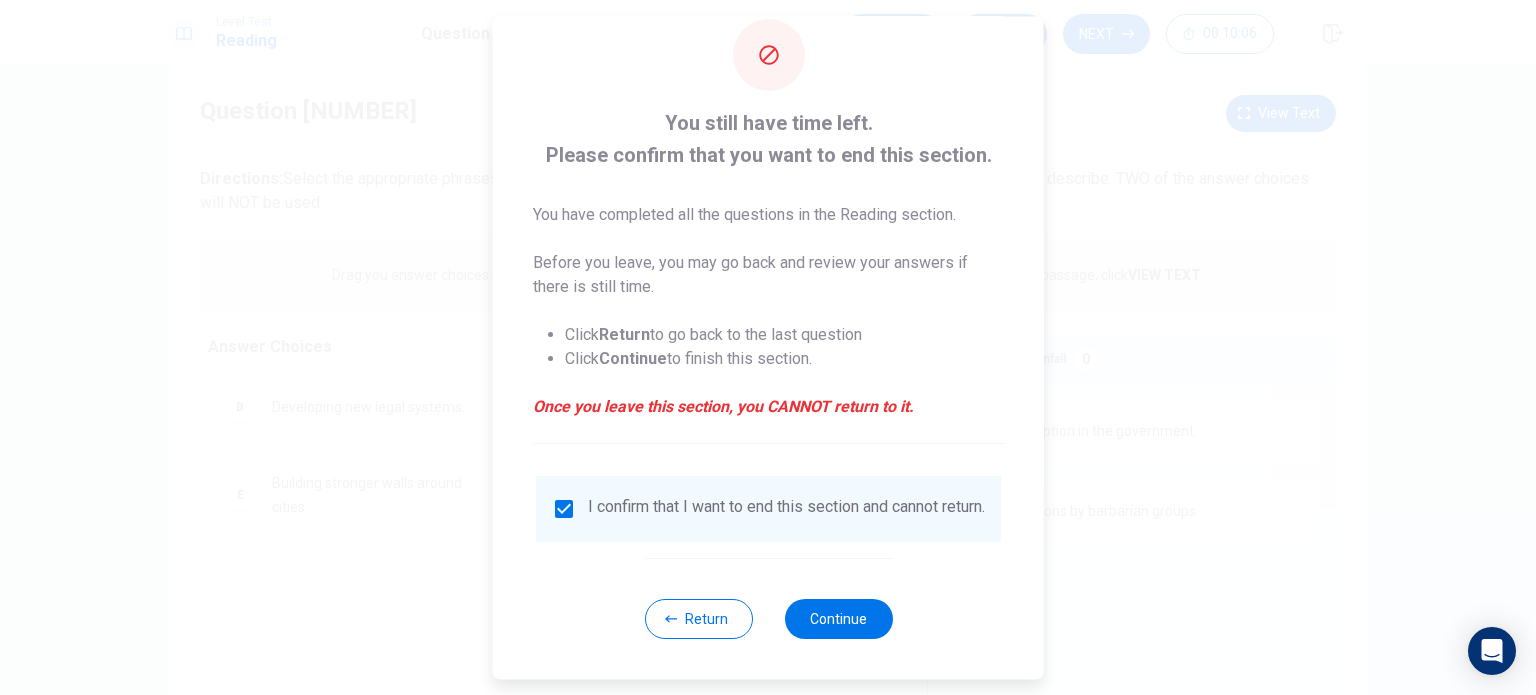 click at bounding box center (564, 509) 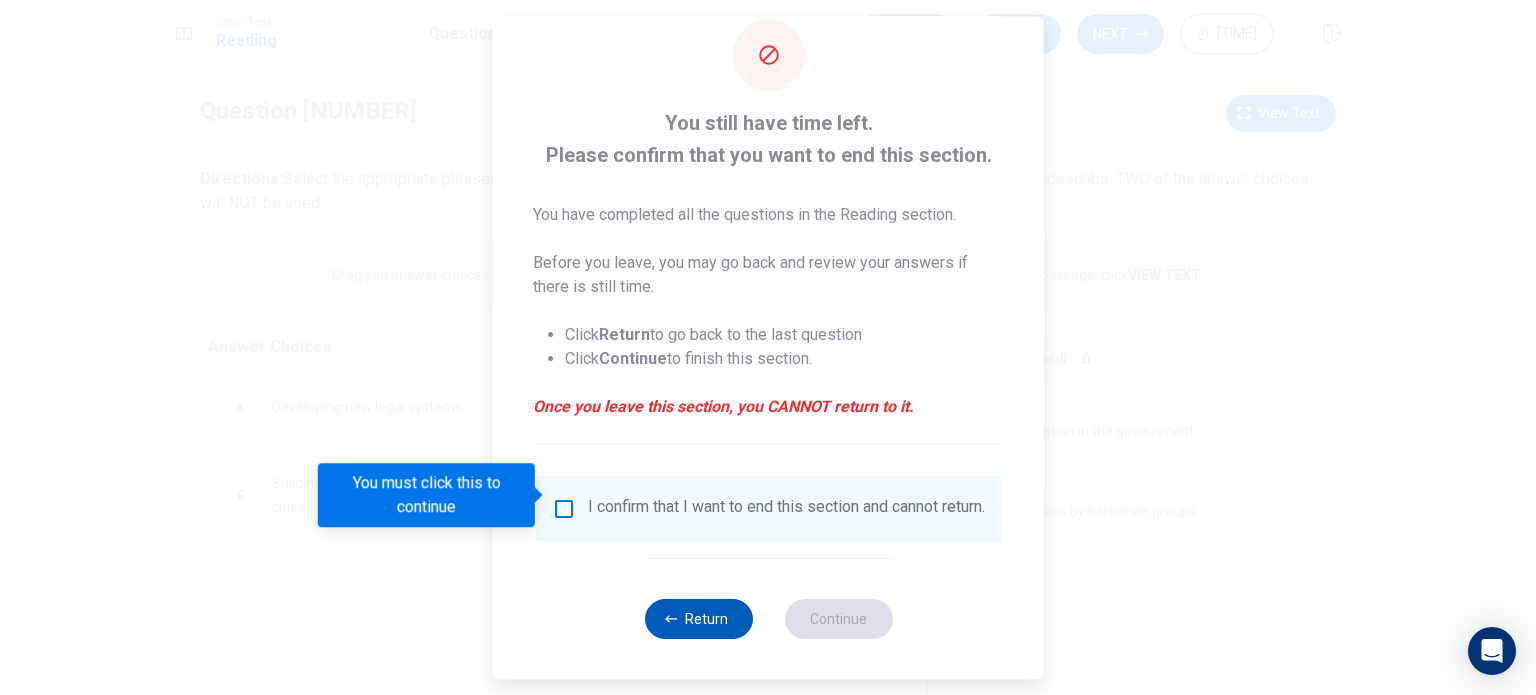 click on "Return" at bounding box center (698, 619) 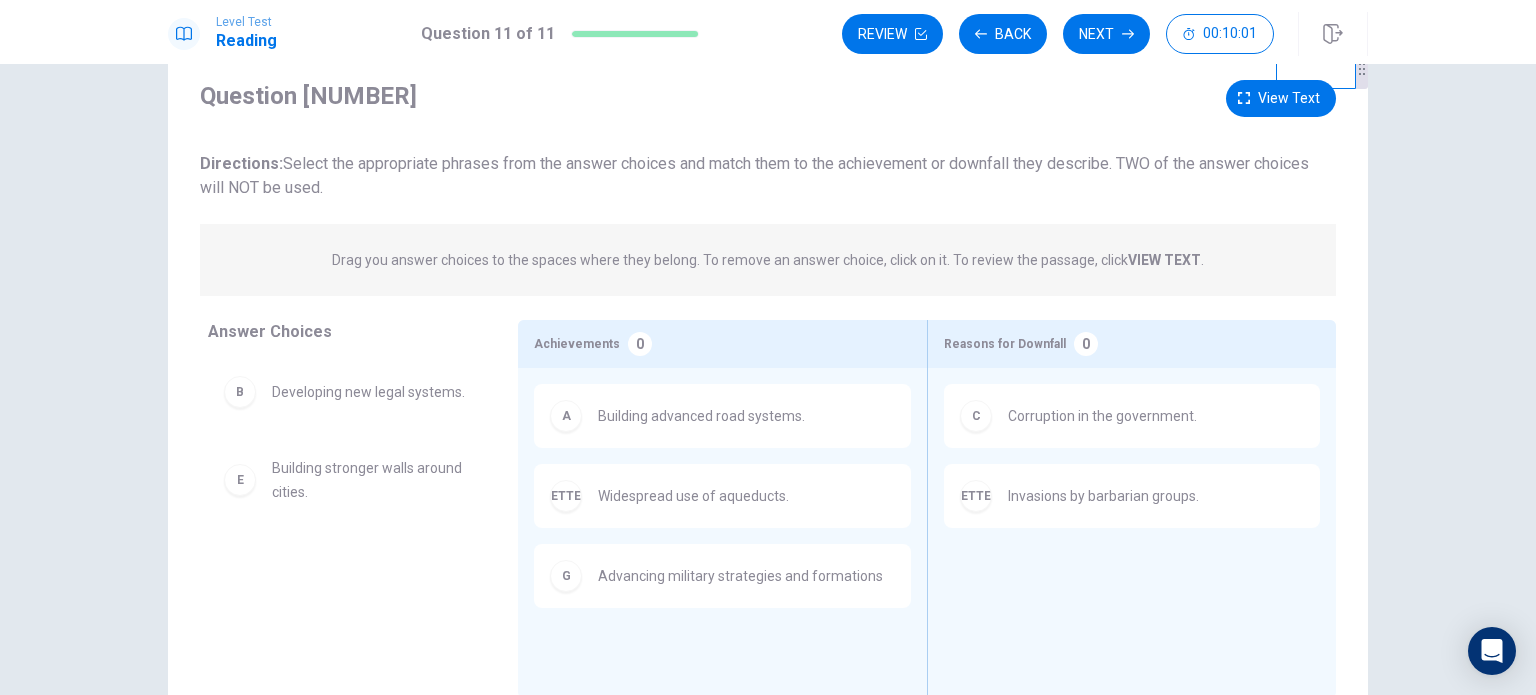 scroll, scrollTop: 8, scrollLeft: 0, axis: vertical 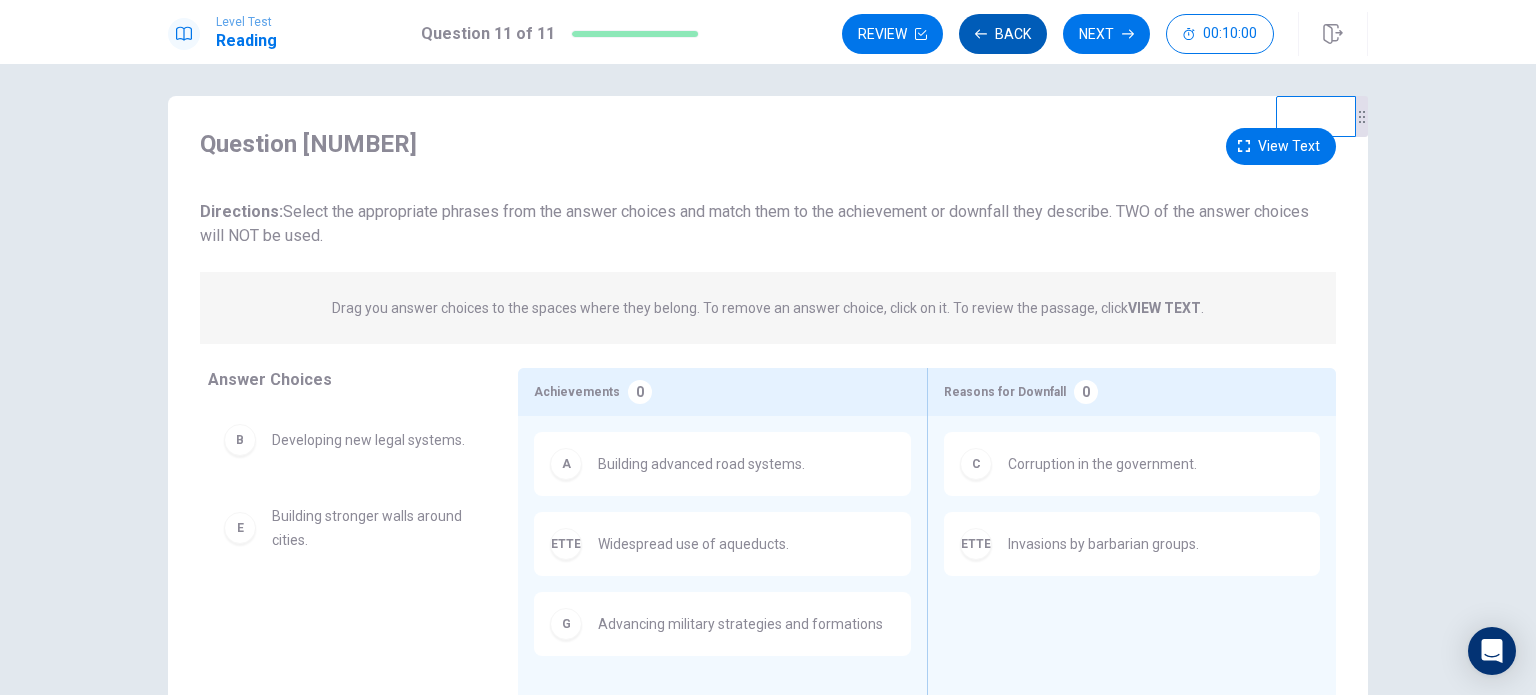 click on "Back" at bounding box center [1003, 34] 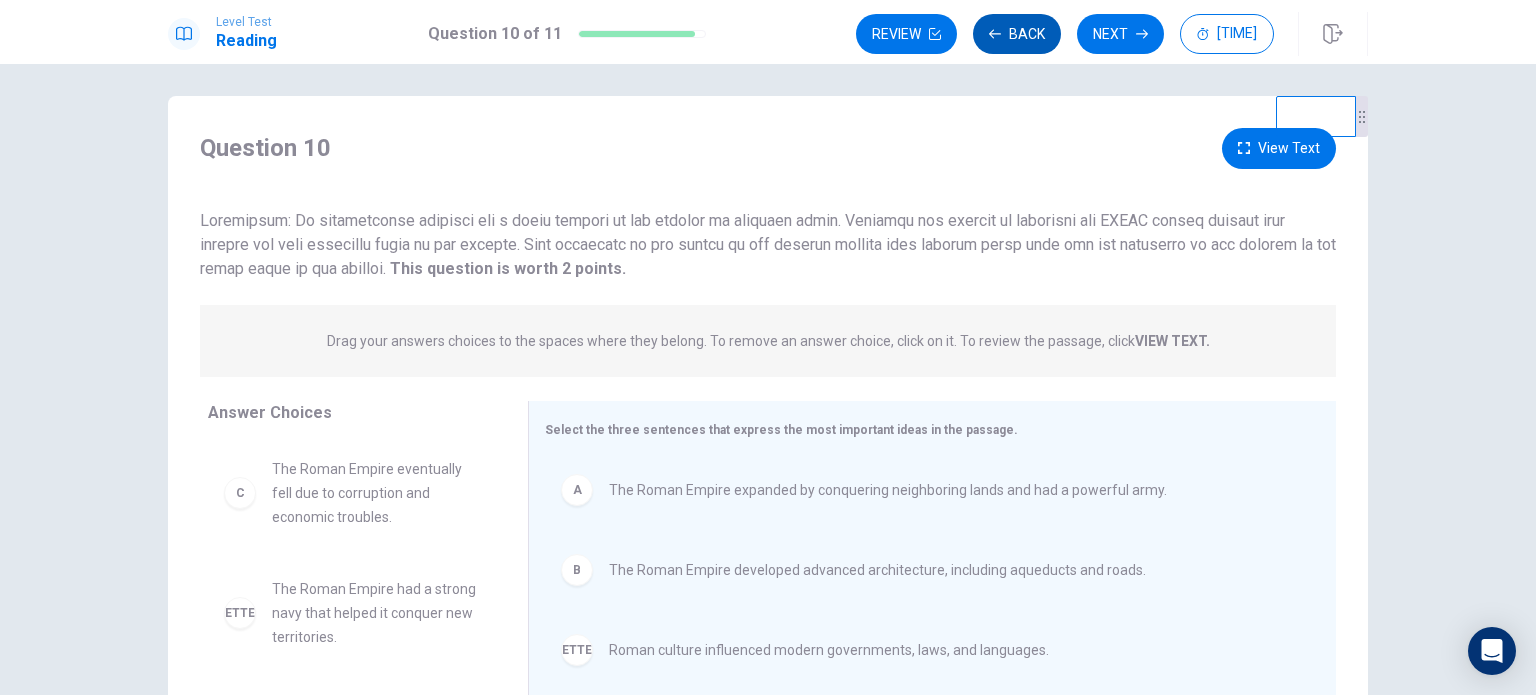 click on "Back" at bounding box center (1017, 34) 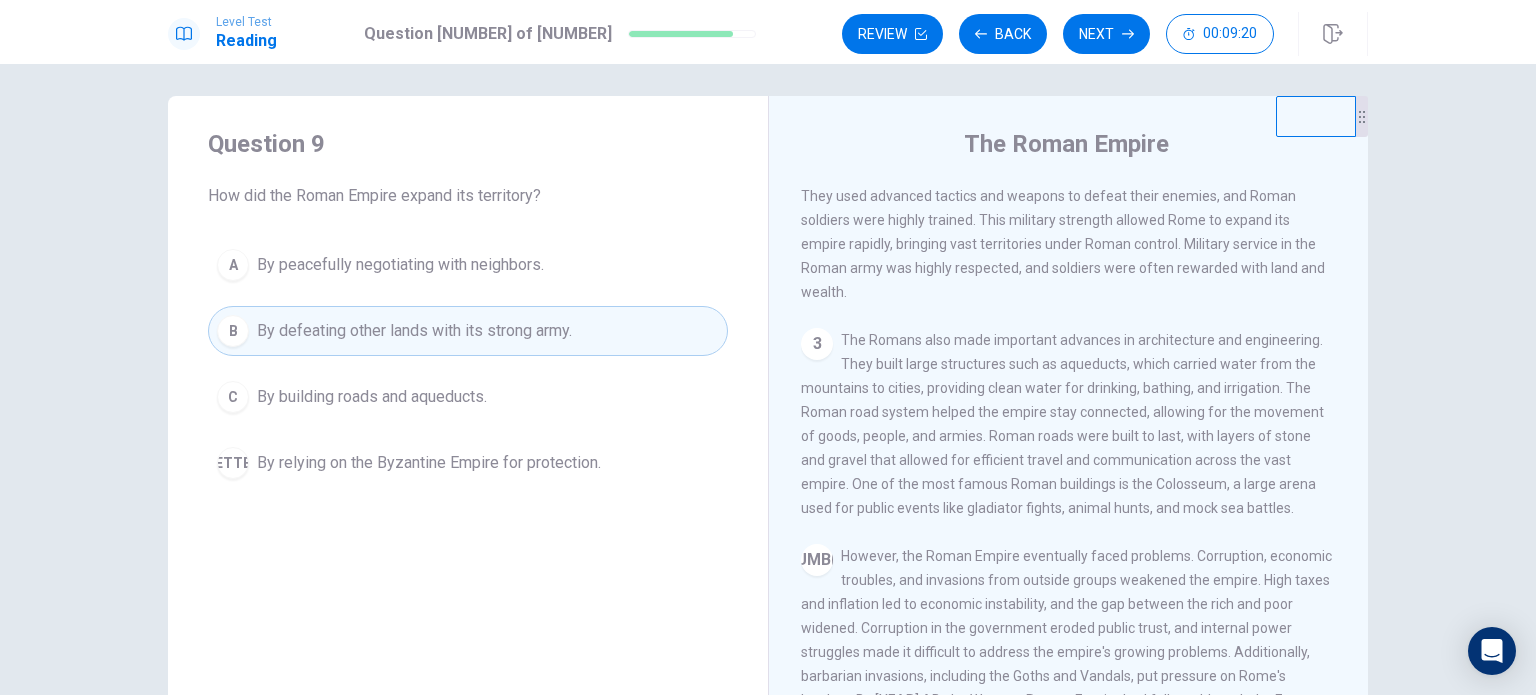 scroll, scrollTop: 300, scrollLeft: 0, axis: vertical 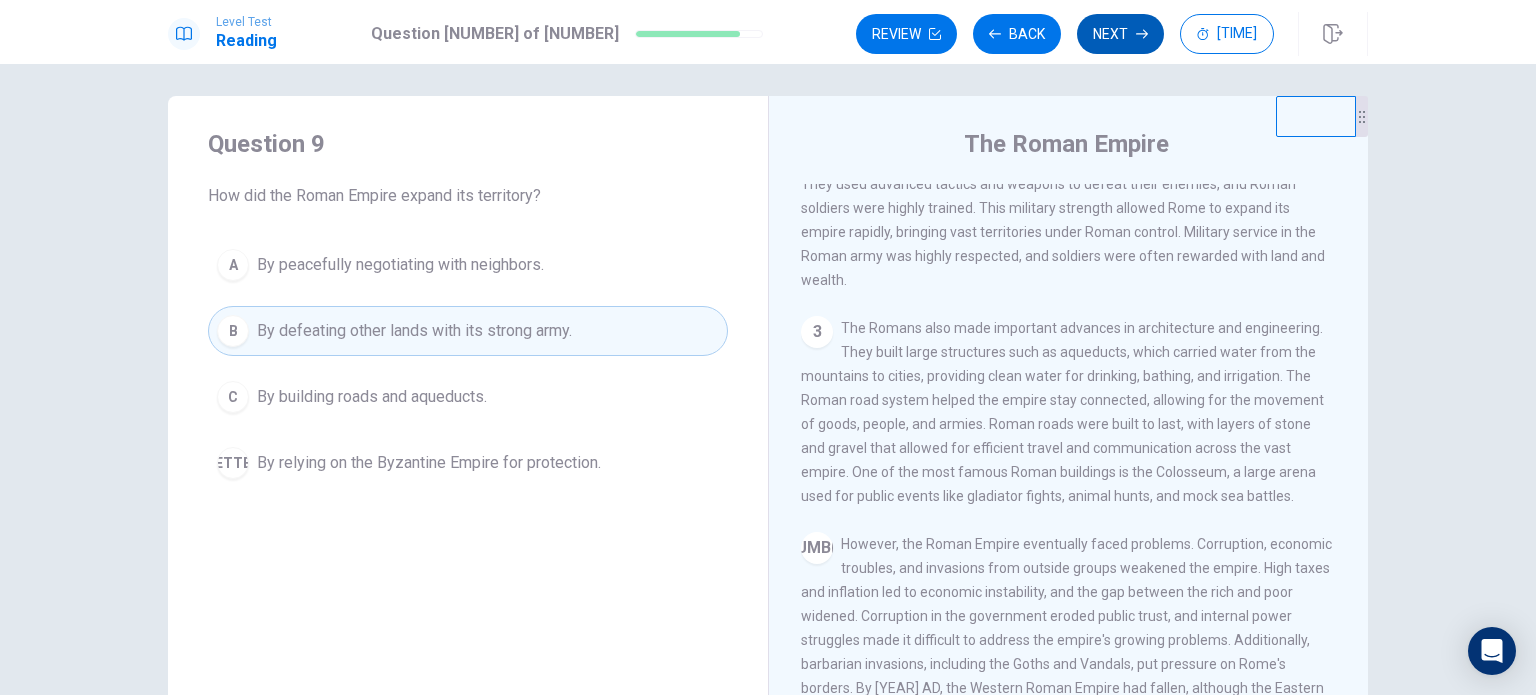 click on "Next" at bounding box center (1120, 34) 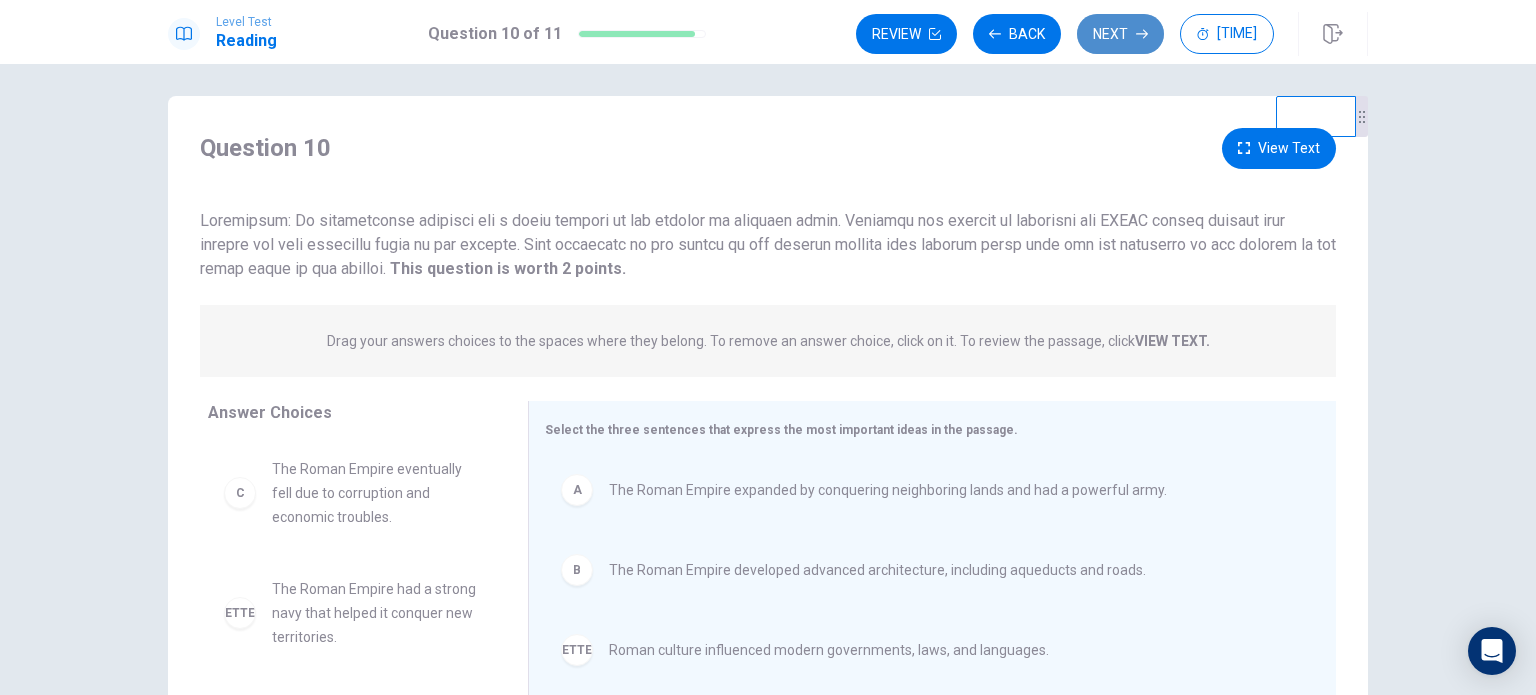 click on "Next" at bounding box center [1120, 34] 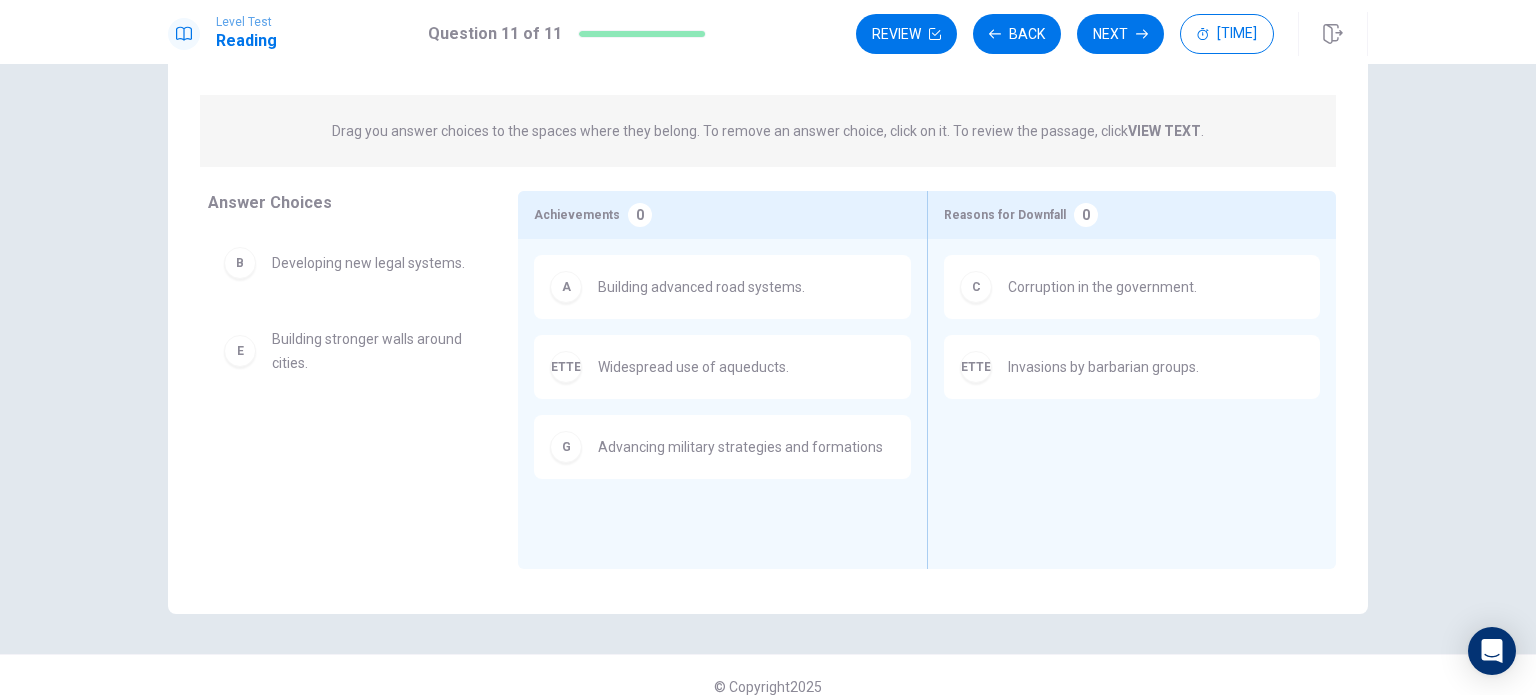 scroll, scrollTop: 208, scrollLeft: 0, axis: vertical 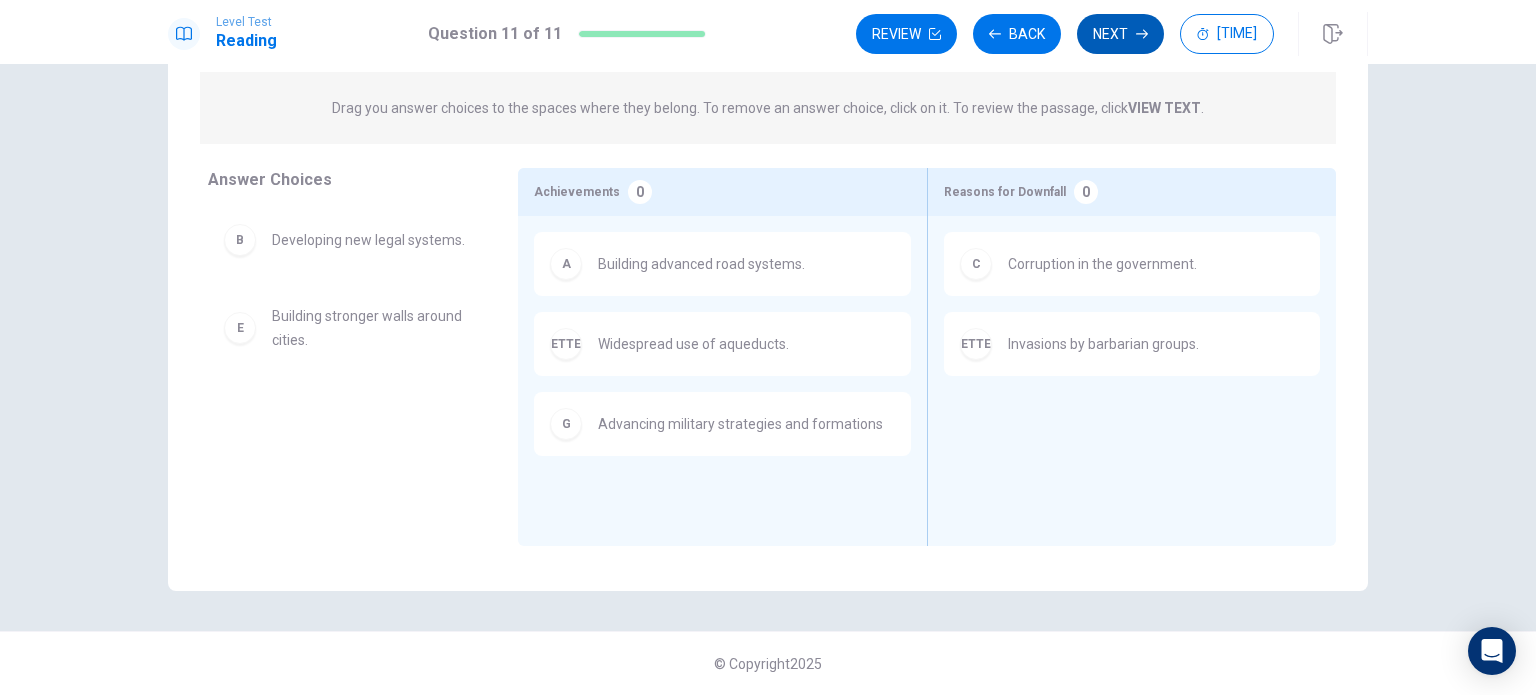 click on "Next" at bounding box center (1120, 34) 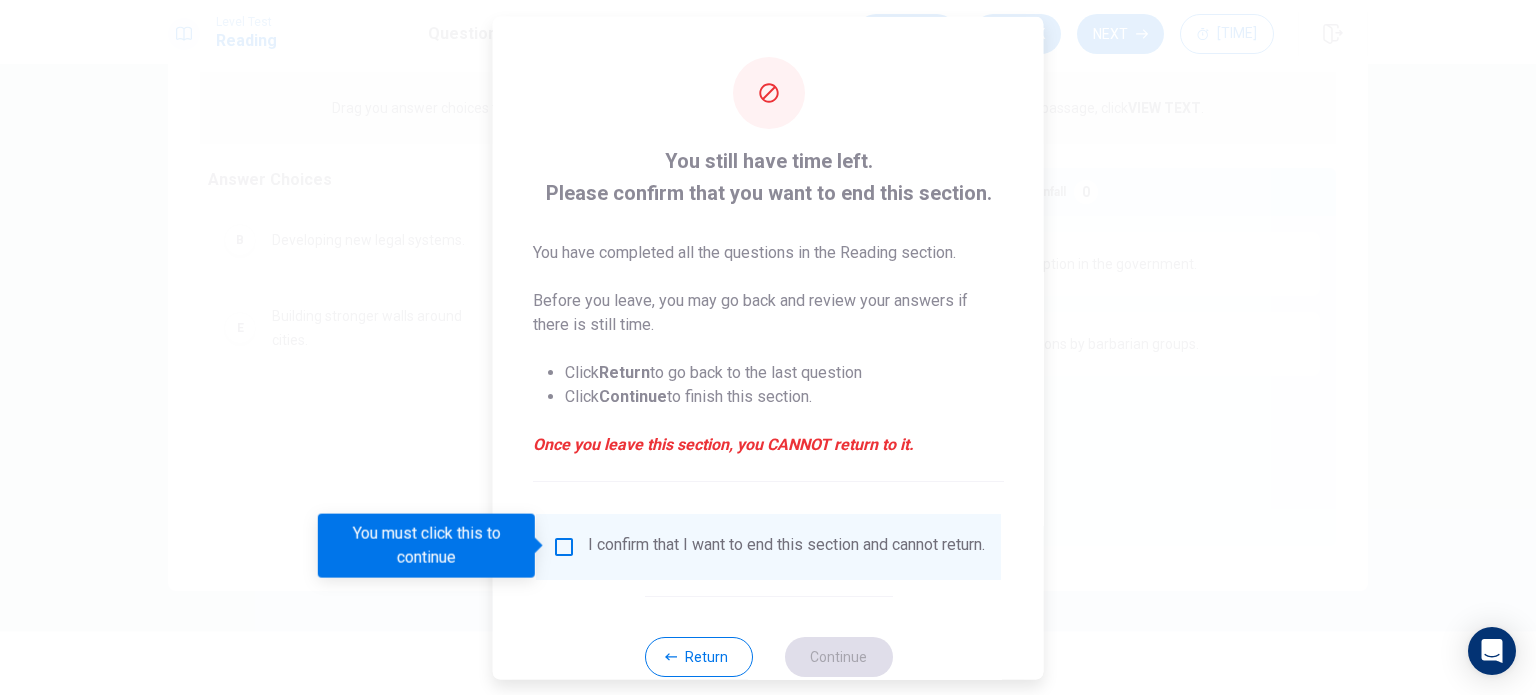 click at bounding box center (564, 546) 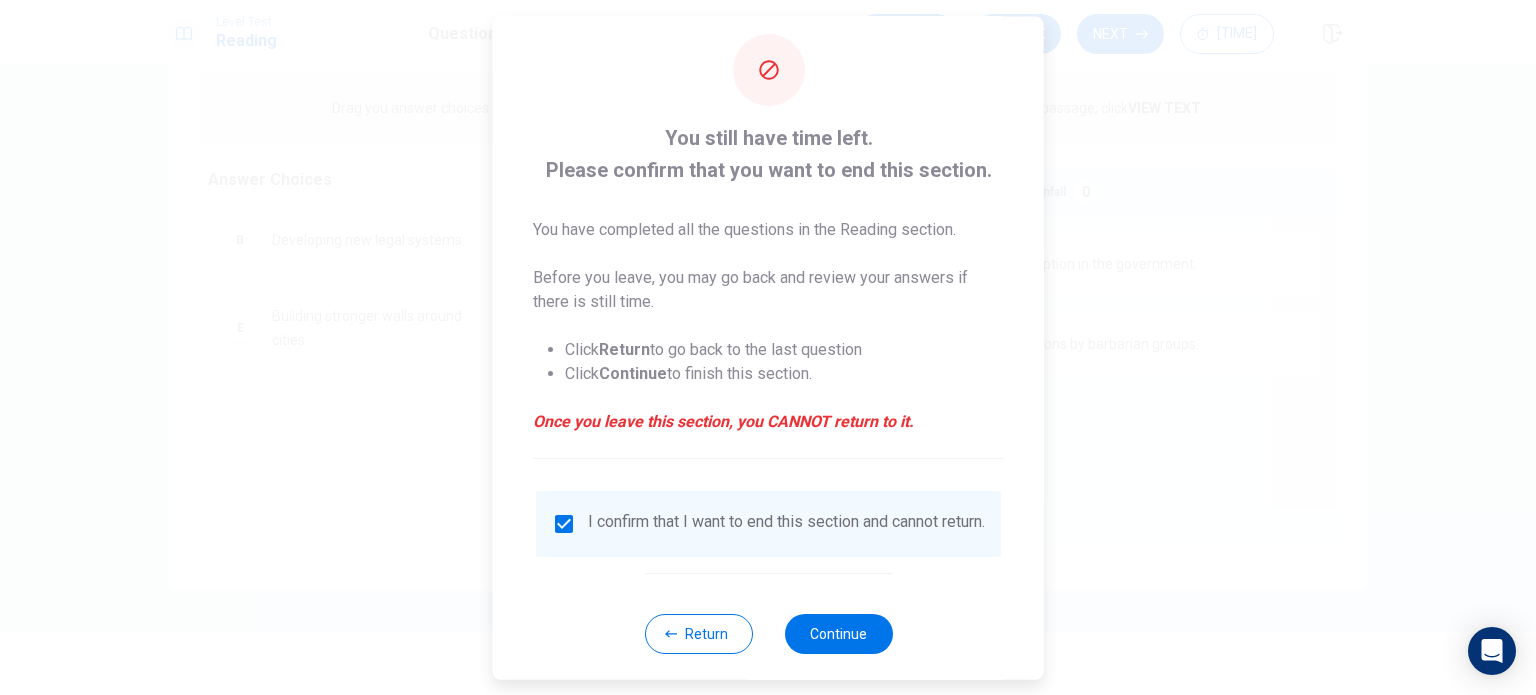 scroll, scrollTop: 50, scrollLeft: 0, axis: vertical 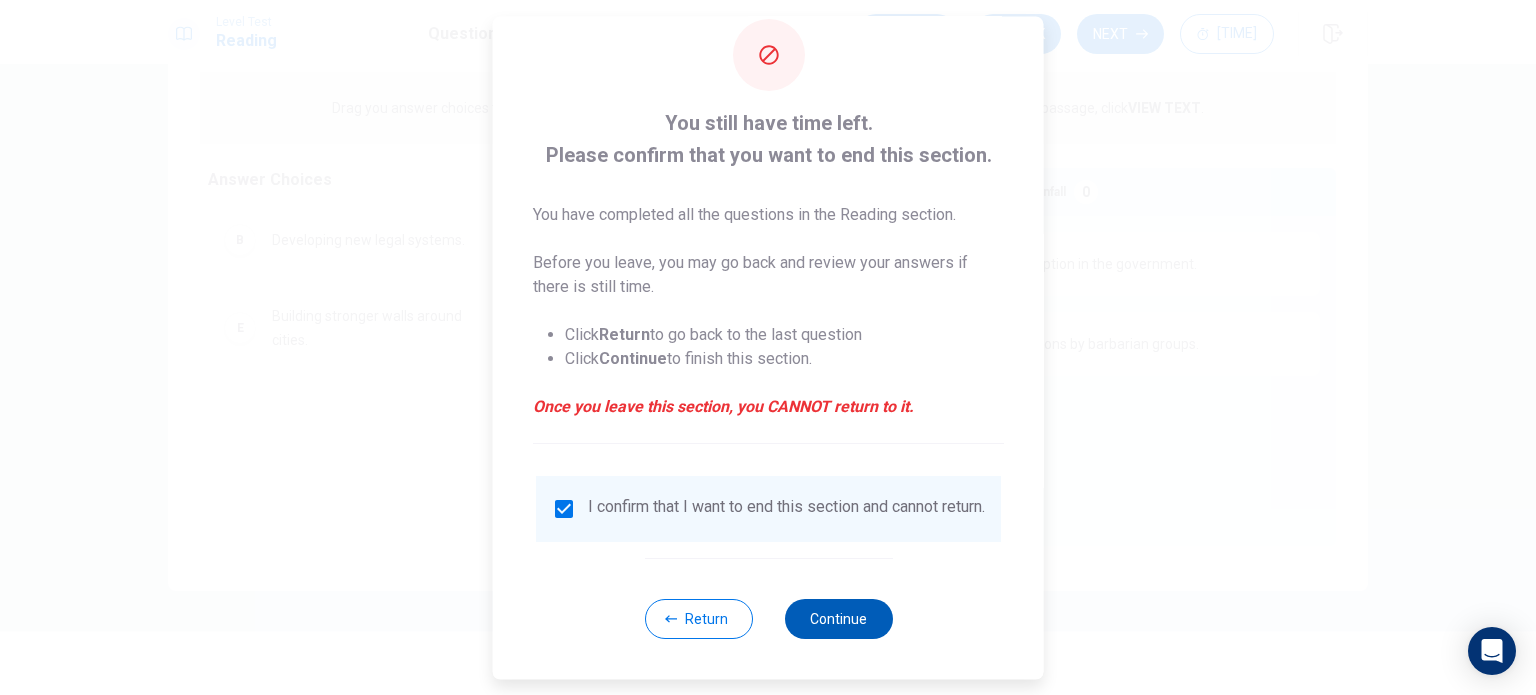 click on "Continue" at bounding box center (838, 619) 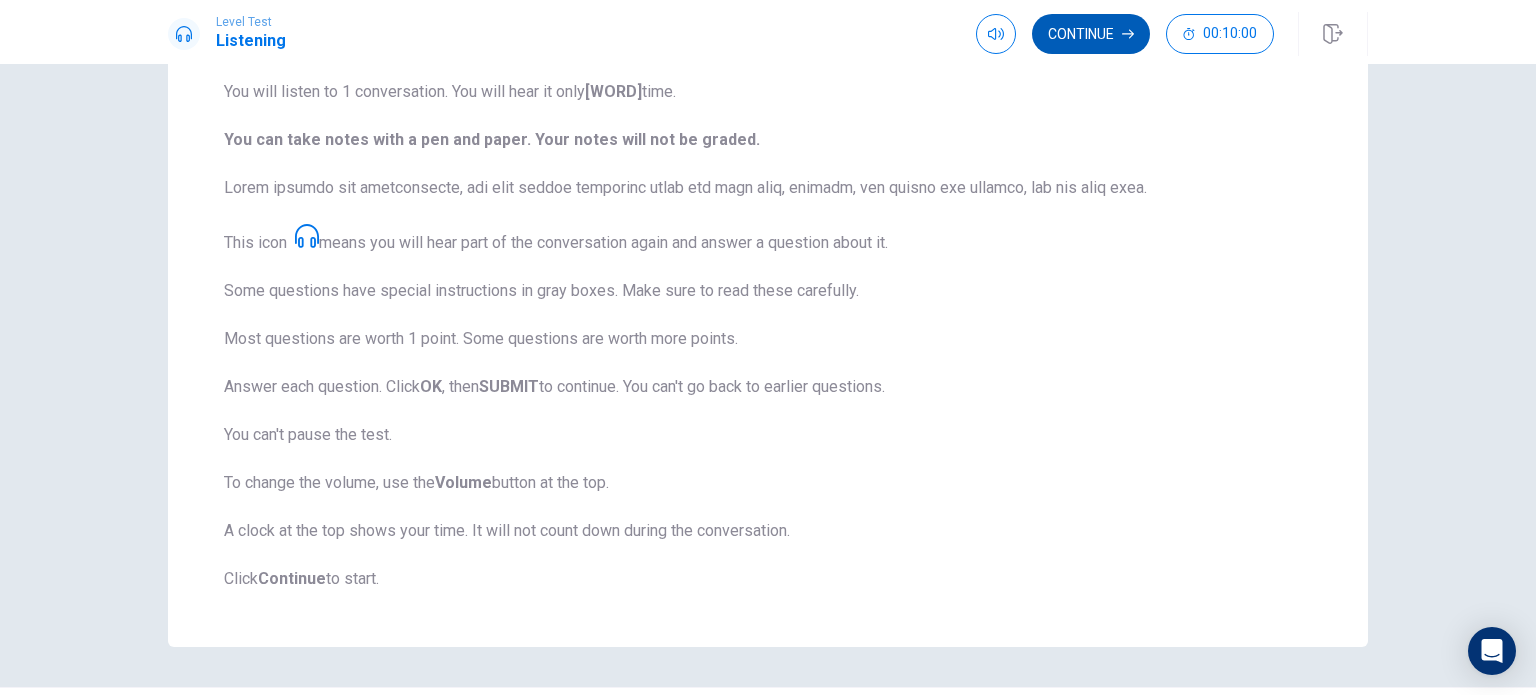 click on "Continue" at bounding box center (1091, 34) 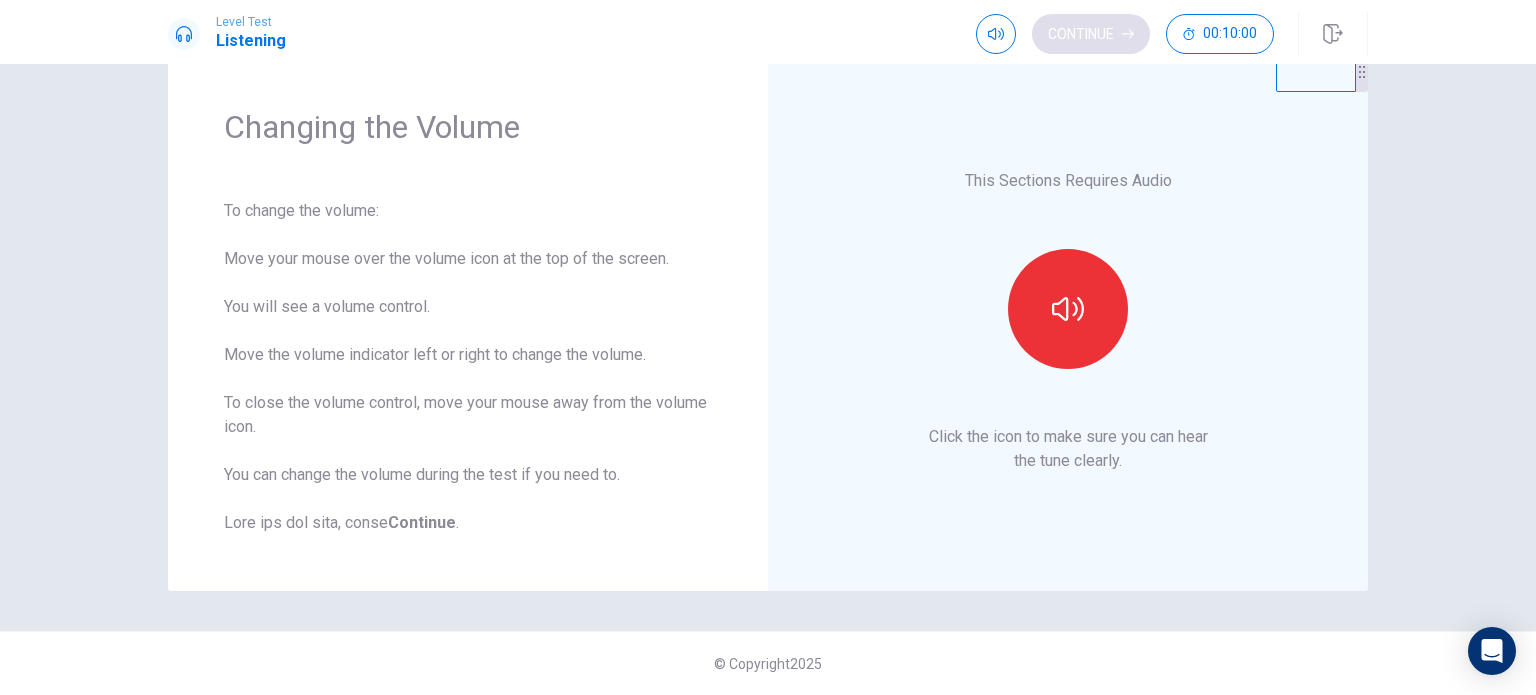 scroll, scrollTop: 52, scrollLeft: 0, axis: vertical 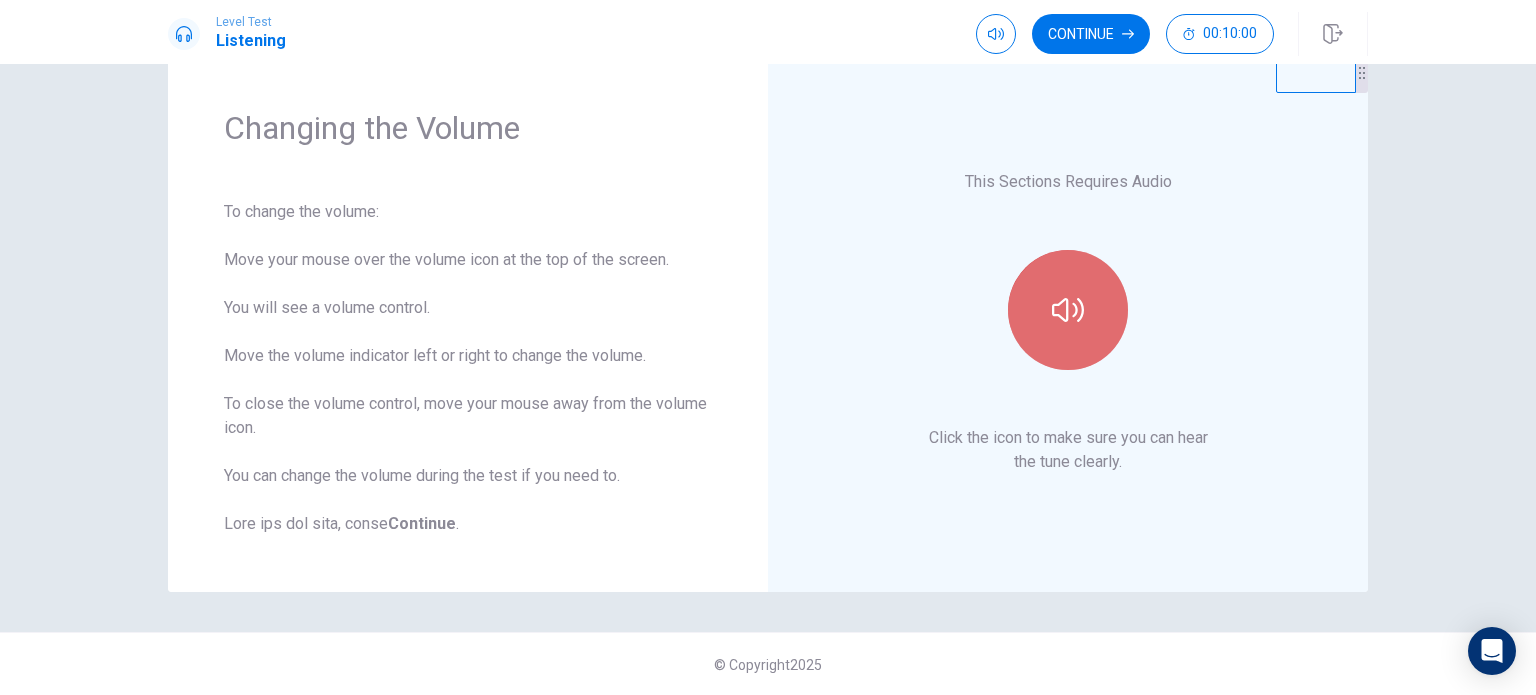 click at bounding box center [1068, 310] 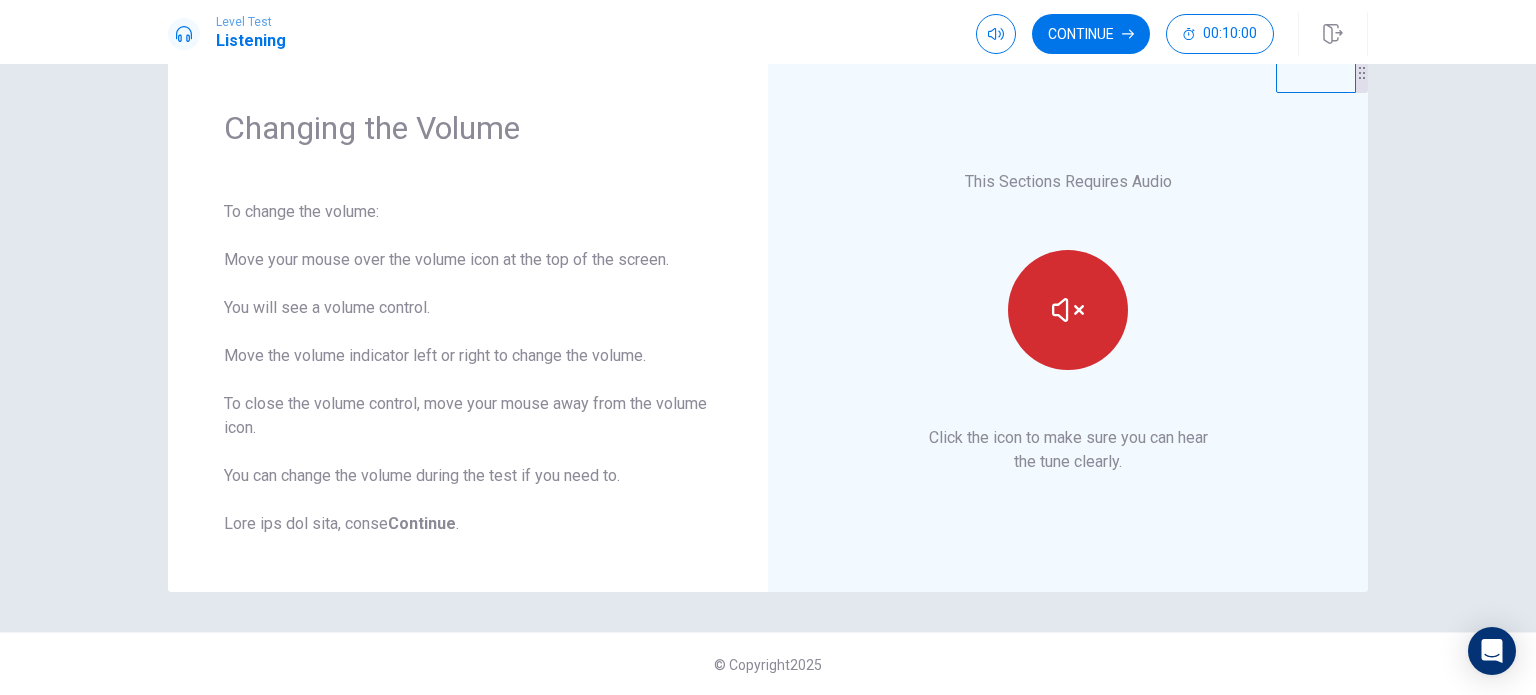 type 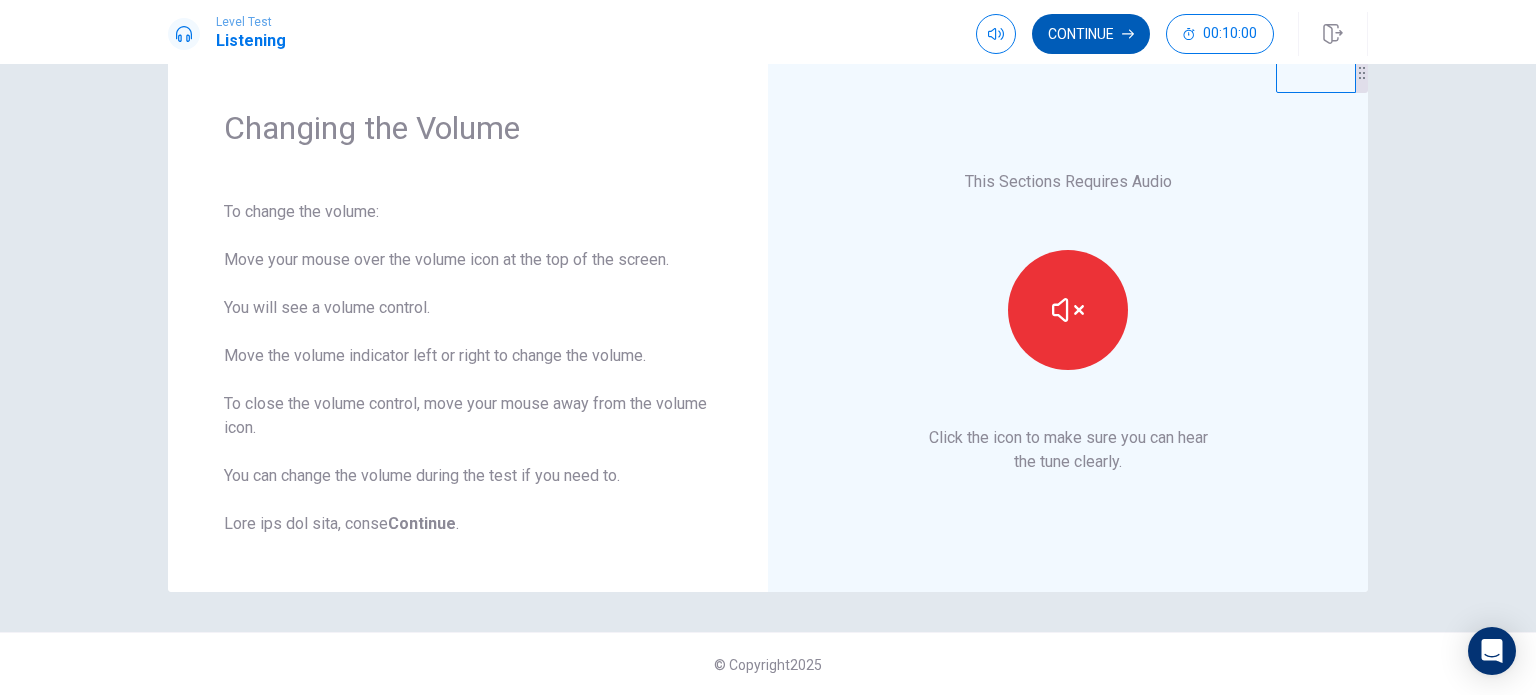 click on "Continue" at bounding box center (1091, 34) 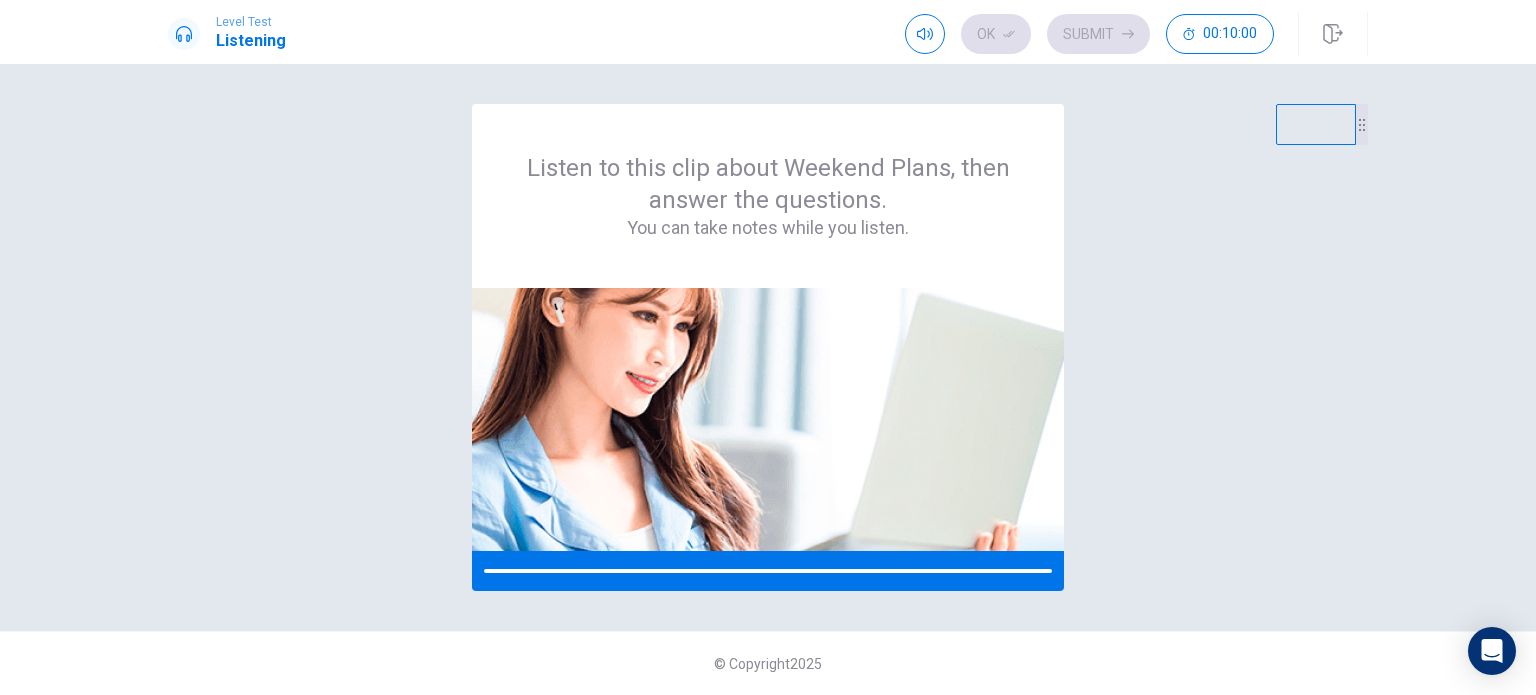 scroll, scrollTop: 0, scrollLeft: 0, axis: both 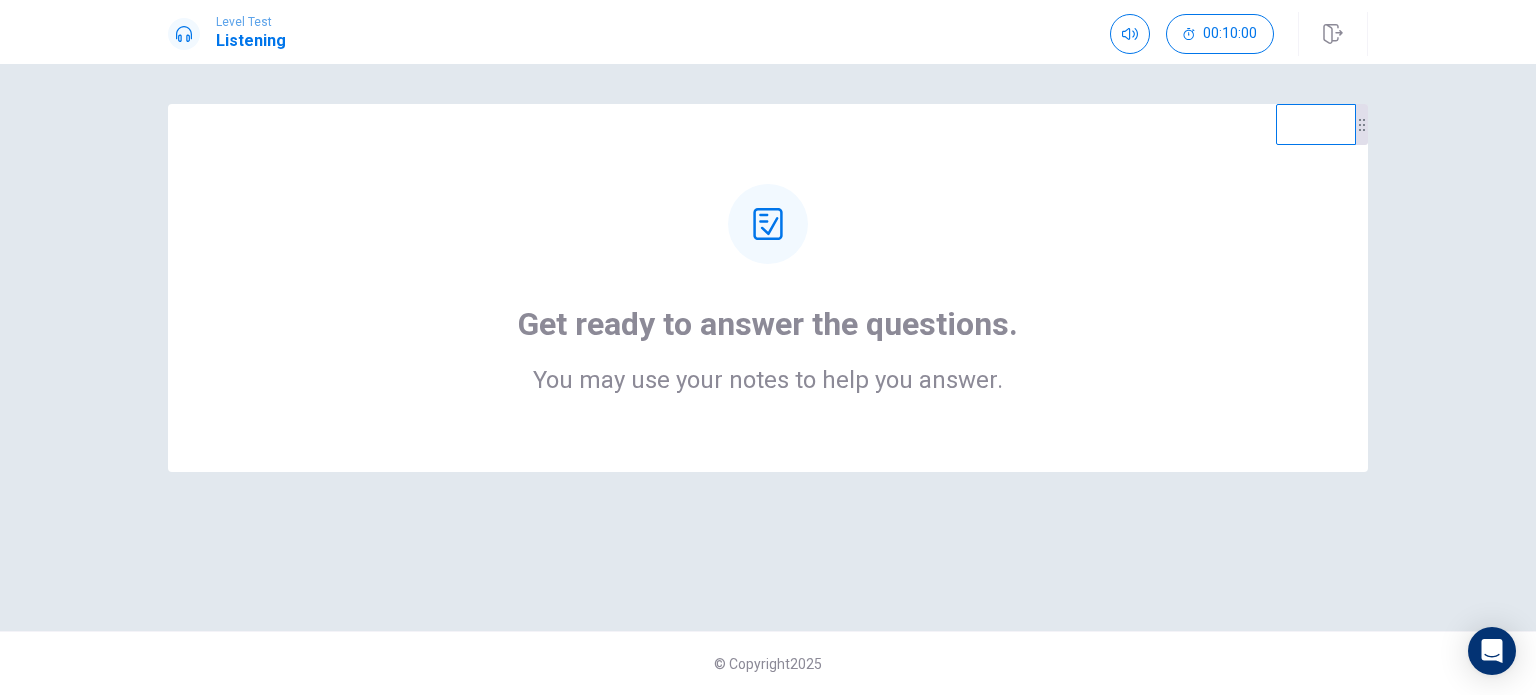 click on "Get ready to answer the questions. You may use your notes to help you answer. © Copyright  [YEAR]" at bounding box center (768, 379) 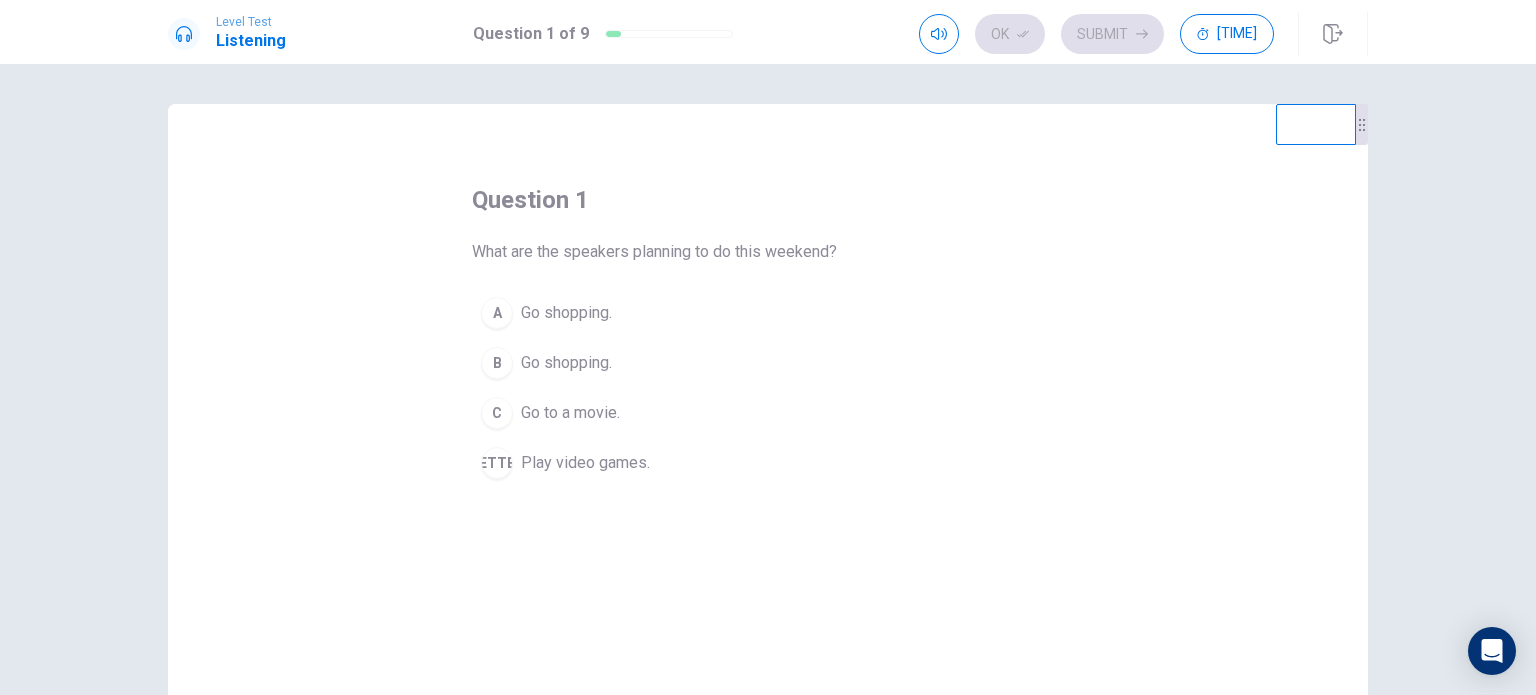 click on "A" at bounding box center (497, 313) 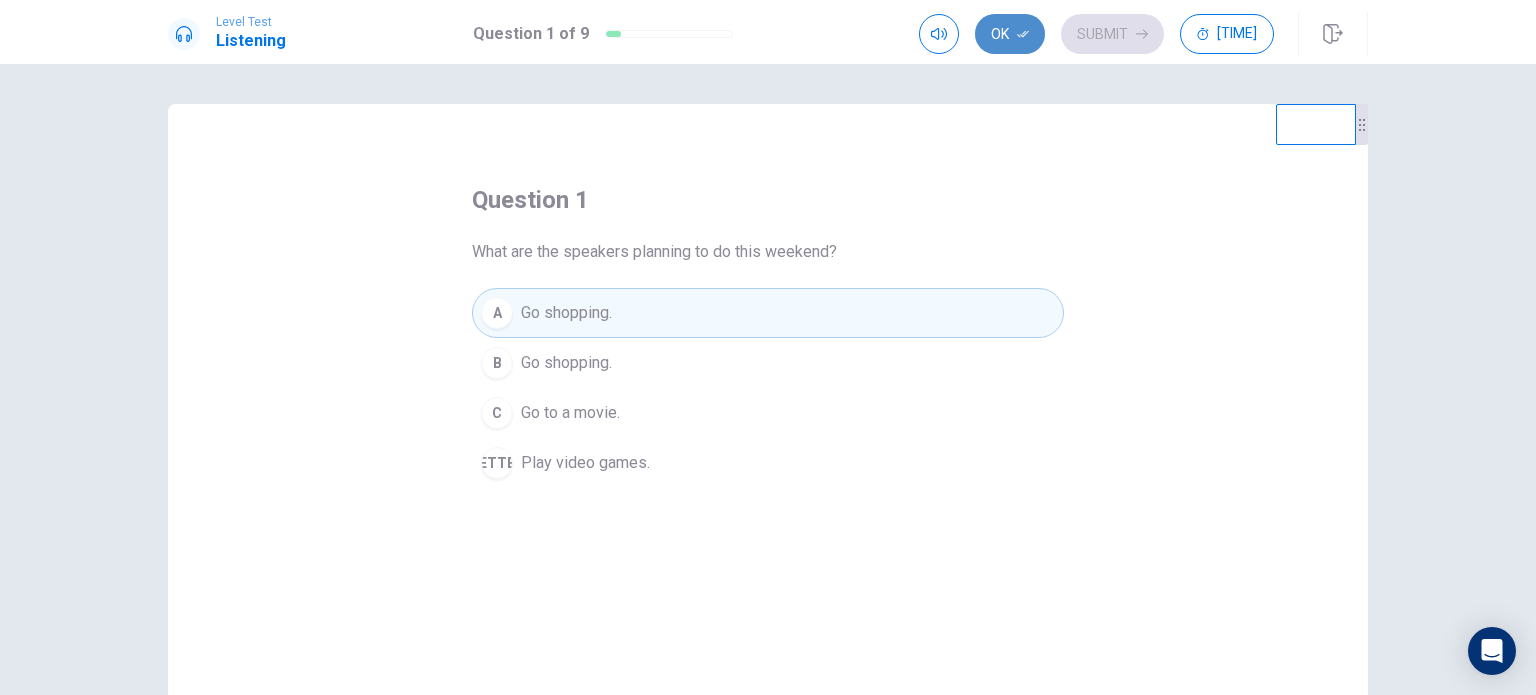 click at bounding box center [1023, 34] 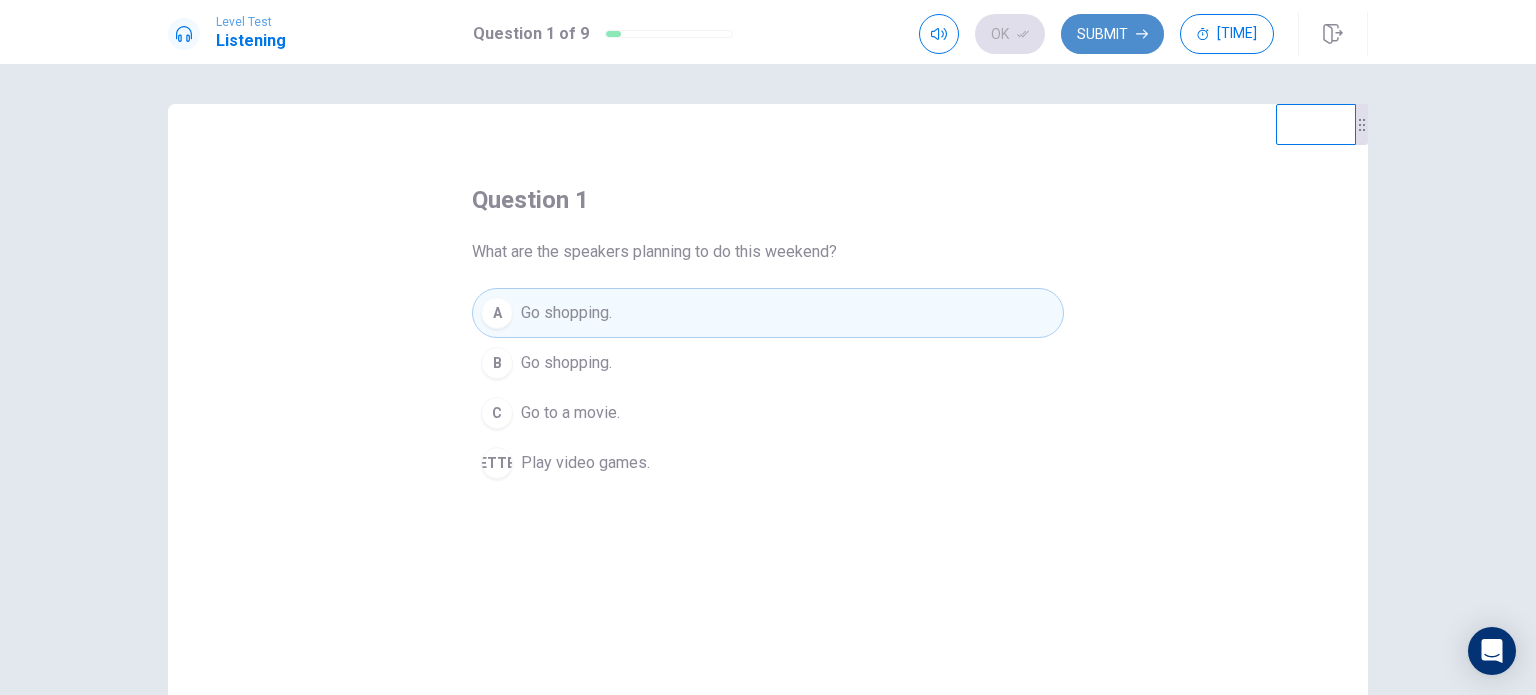 click on "Submit" at bounding box center (1112, 34) 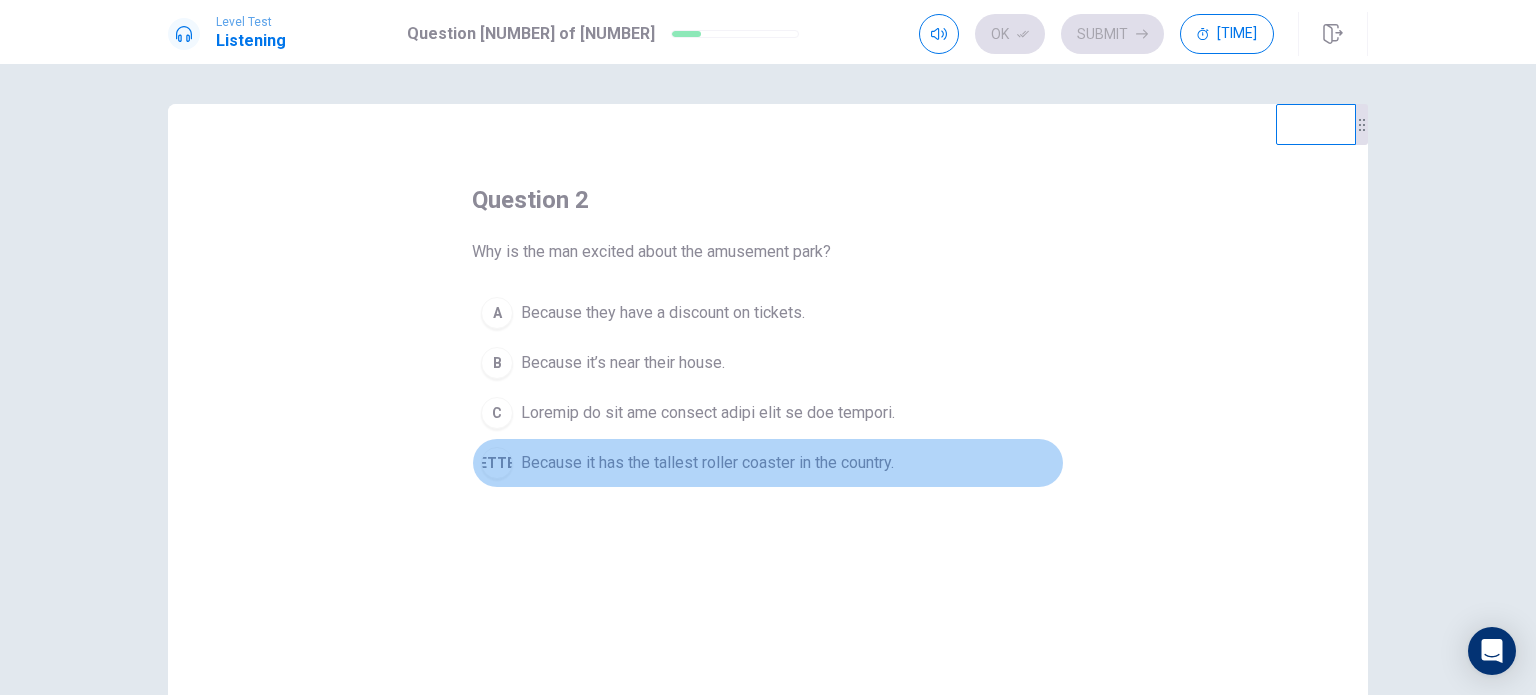 click on "[LETTER]" at bounding box center [497, 313] 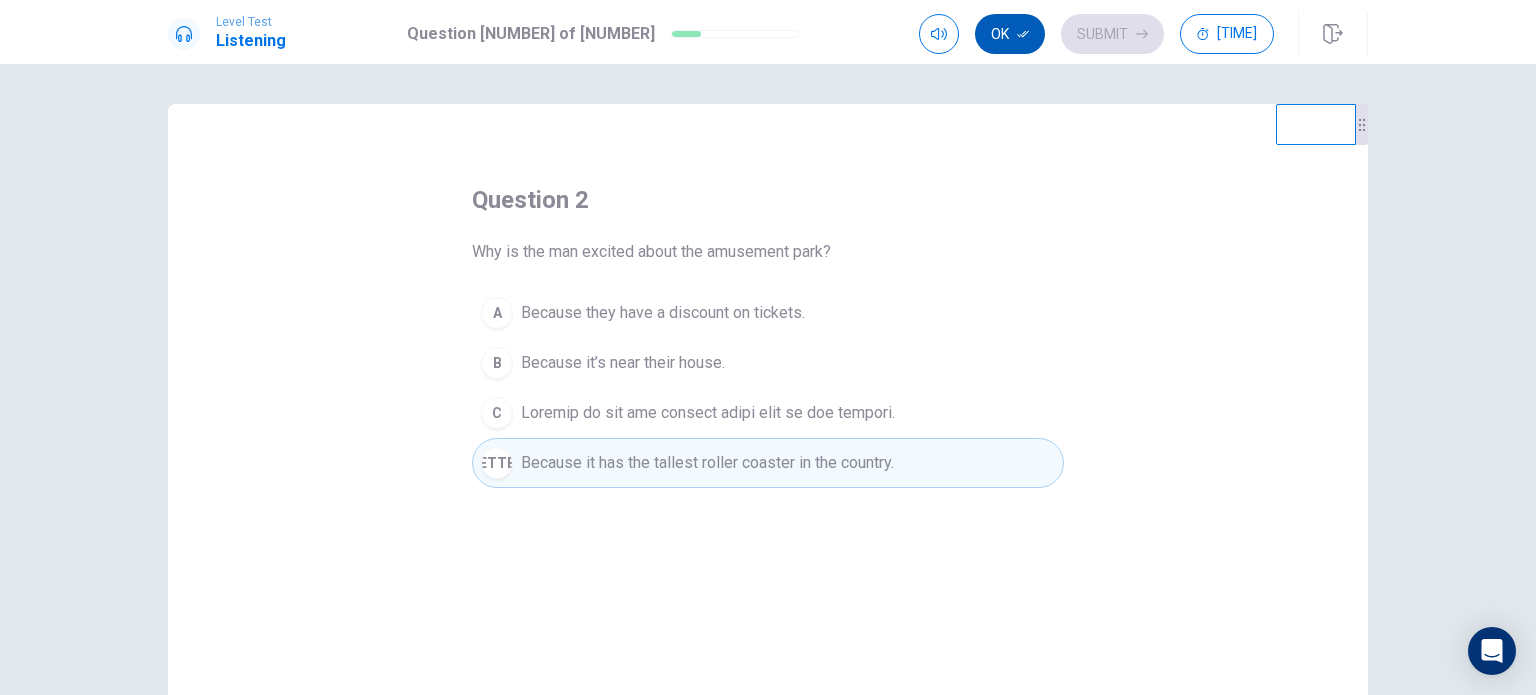 click at bounding box center (1023, 34) 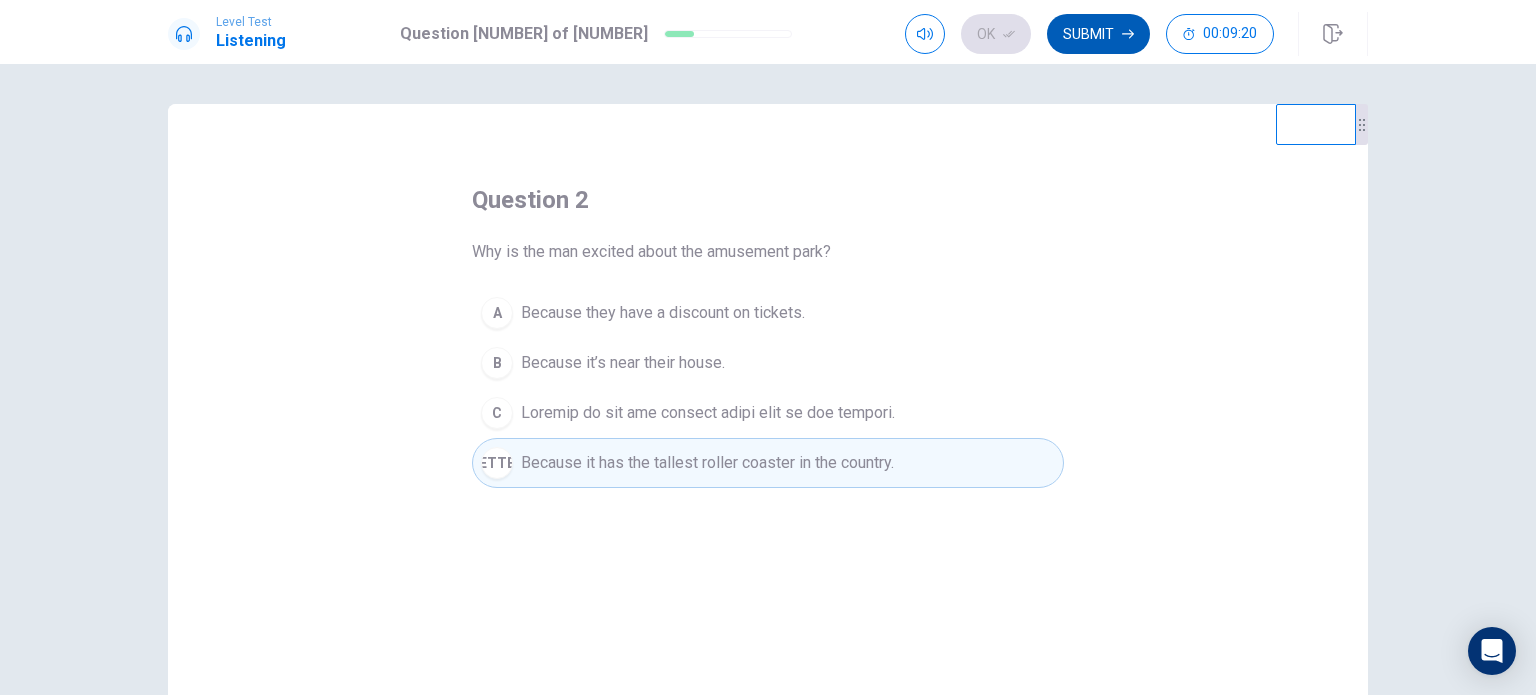 click on "Submit" at bounding box center [1098, 34] 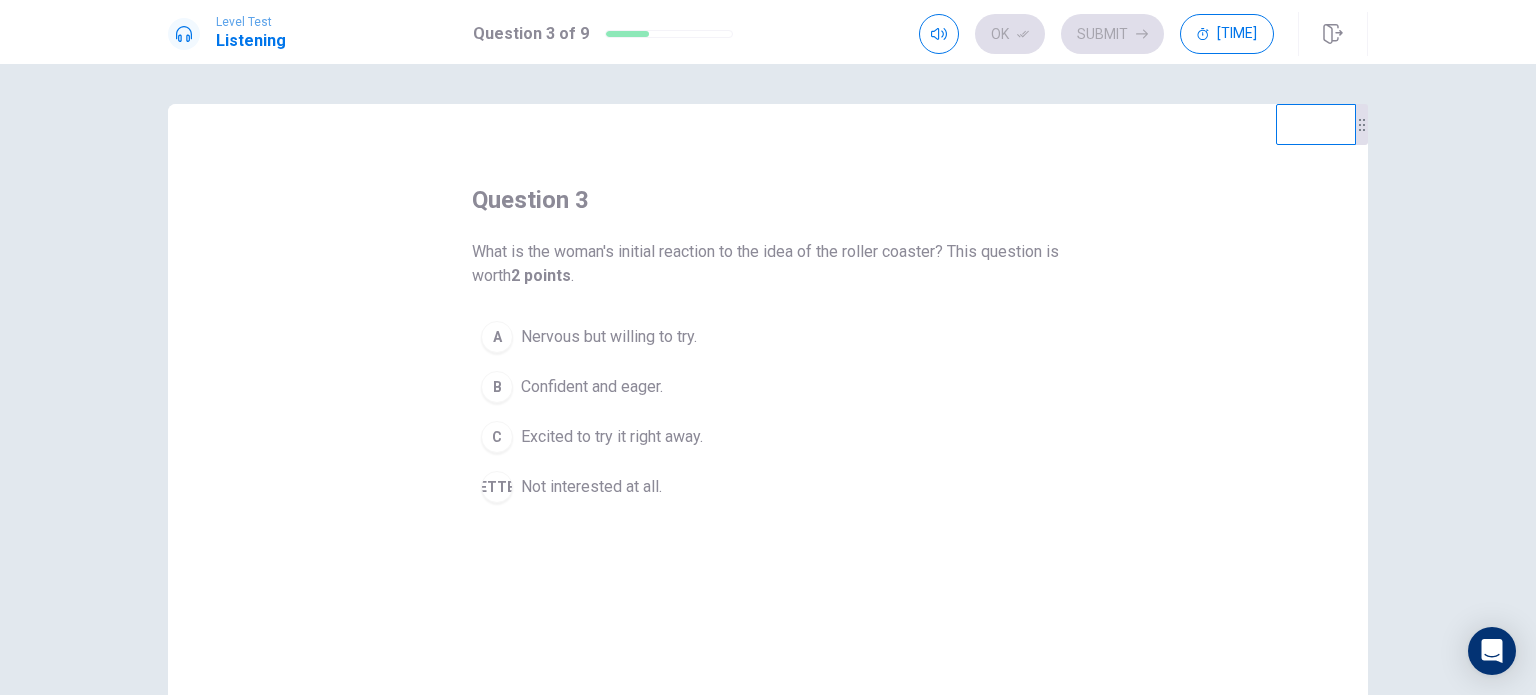 click on "[LETTER]" at bounding box center [497, 337] 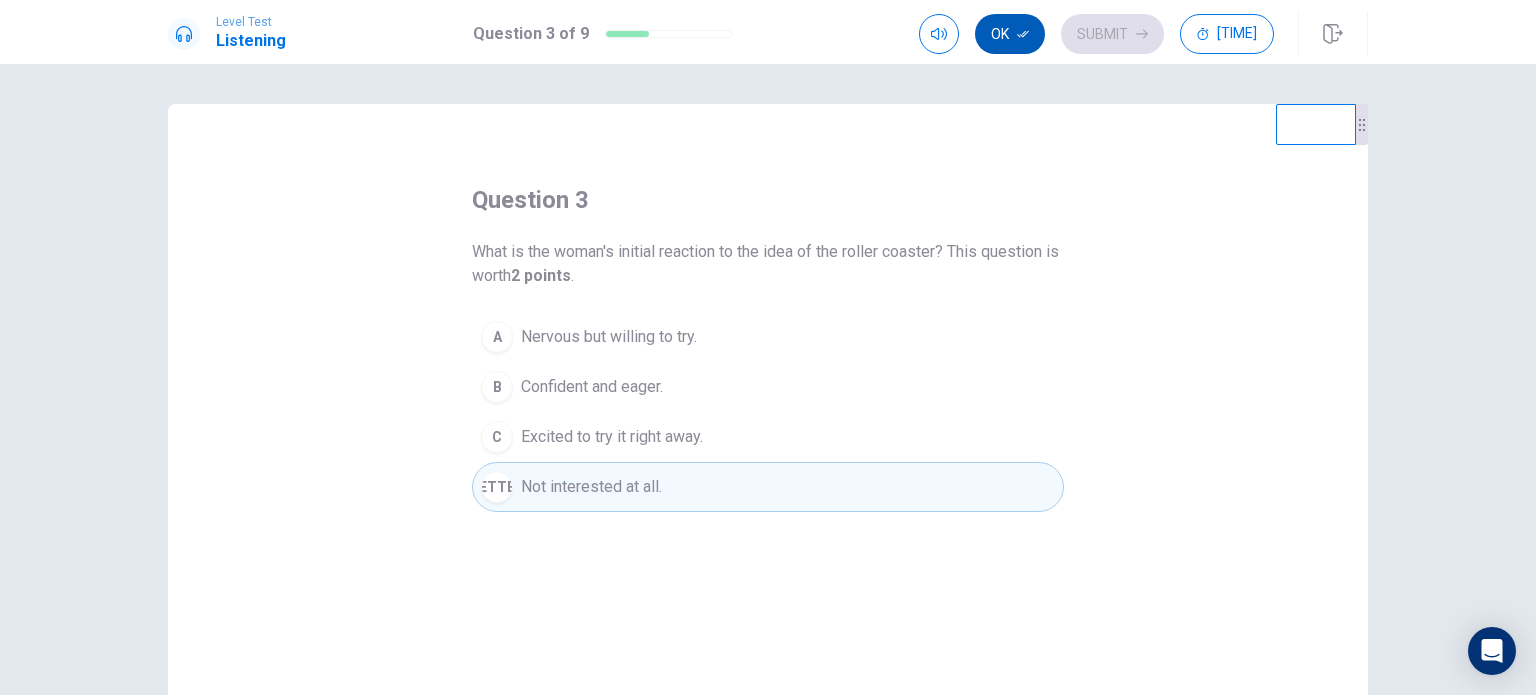 click on "Ok" at bounding box center [1010, 34] 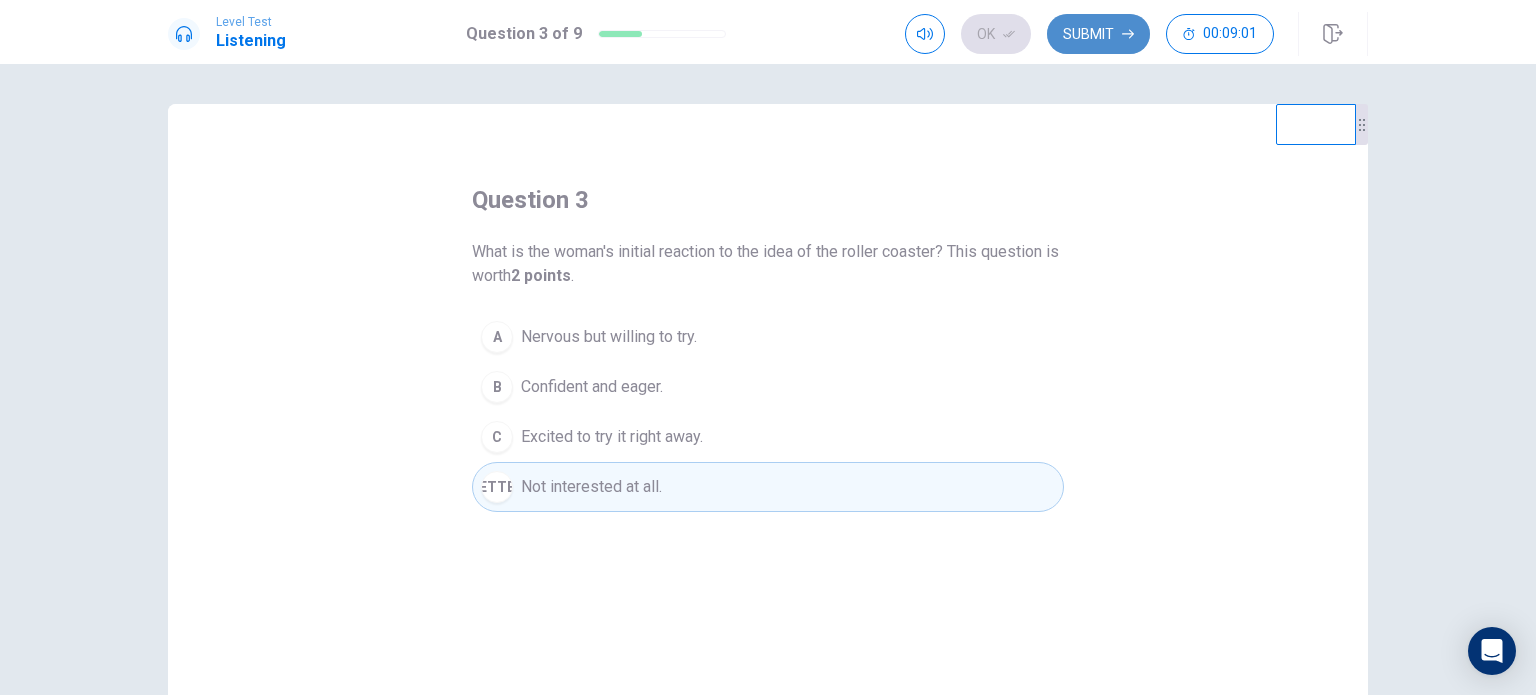click on "Submit" at bounding box center [1098, 34] 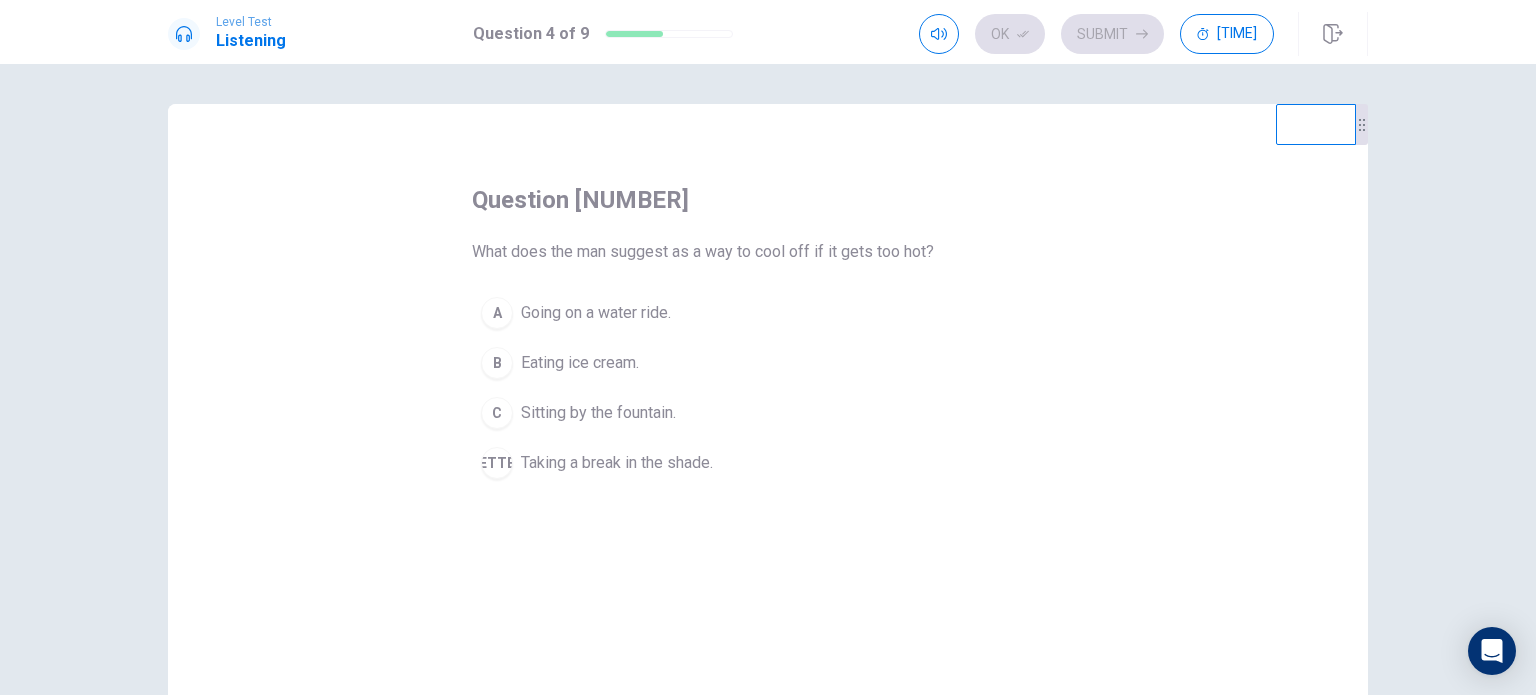 click on "A" at bounding box center [497, 313] 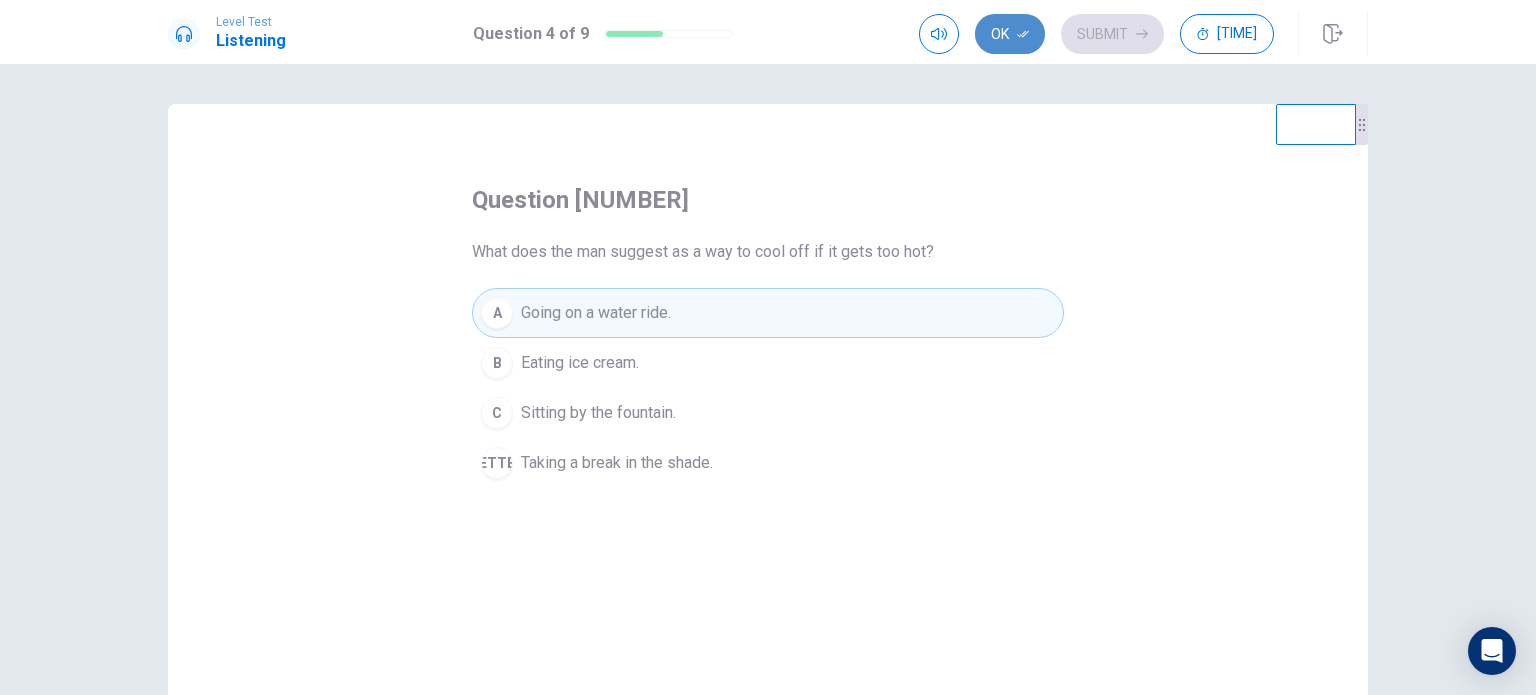 click on "Ok" at bounding box center (1010, 34) 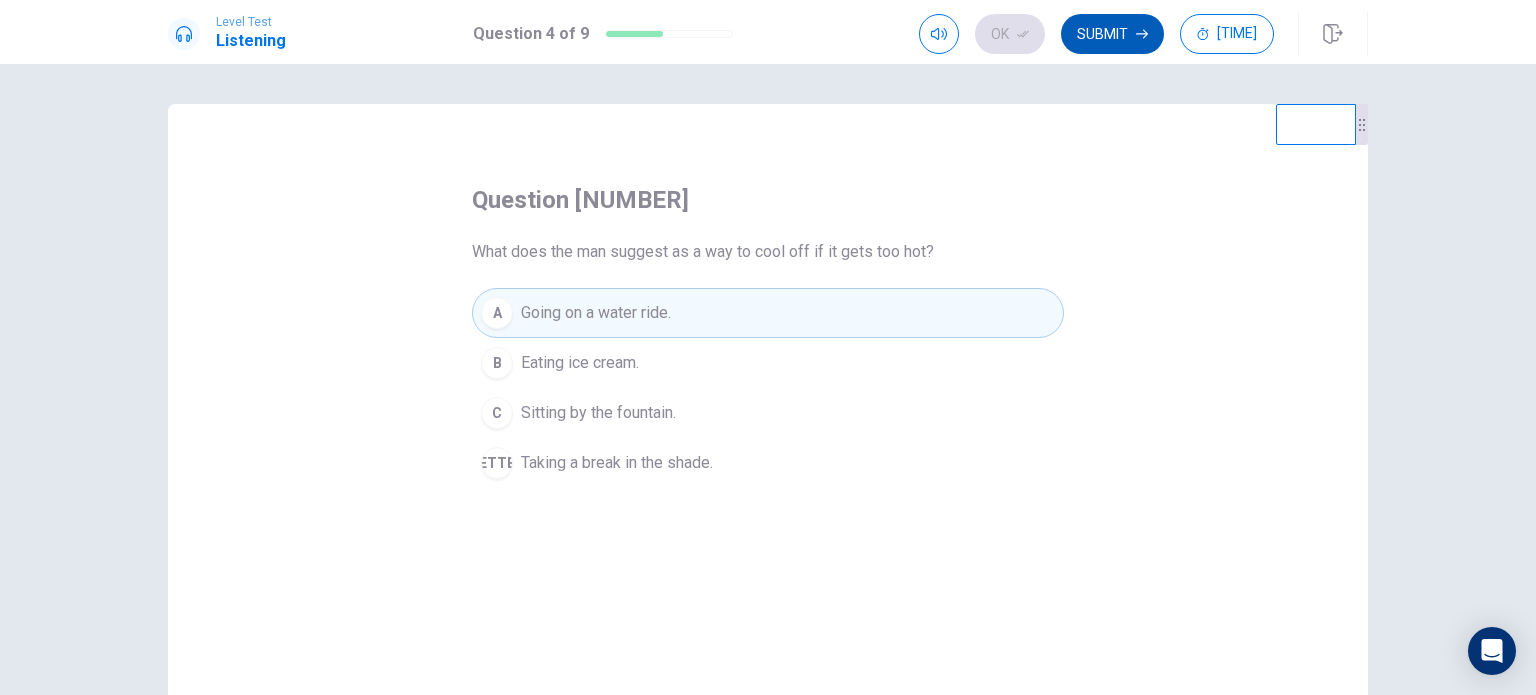 click on "Submit" at bounding box center (1112, 34) 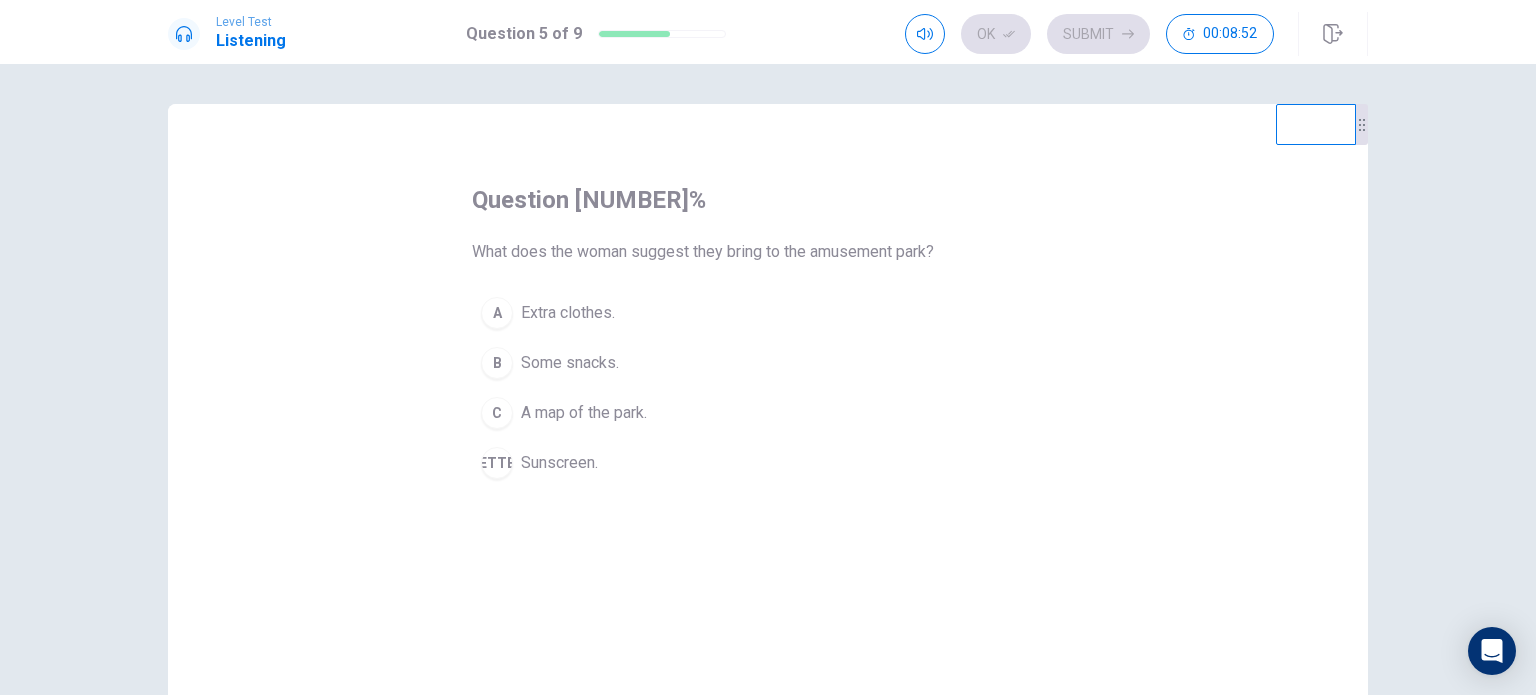 click on "A" at bounding box center [497, 313] 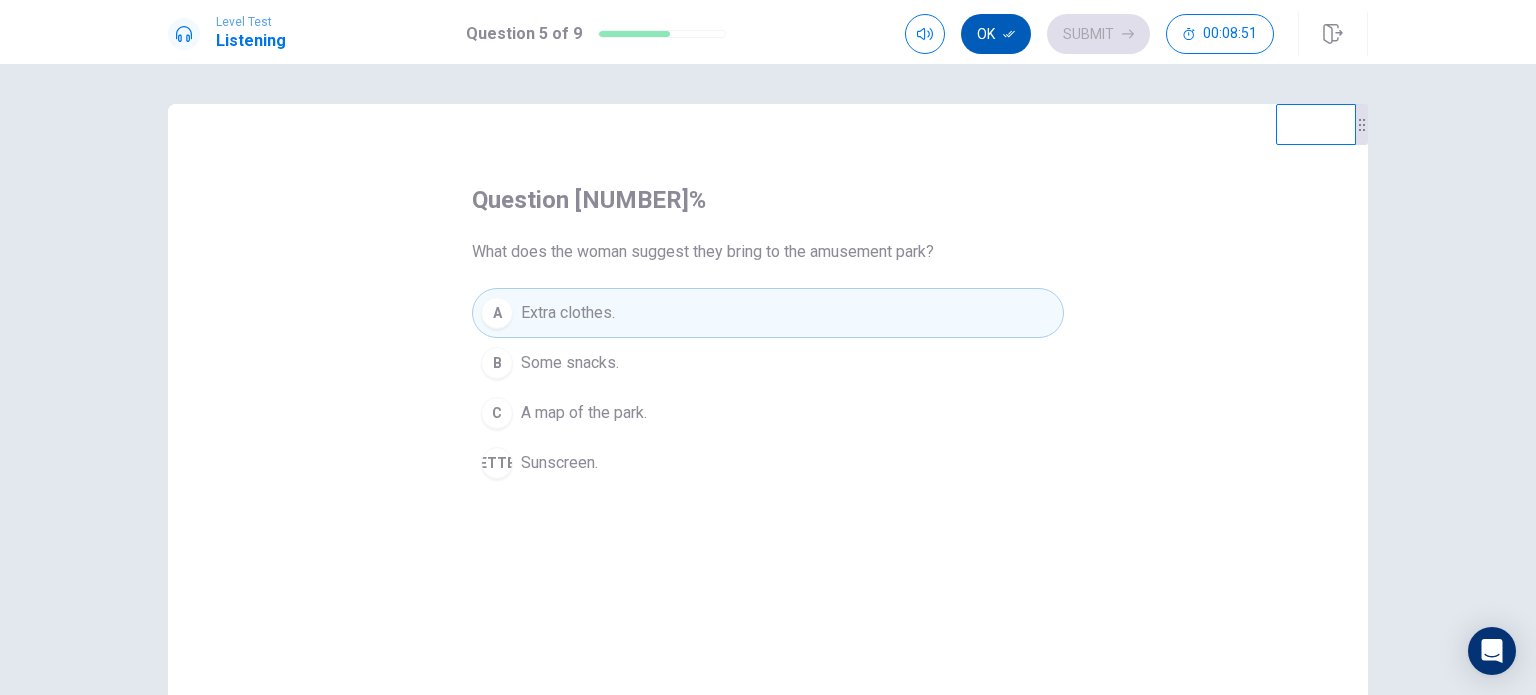 click on "Ok" at bounding box center (996, 34) 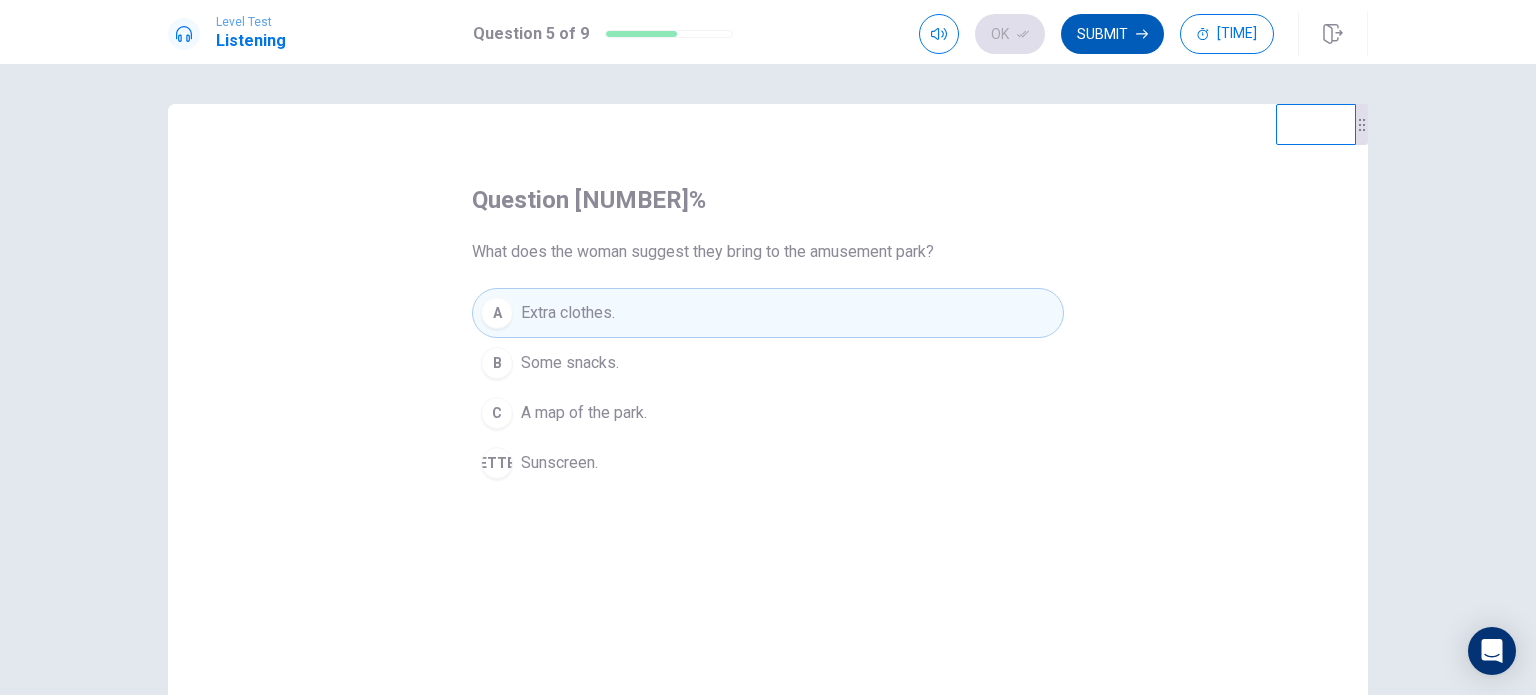 click on "Submit" at bounding box center [1112, 34] 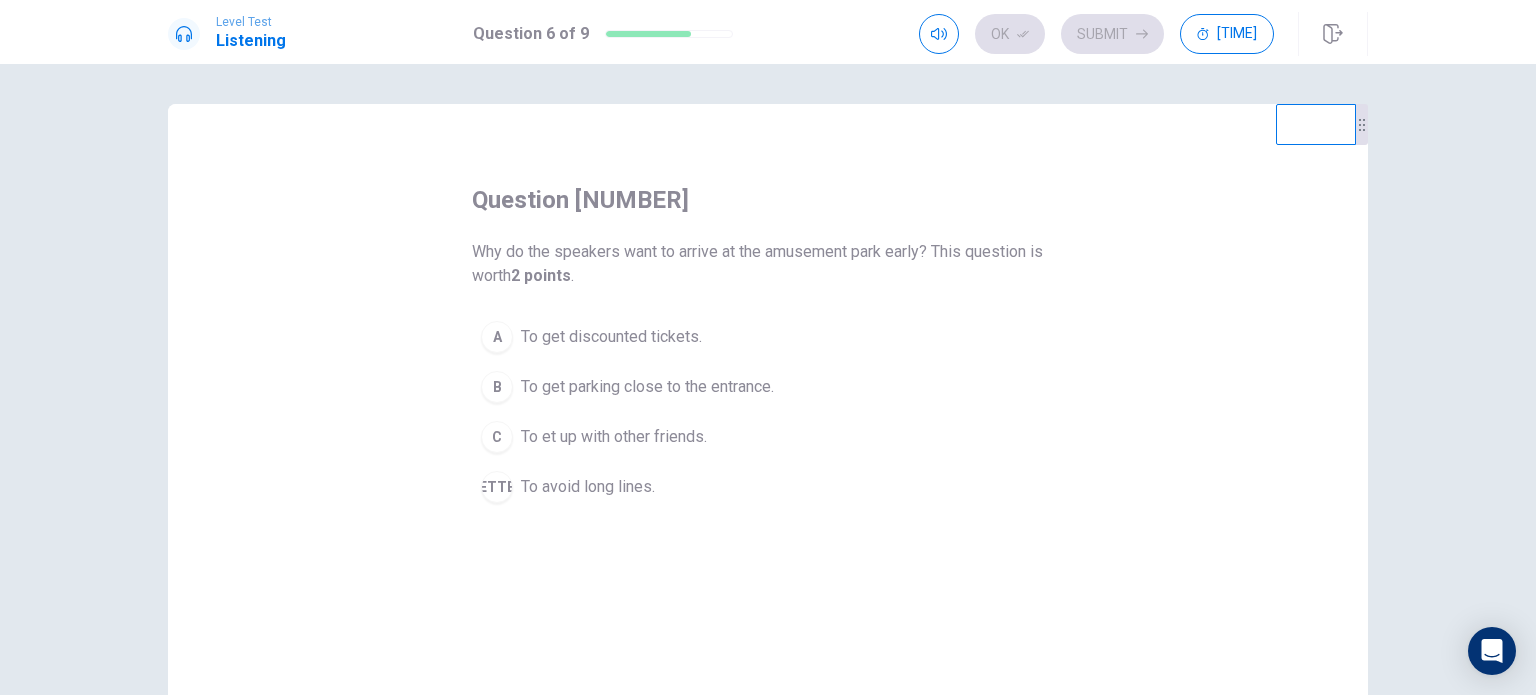click on "[LETTER]" at bounding box center (497, 337) 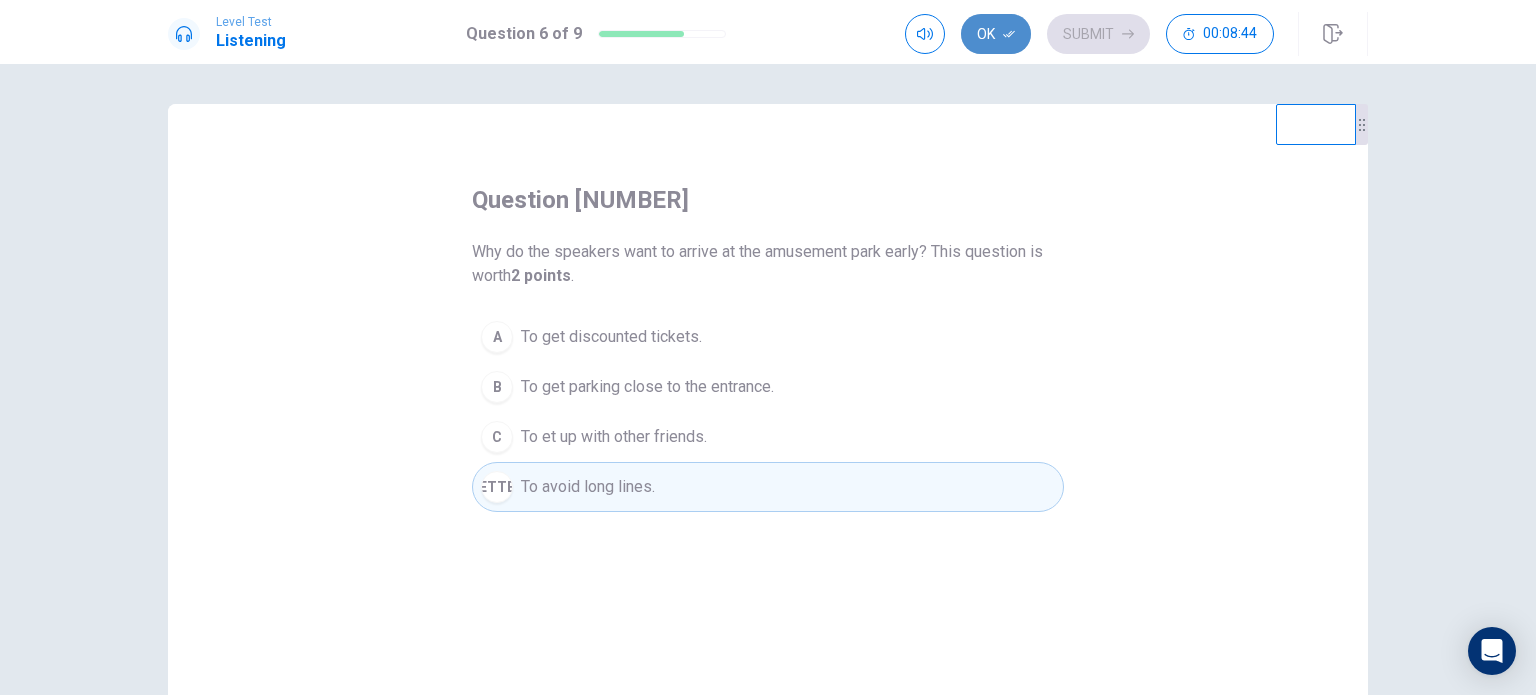 click on "Ok" at bounding box center [996, 34] 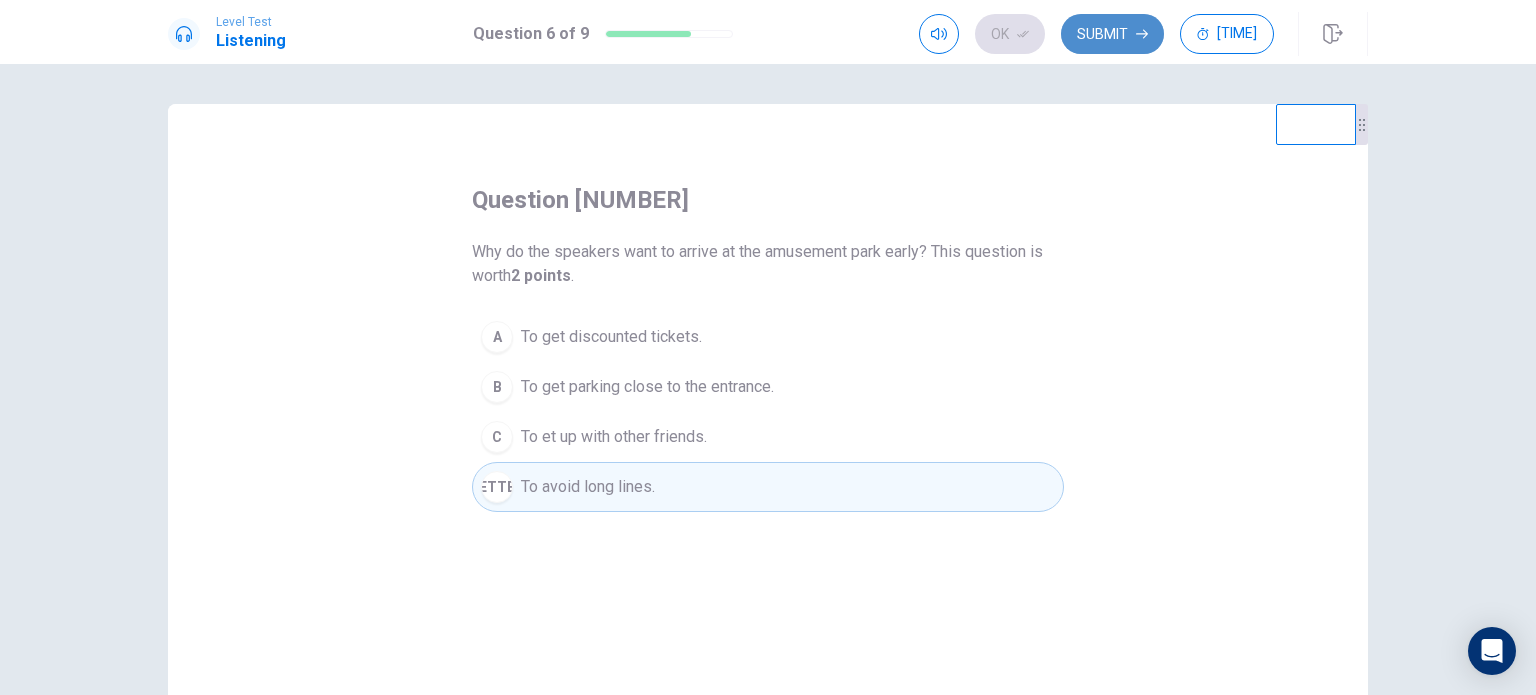 click on "Submit" at bounding box center (1112, 34) 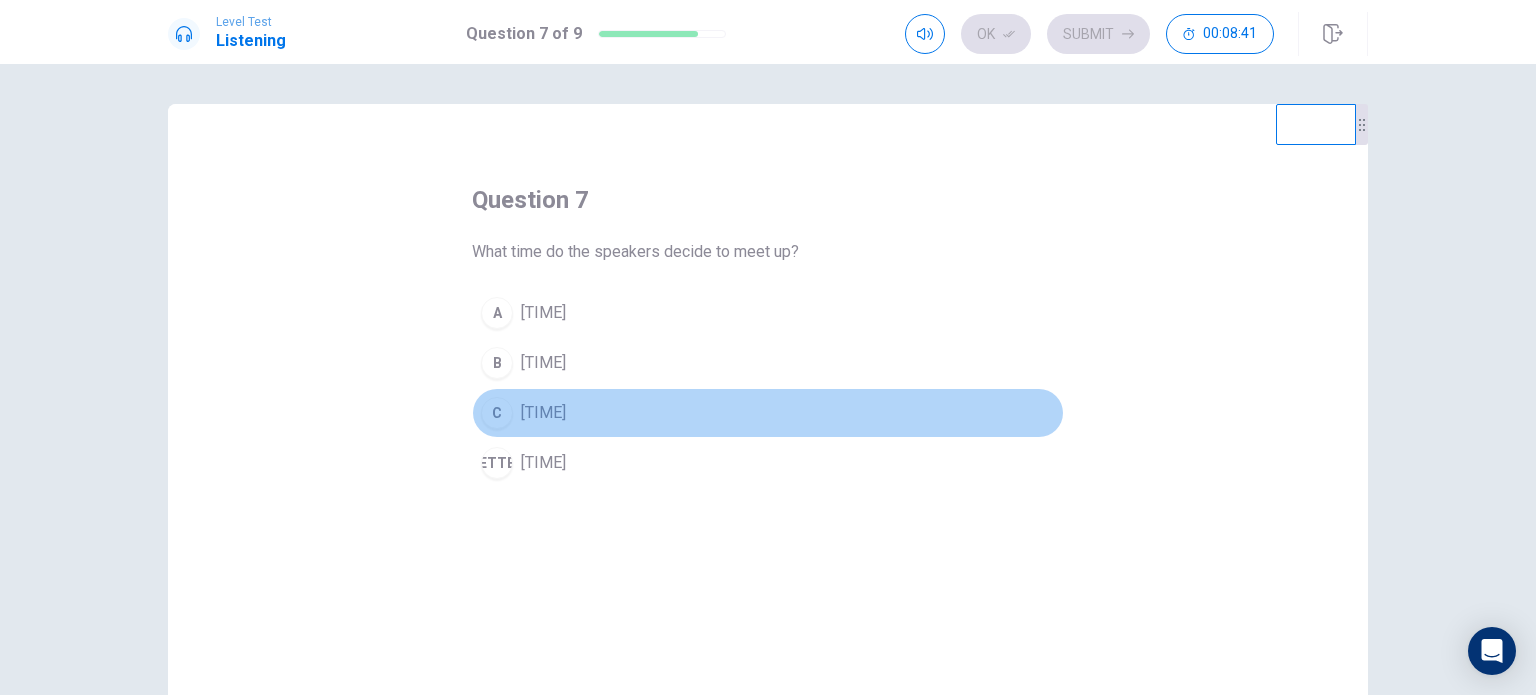 click on "C" at bounding box center (497, 313) 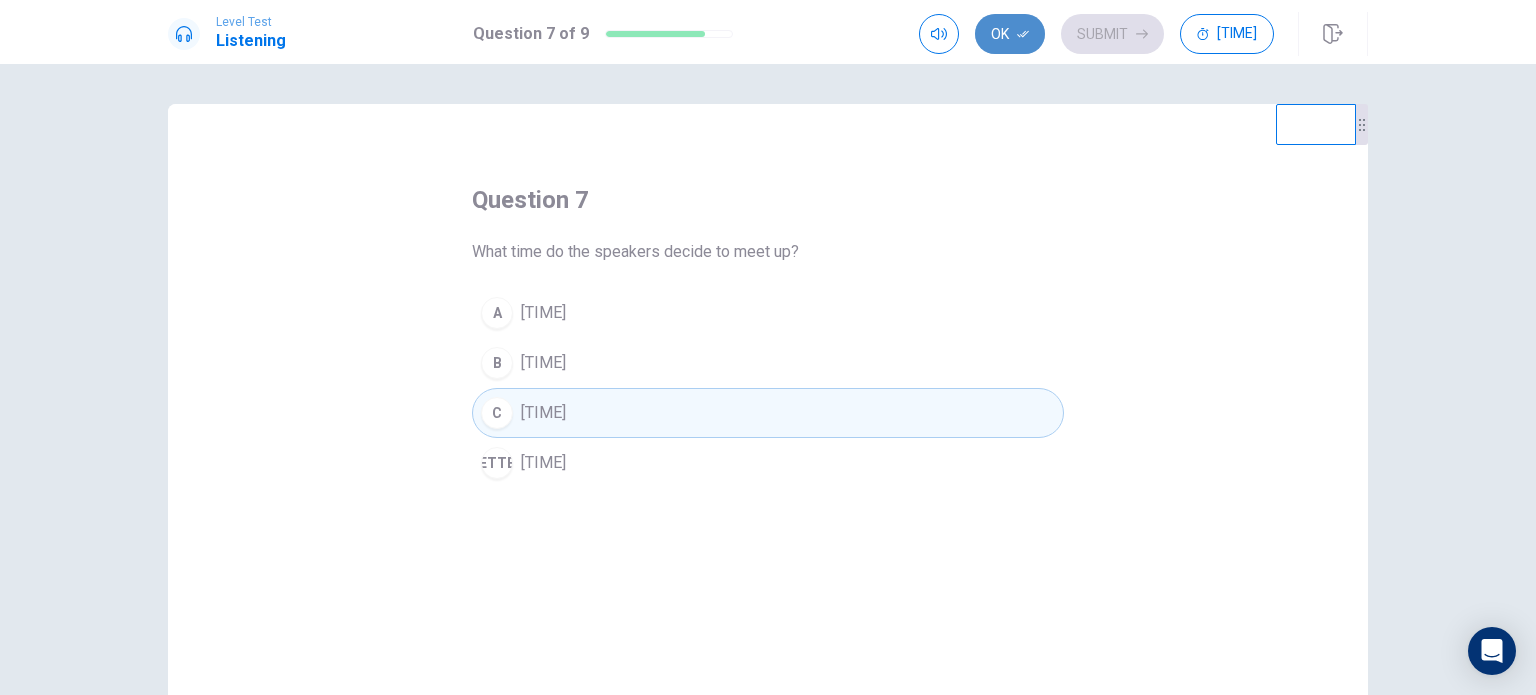 click on "Ok" at bounding box center (1010, 34) 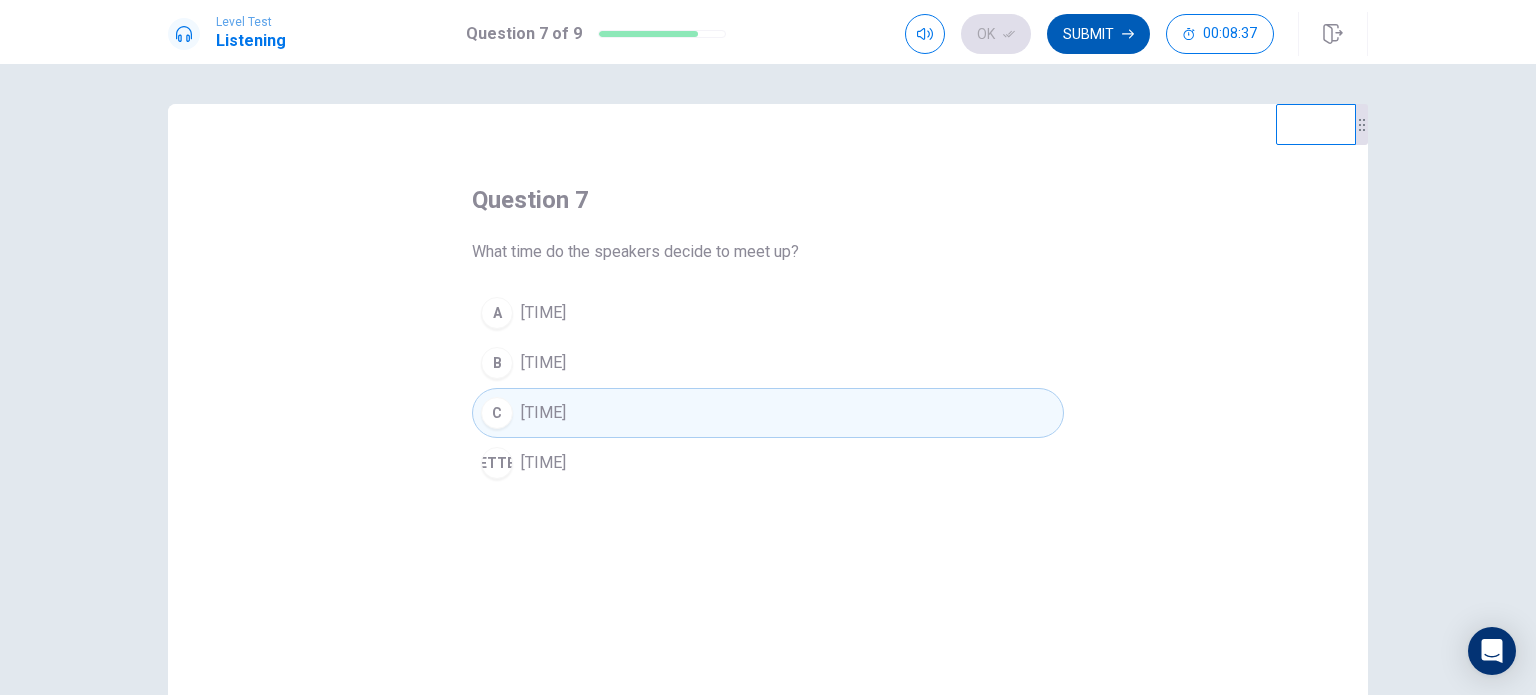 click on "Submit" at bounding box center (1098, 34) 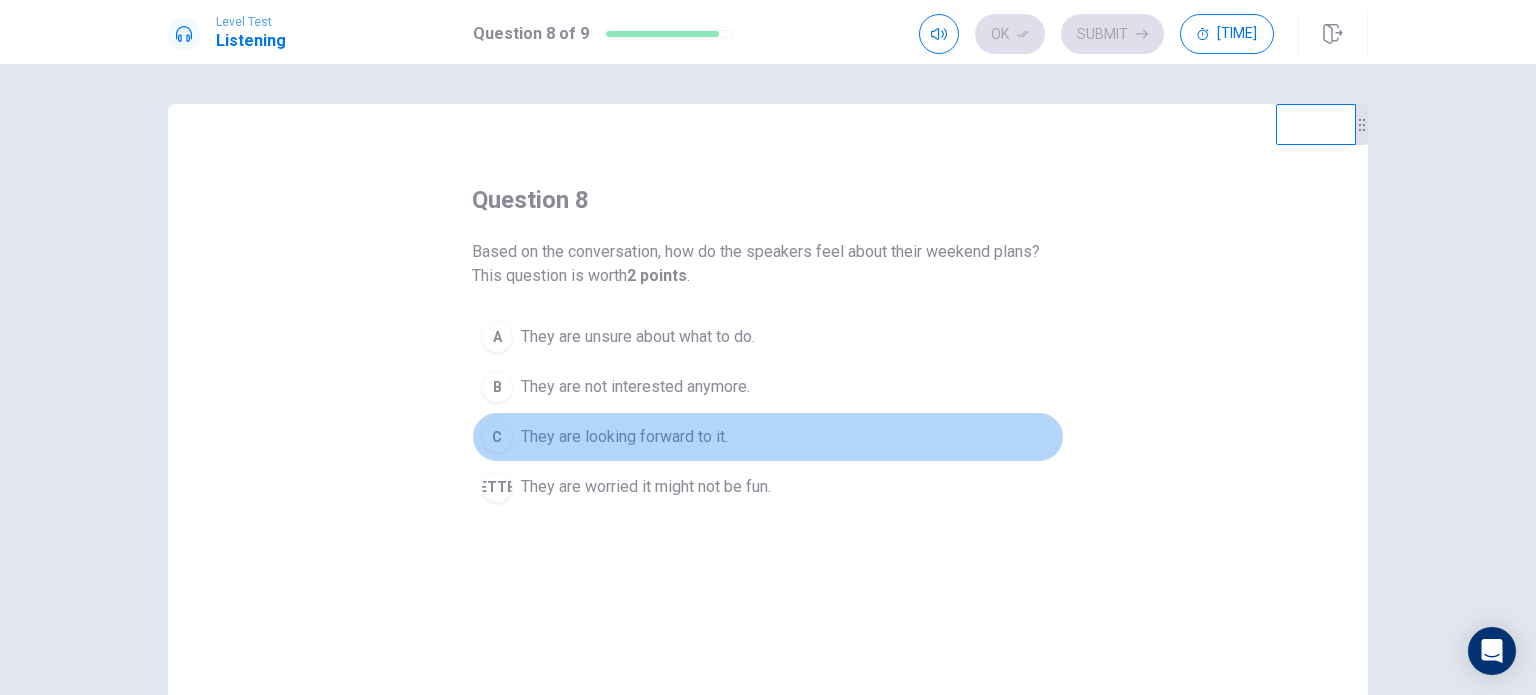 click on "C" at bounding box center [497, 337] 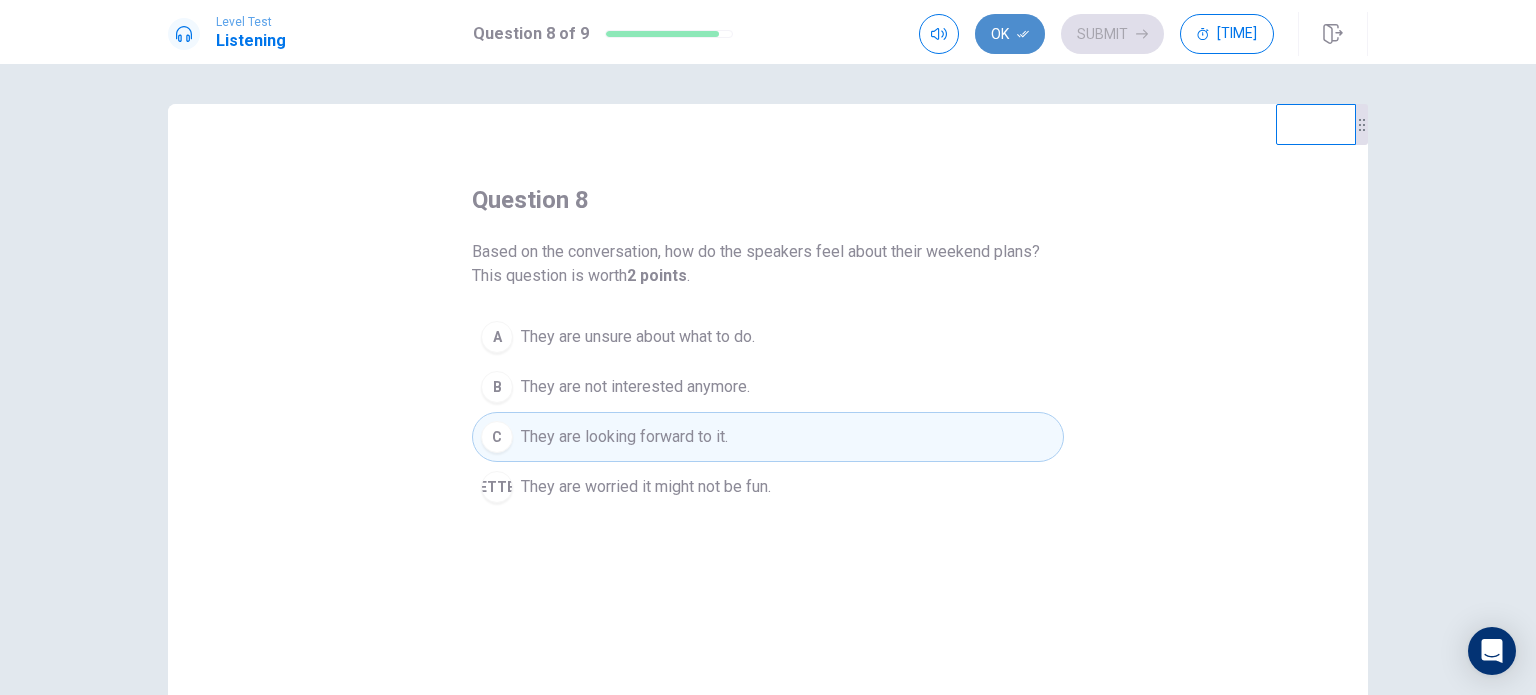 click on "Ok" at bounding box center [1010, 34] 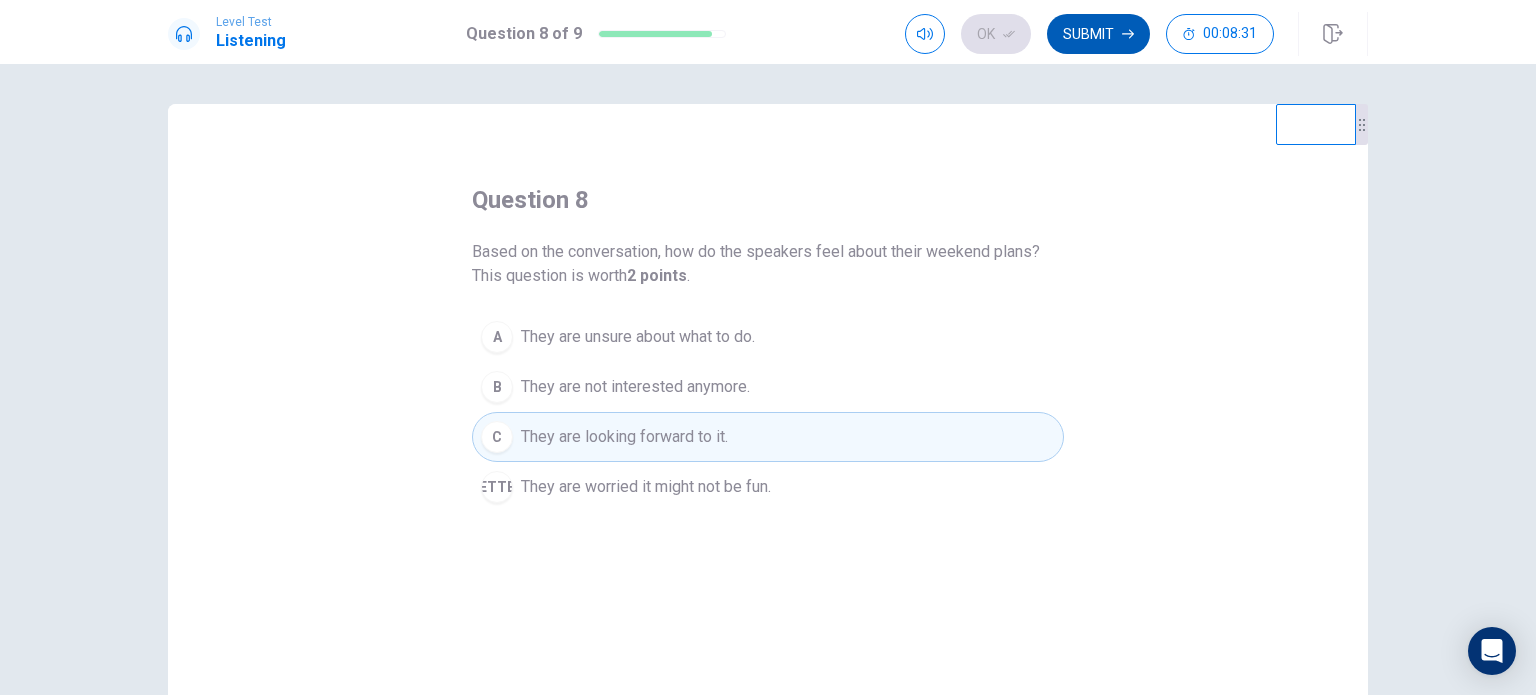 click on "Submit" at bounding box center [1098, 34] 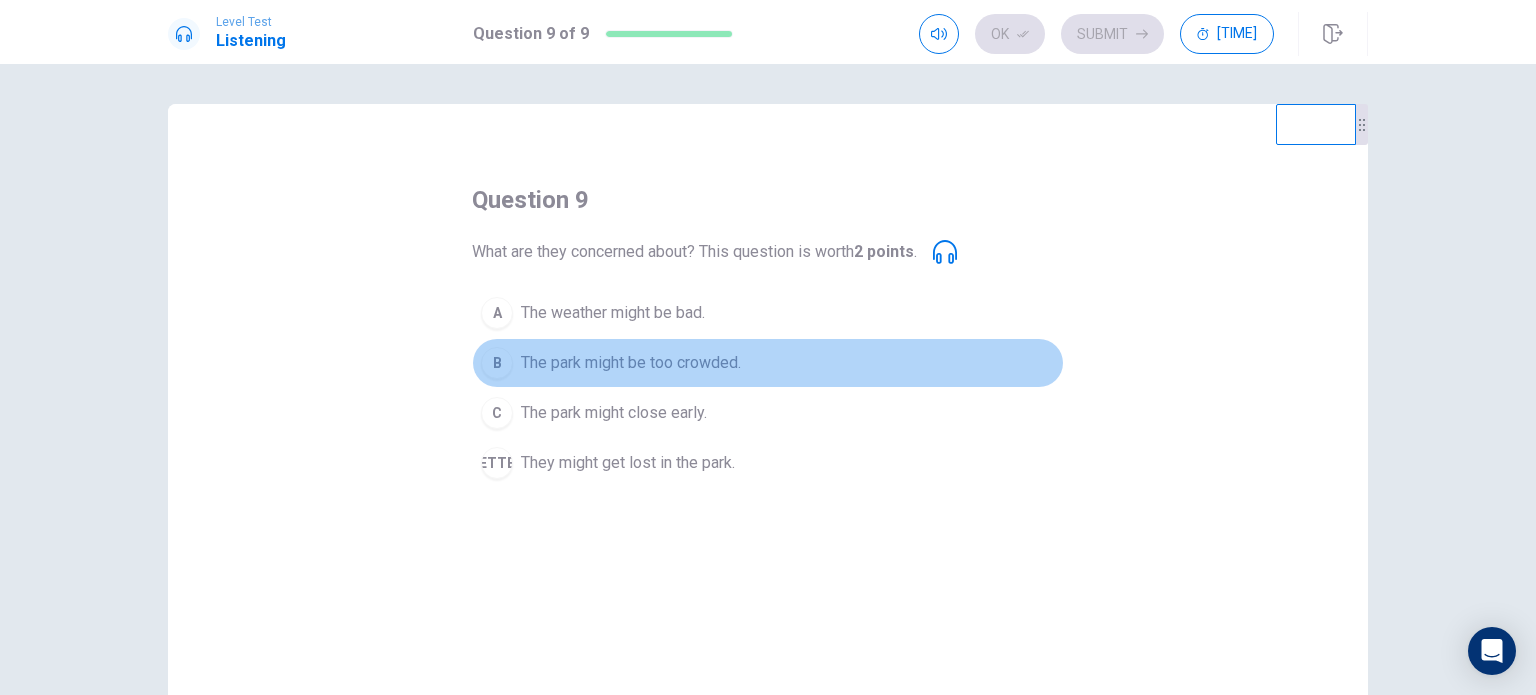 click on "B" at bounding box center [497, 313] 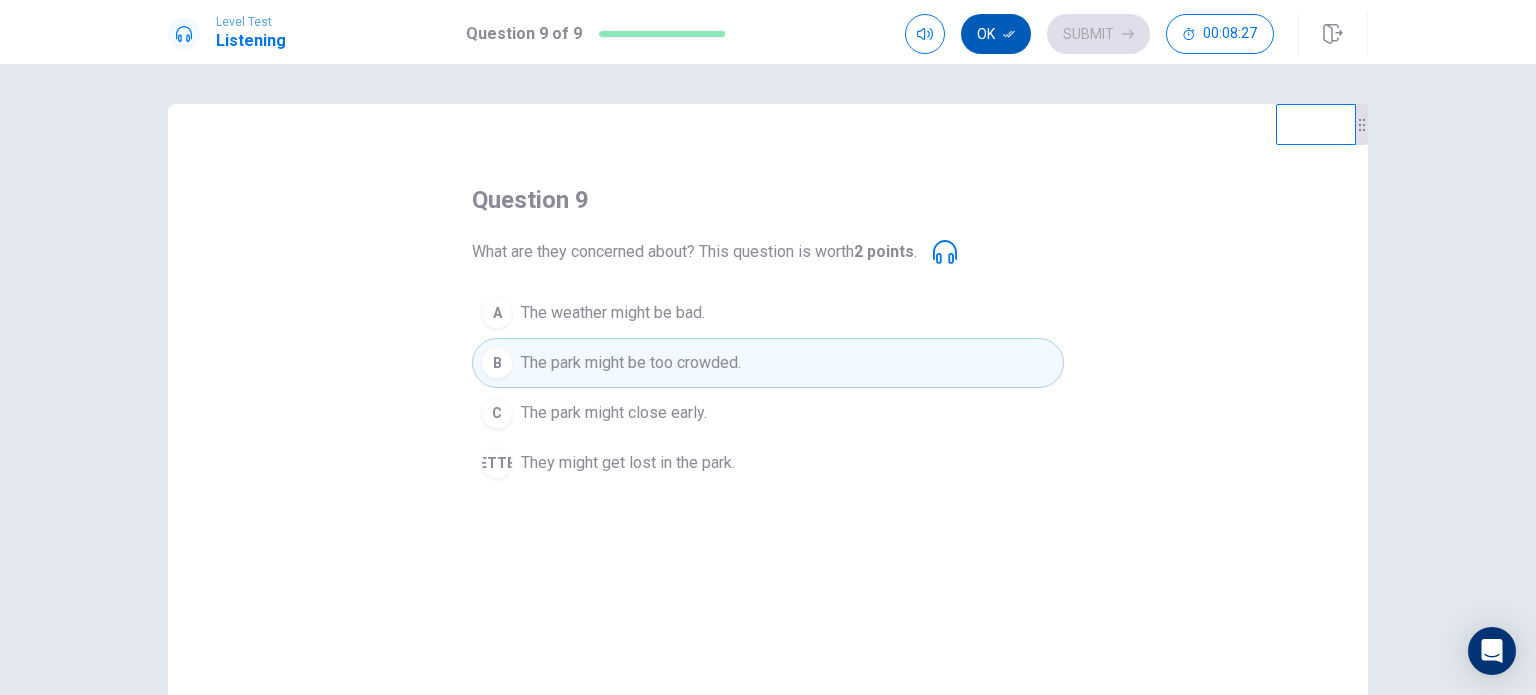 click on "Ok" at bounding box center (996, 34) 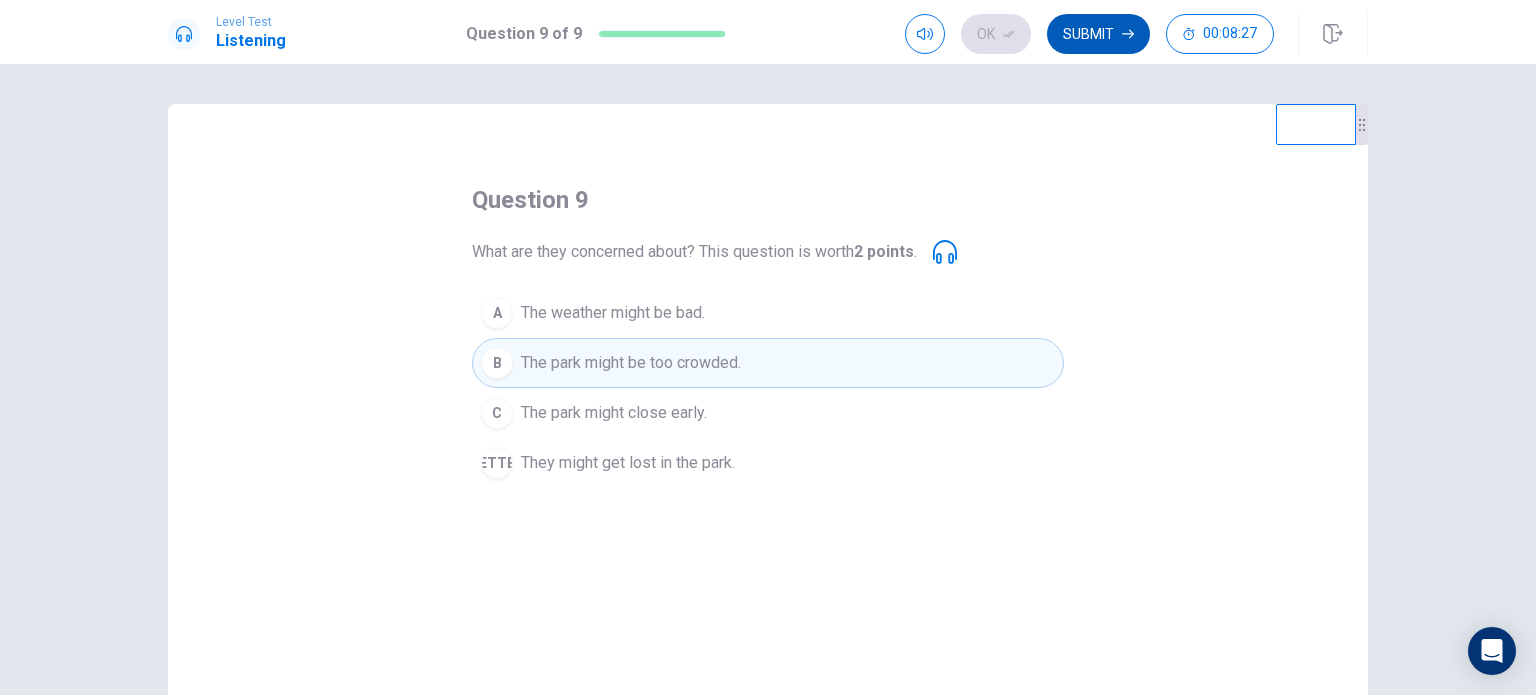 click on "Submit" at bounding box center (1098, 34) 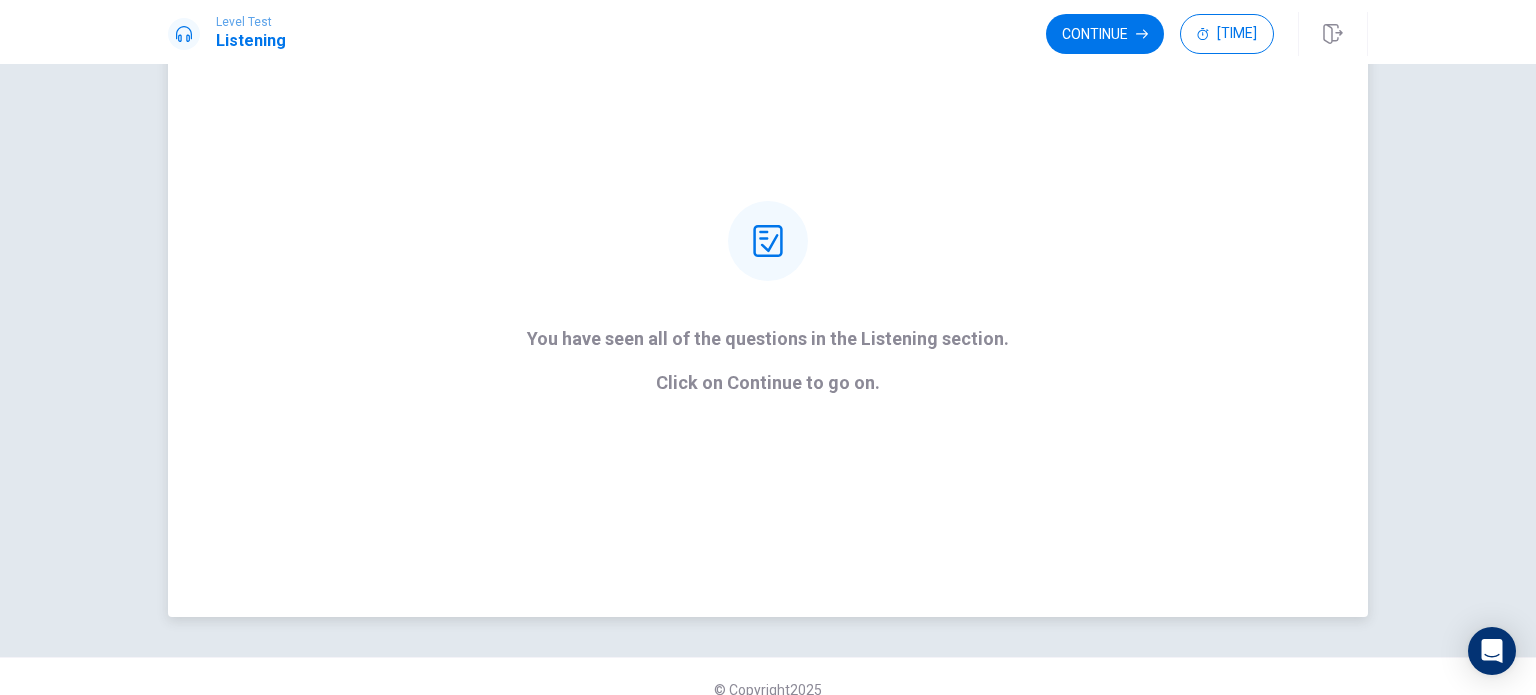 scroll, scrollTop: 133, scrollLeft: 0, axis: vertical 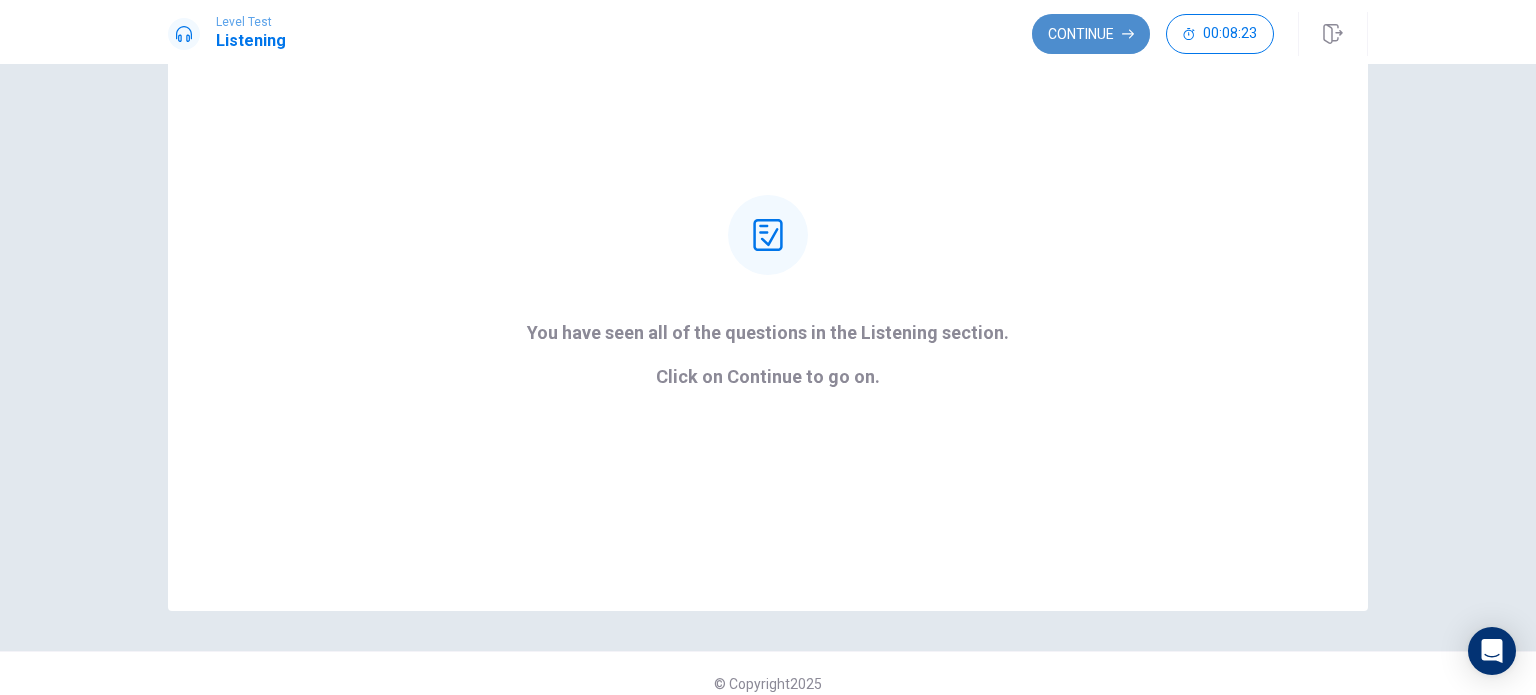 click on "Continue" at bounding box center [1091, 34] 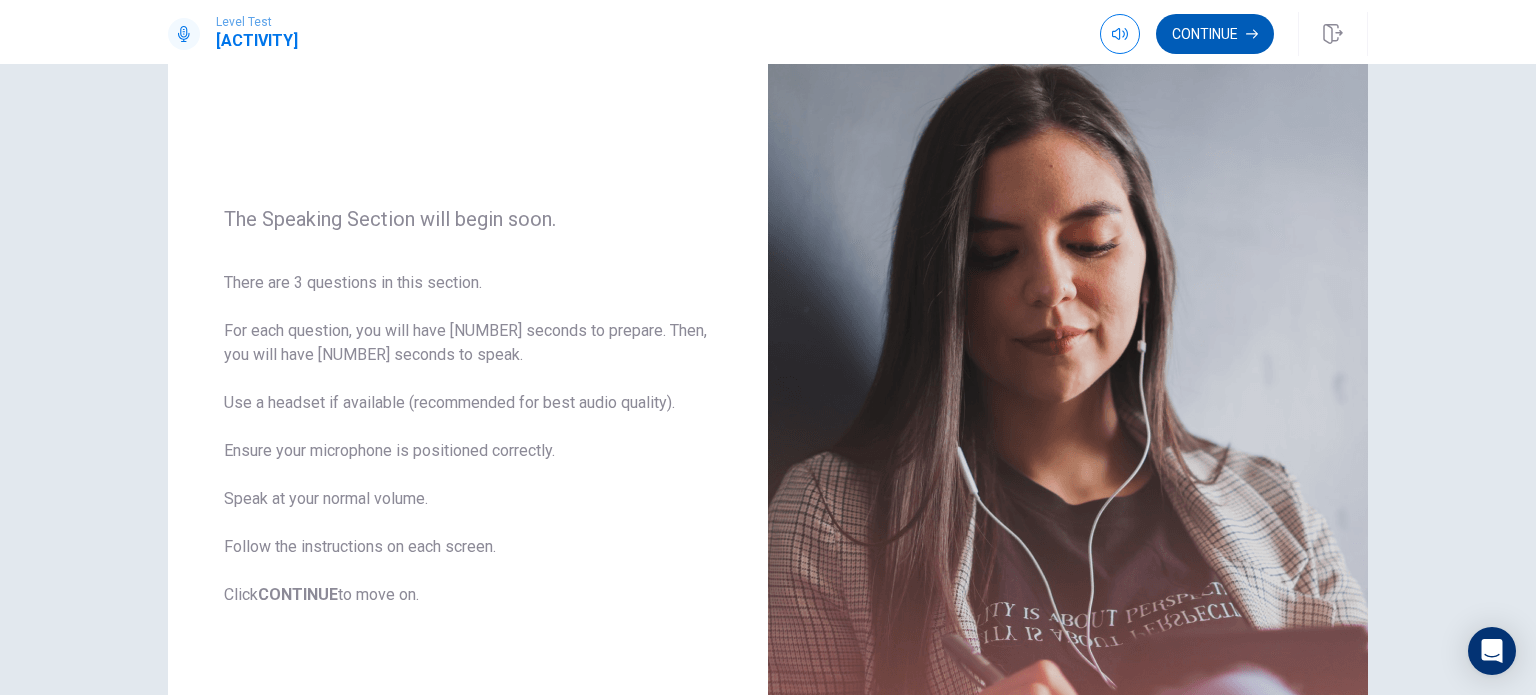 click on "Continue" at bounding box center [1215, 34] 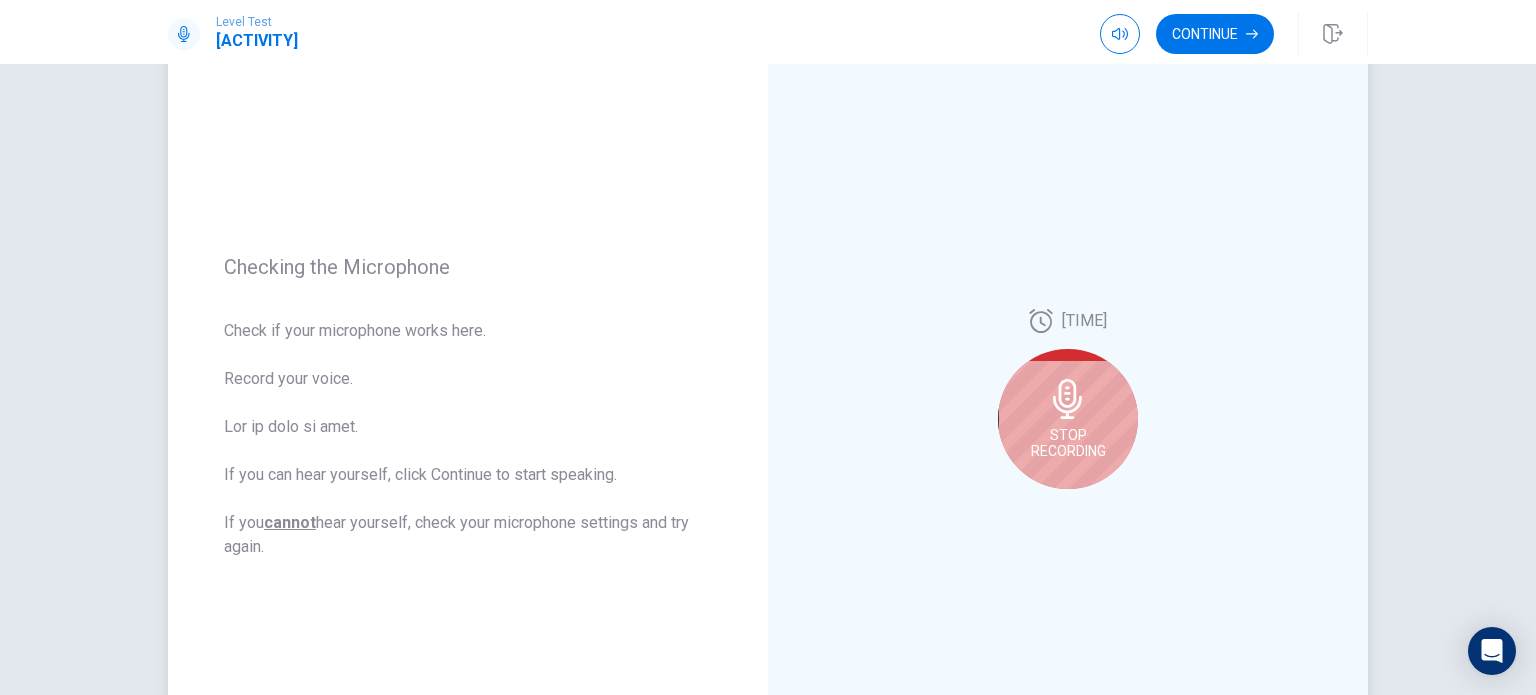 click at bounding box center (1067, 399) 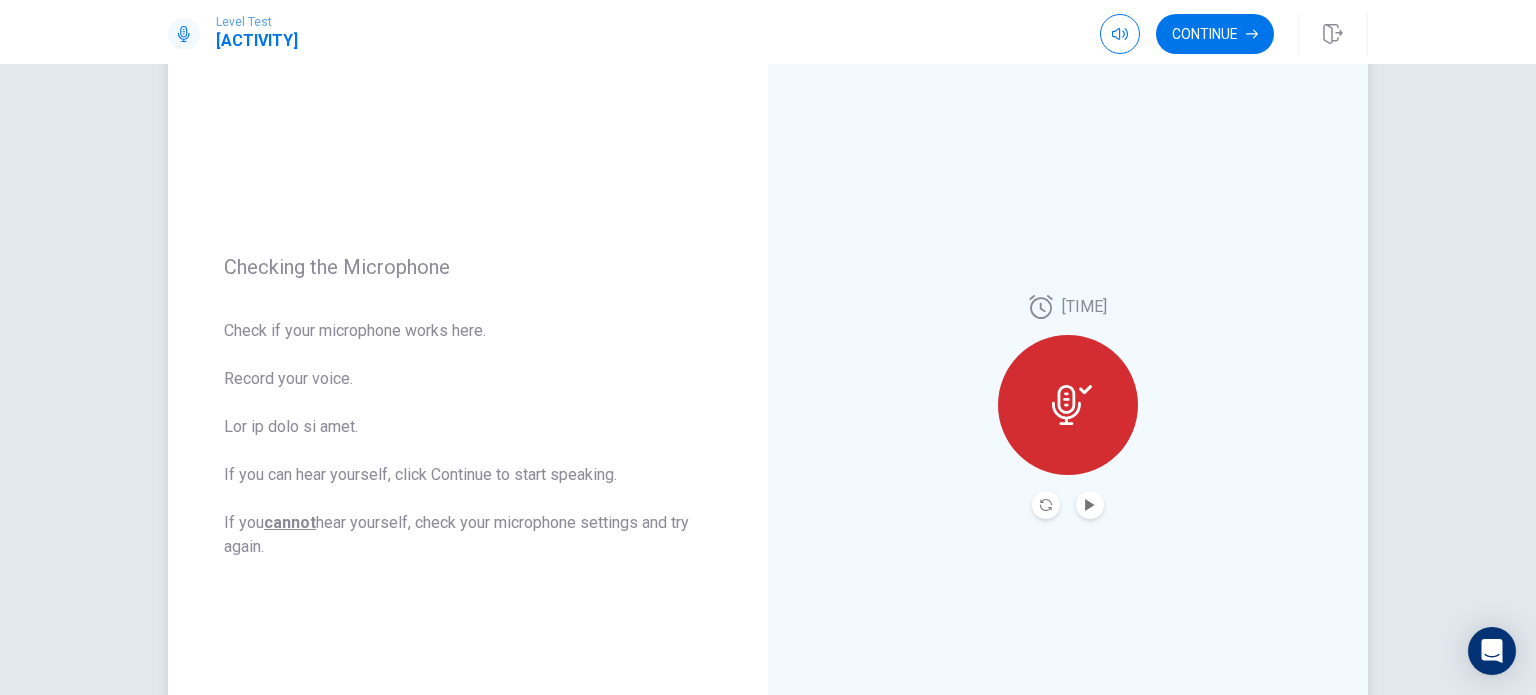click at bounding box center (1090, 505) 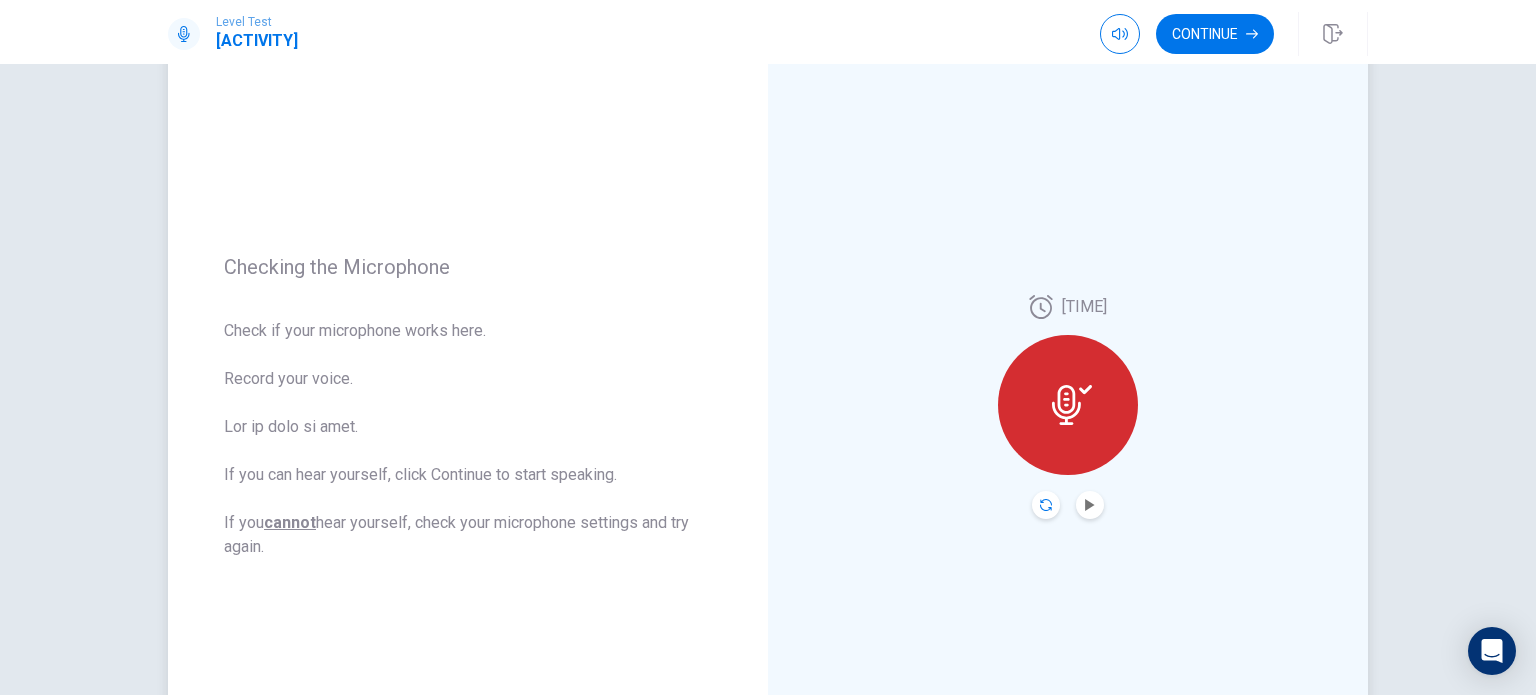 click at bounding box center [1046, 505] 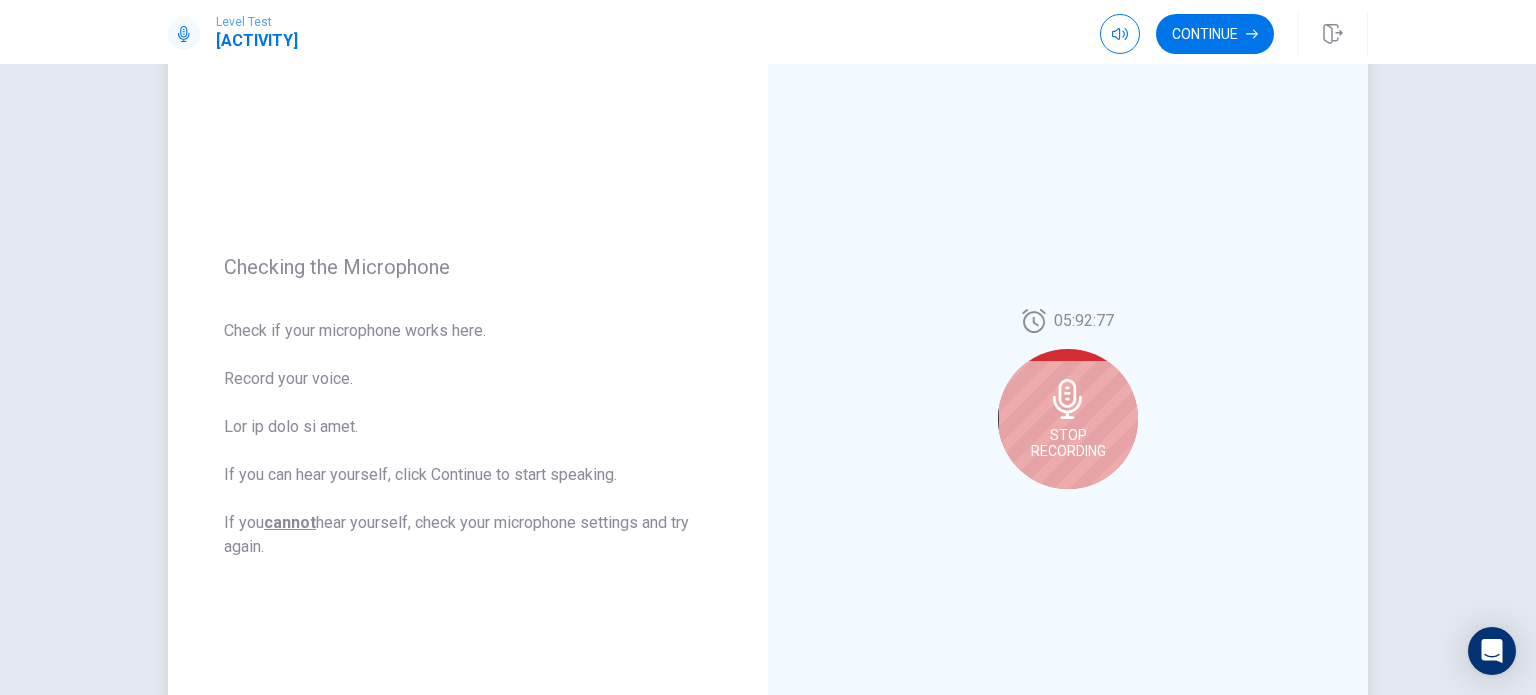 click at bounding box center [1068, 399] 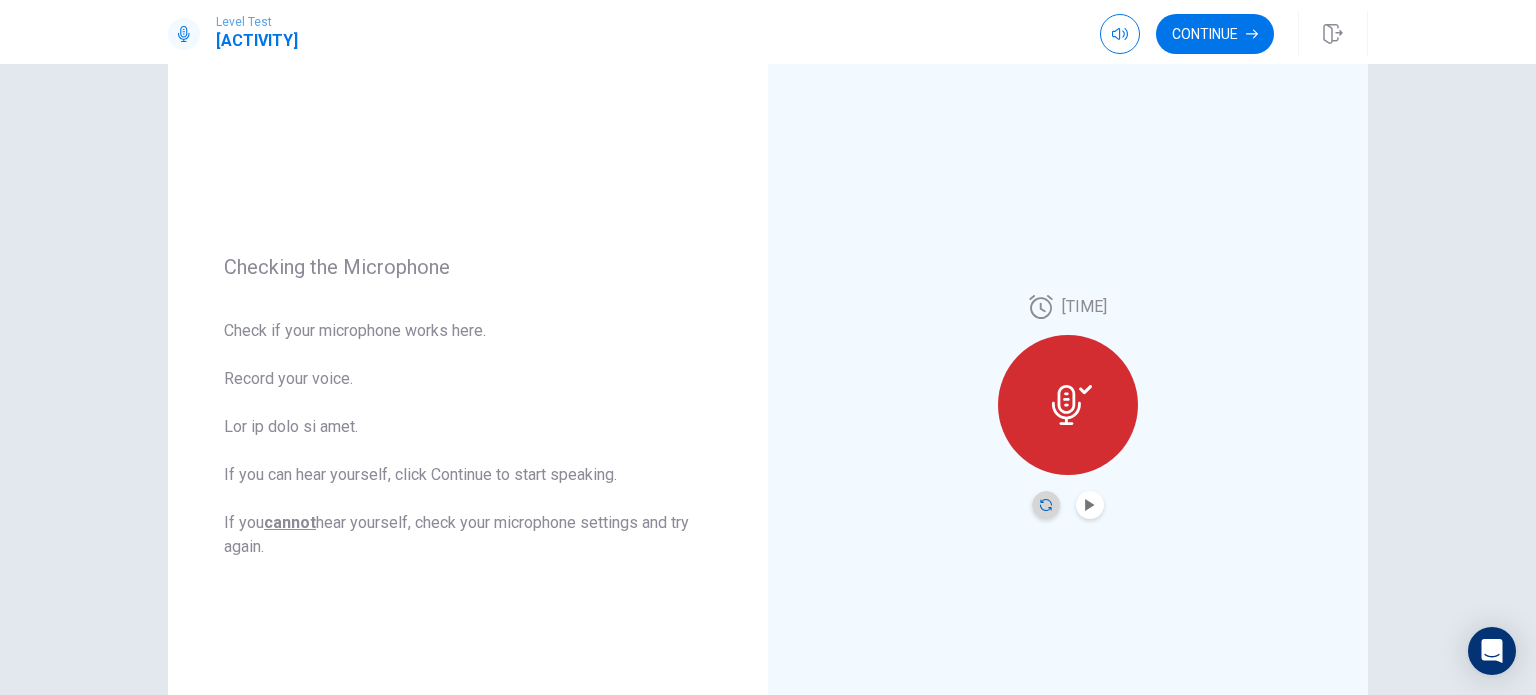 click at bounding box center [1046, 505] 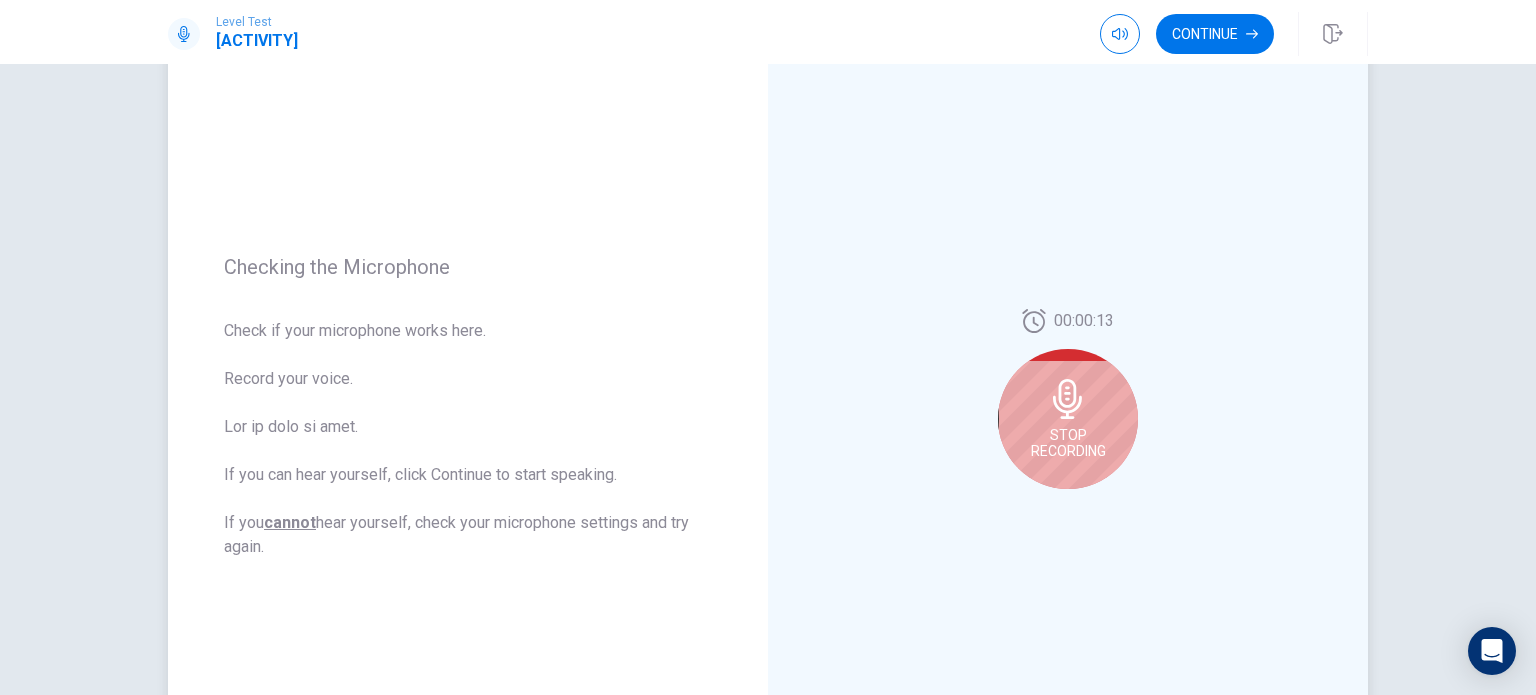 click on "Stop   Recording" at bounding box center [1068, 419] 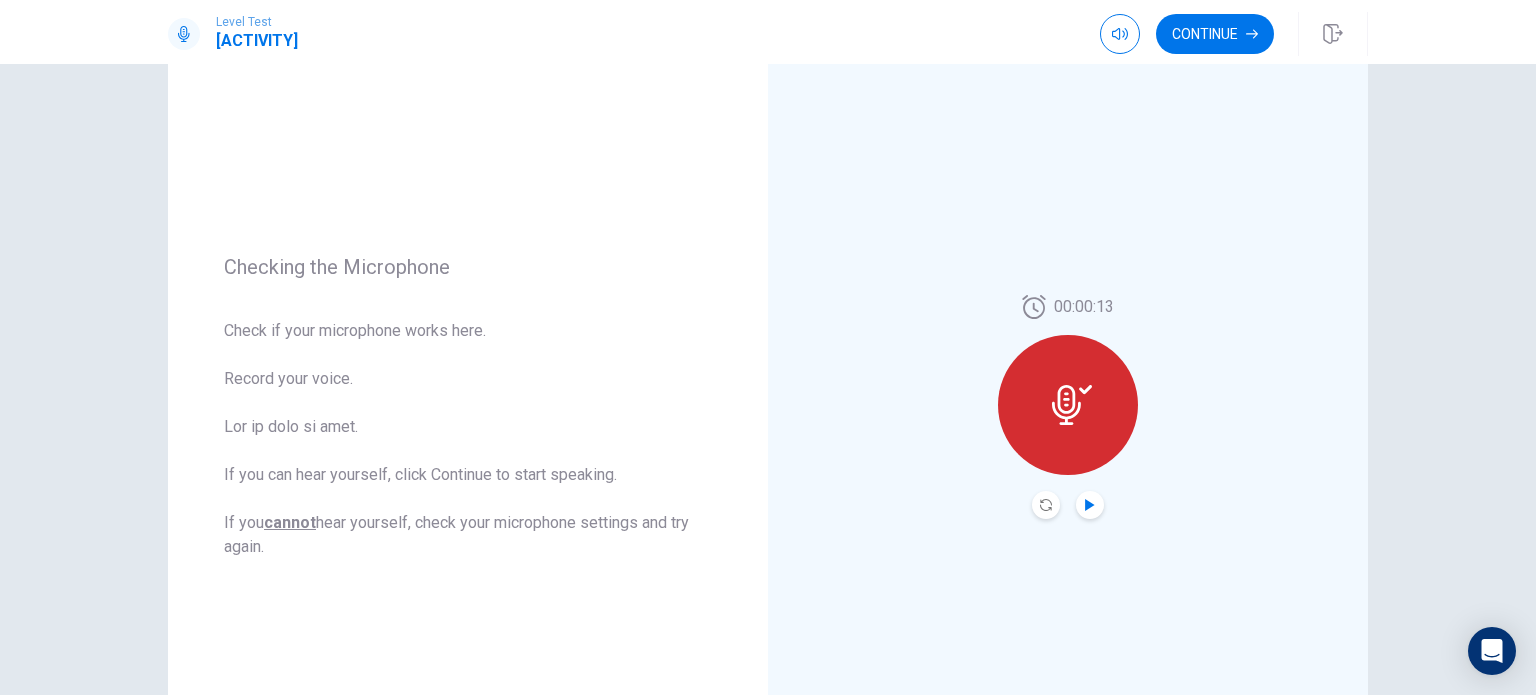 click at bounding box center [1090, 505] 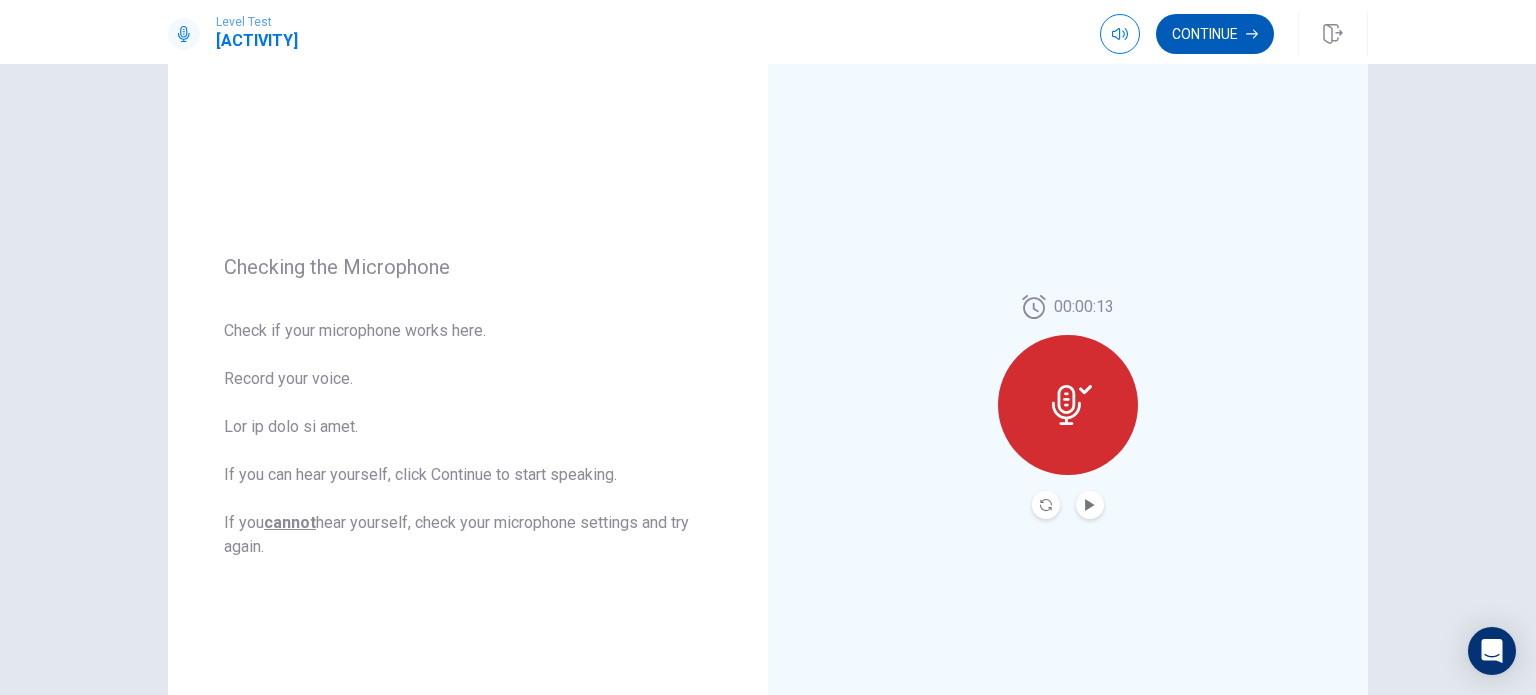 click on "Continue" at bounding box center [1215, 34] 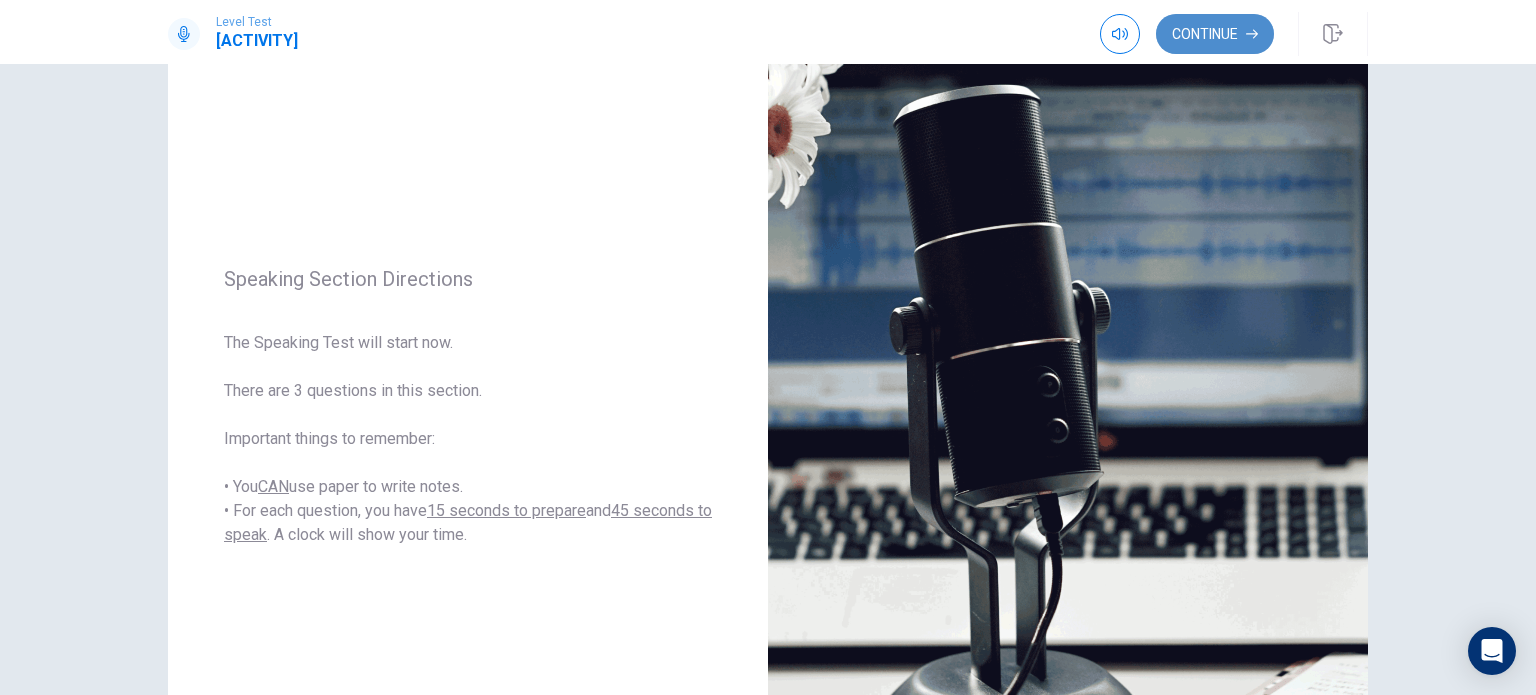 click on "Continue" at bounding box center [1215, 34] 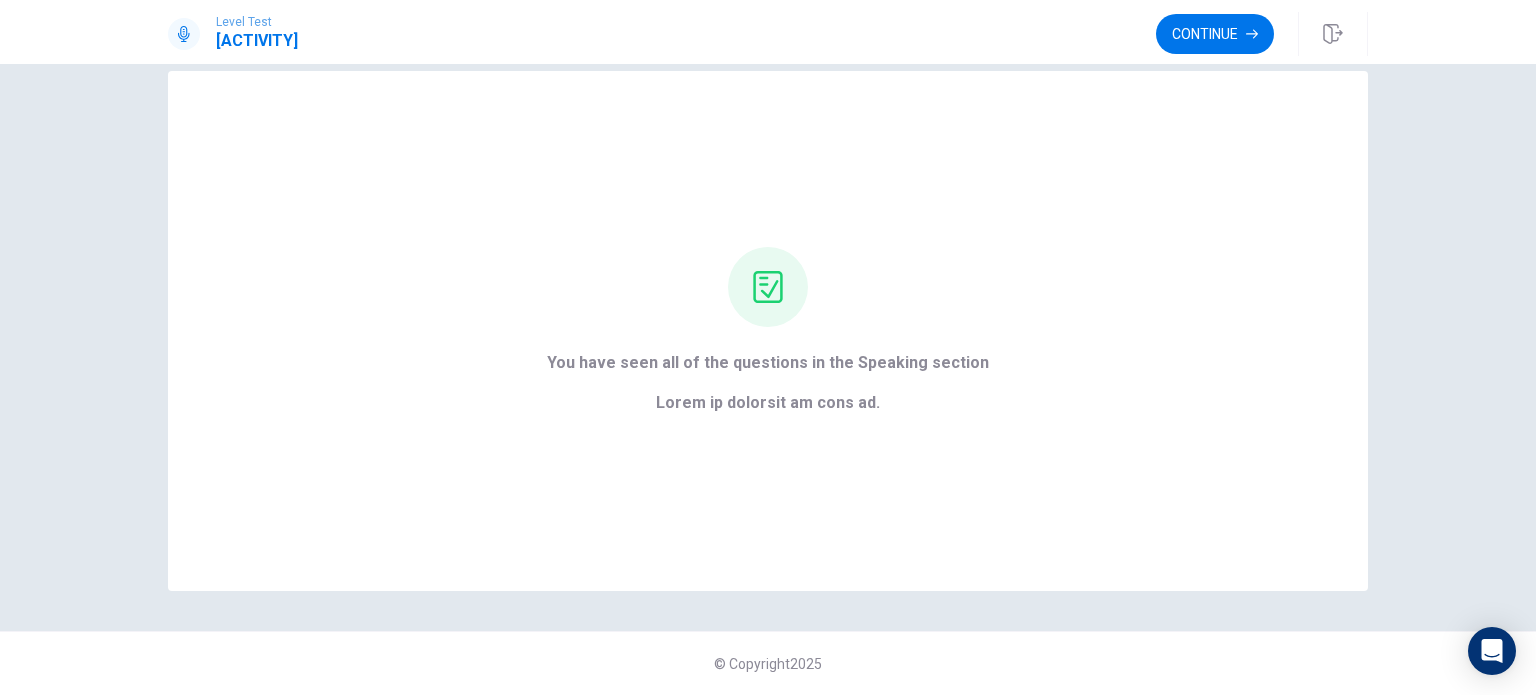 scroll, scrollTop: 32, scrollLeft: 0, axis: vertical 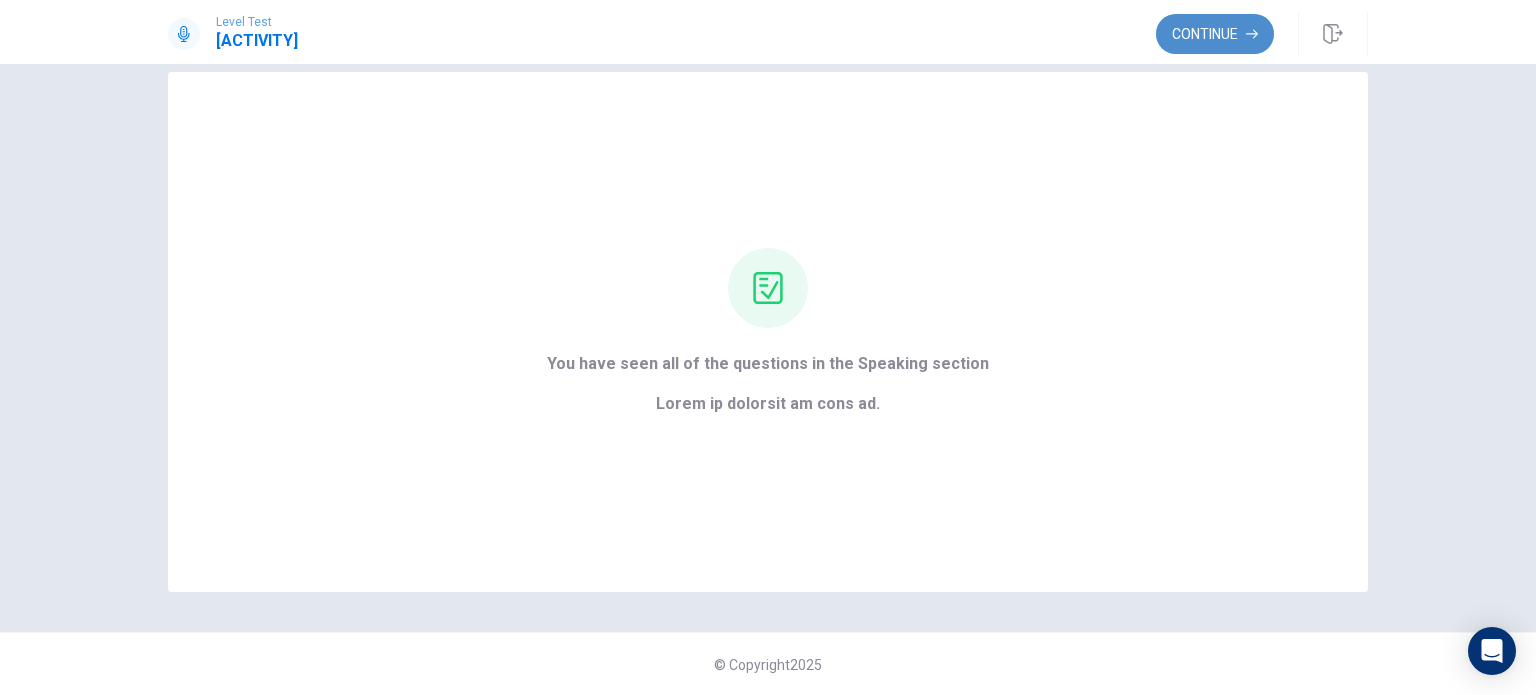 click on "Continue" at bounding box center [1215, 34] 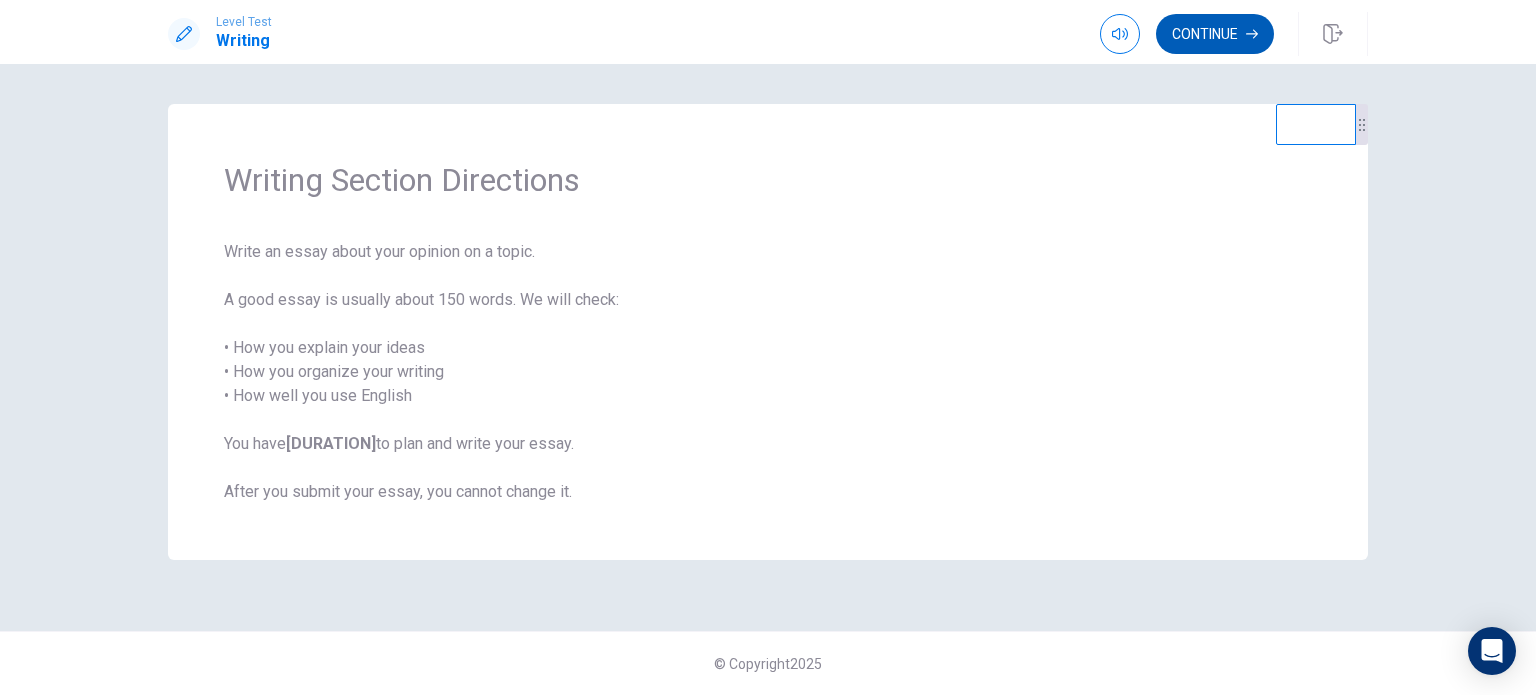 click on "Continue" at bounding box center [1215, 34] 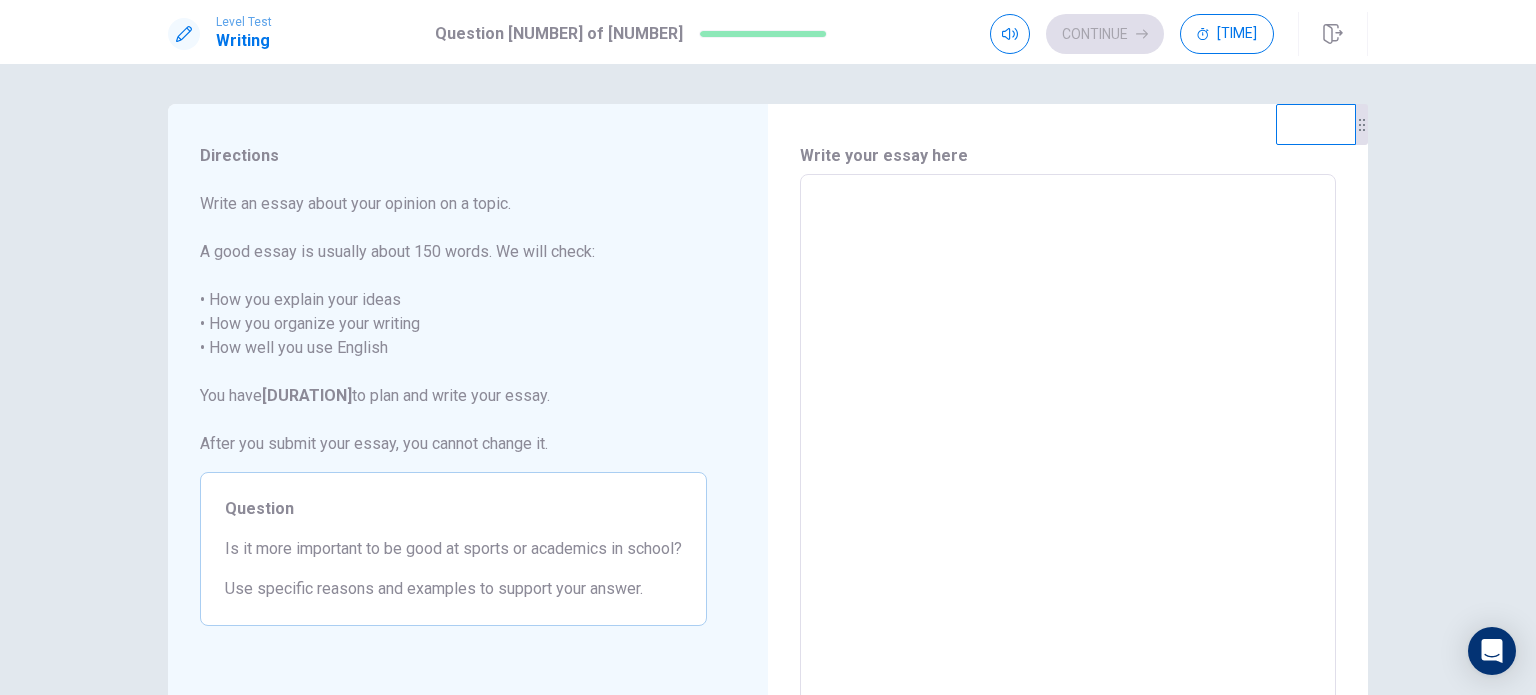 click at bounding box center [1068, 451] 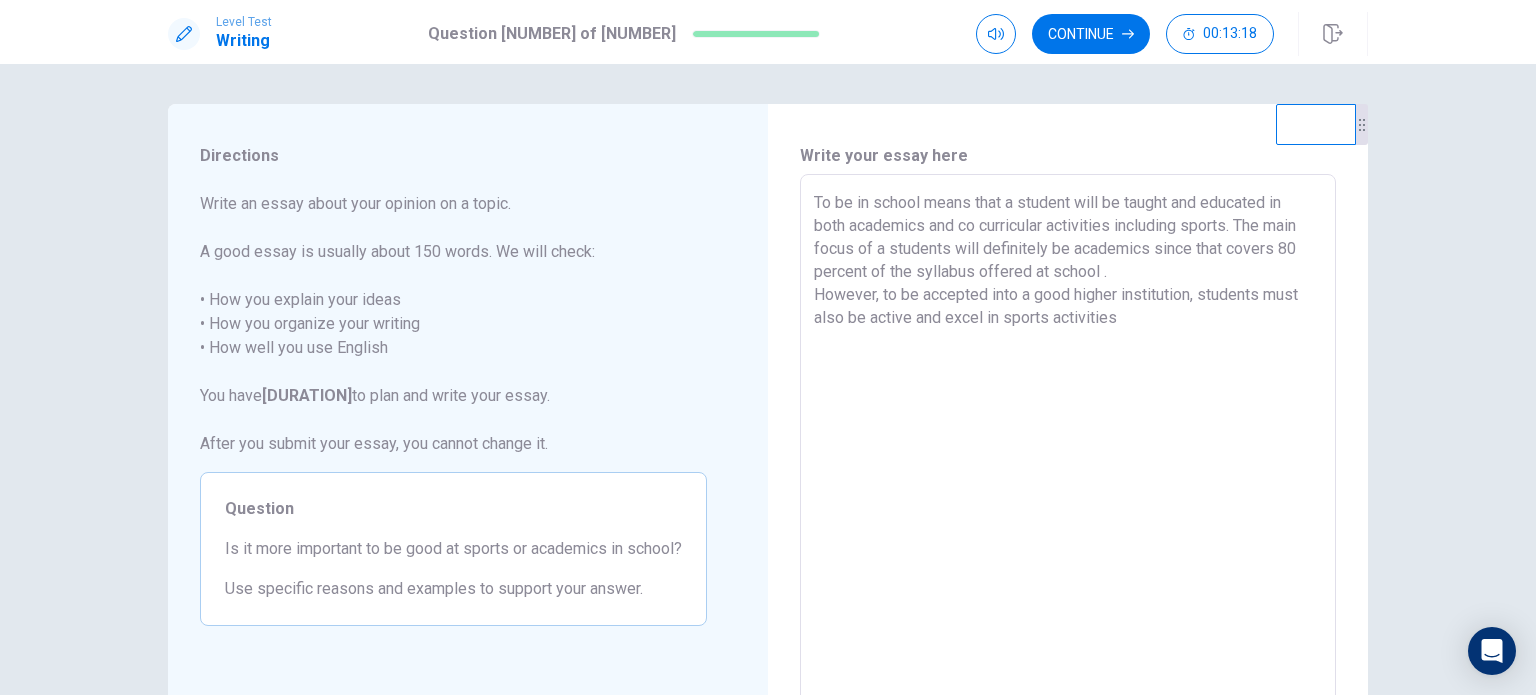 click on "To be in school means that a student will be taught and educated in both academics and co curricular activities including sports. The main focus of a students will definitely be academics since that covers 80 percent of the syllabus offered at school .
However, to be accepted into a good higher institution, students must also be active and excel in sports activities" at bounding box center (1068, 451) 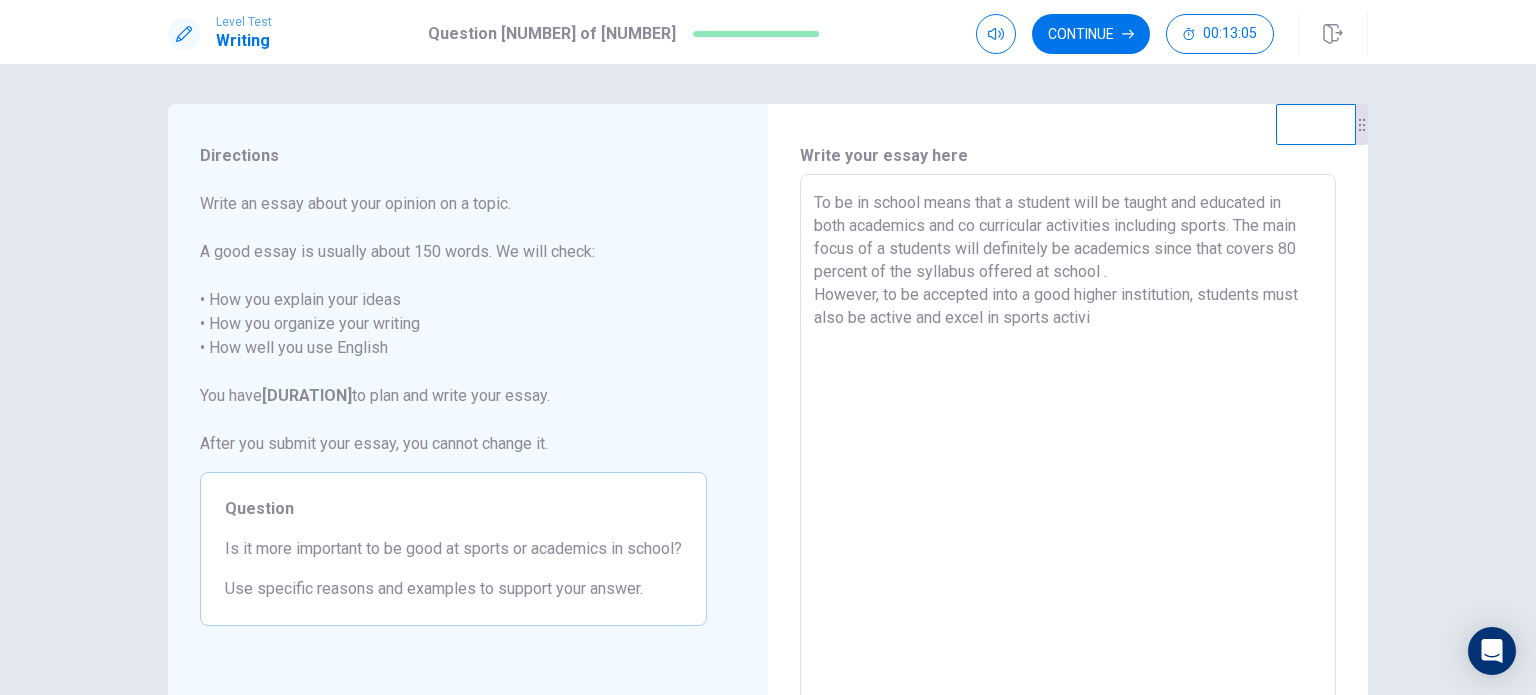 click on "To be in school means that a student will be taught and educated in both academics and co curricular activities including sports. The main focus of a students will definitely be academics since that covers 80 percent of the syllabus offered at school .
However, to be accepted into a good higher institution, students must also be active and excel in sports activi" at bounding box center (1068, 451) 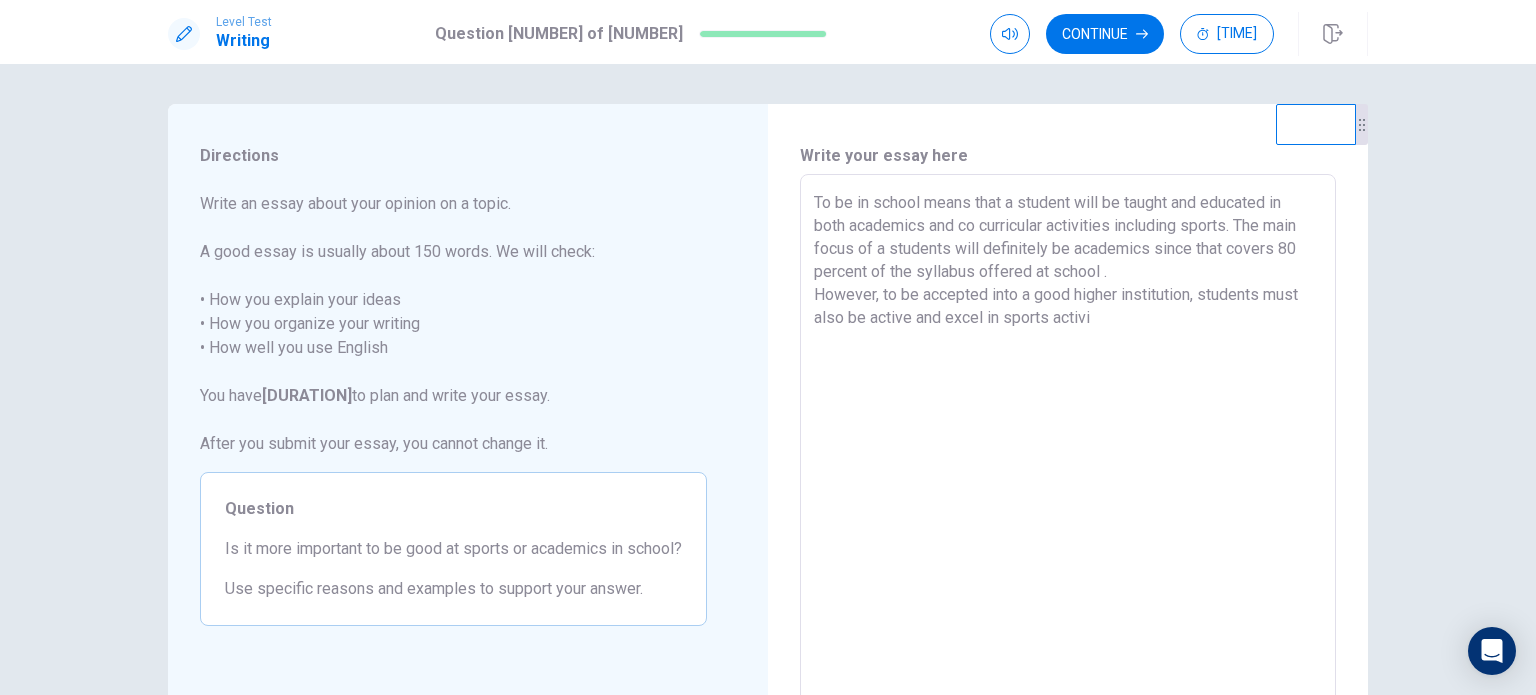 click on "To be in school means that a student will be taught and educated in both academics and co curricular activities including sports. The main focus of a students will definitely be academics since that covers 80 percent of the syllabus offered at school .
However, to be accepted into a good higher institution, students must also be active and excel in sports activi" at bounding box center (1068, 451) 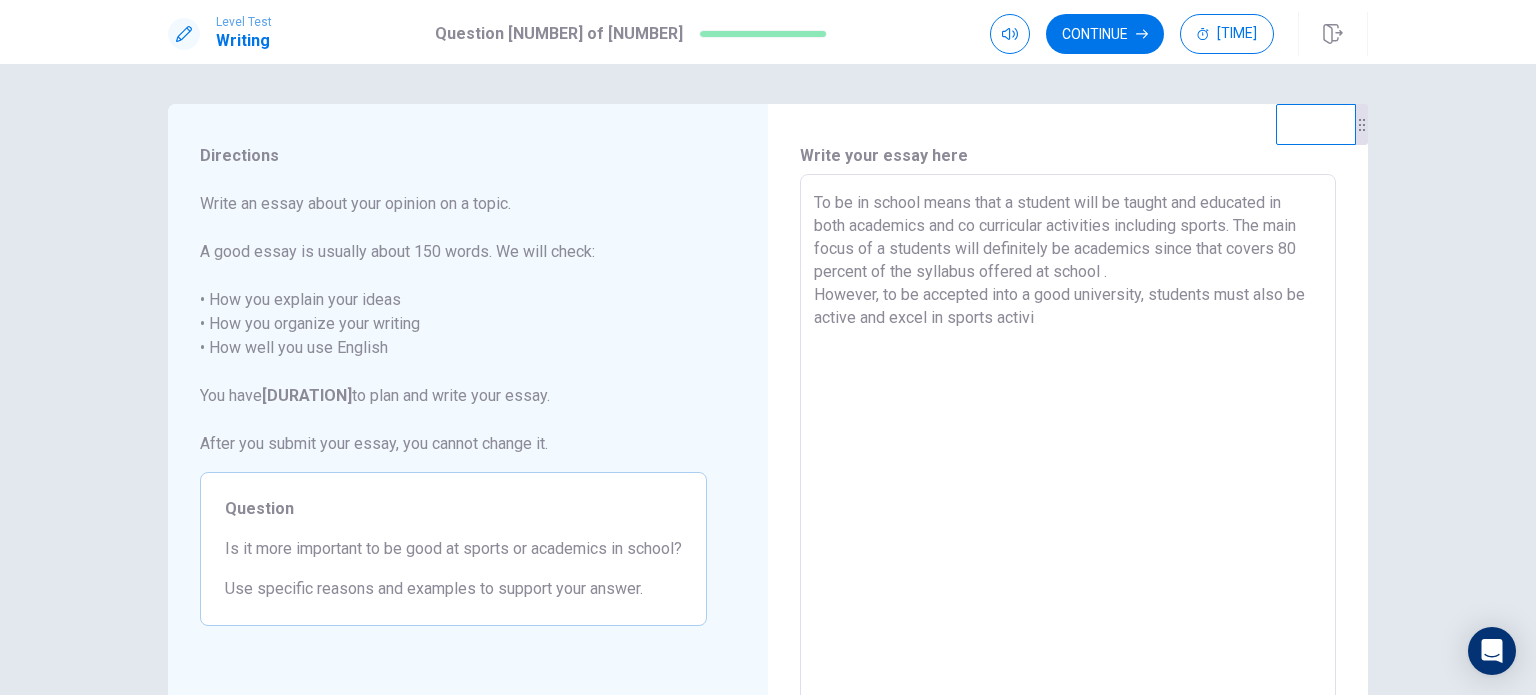 click on "To be in school means that a student will be taught and educated in both academics and co curricular activities including sports. The main focus of a students will definitely be academics since that covers 80 percent of the syllabus offered at school .
However, to be accepted into a good university, students must also be active and excel in sports activi" at bounding box center [1068, 451] 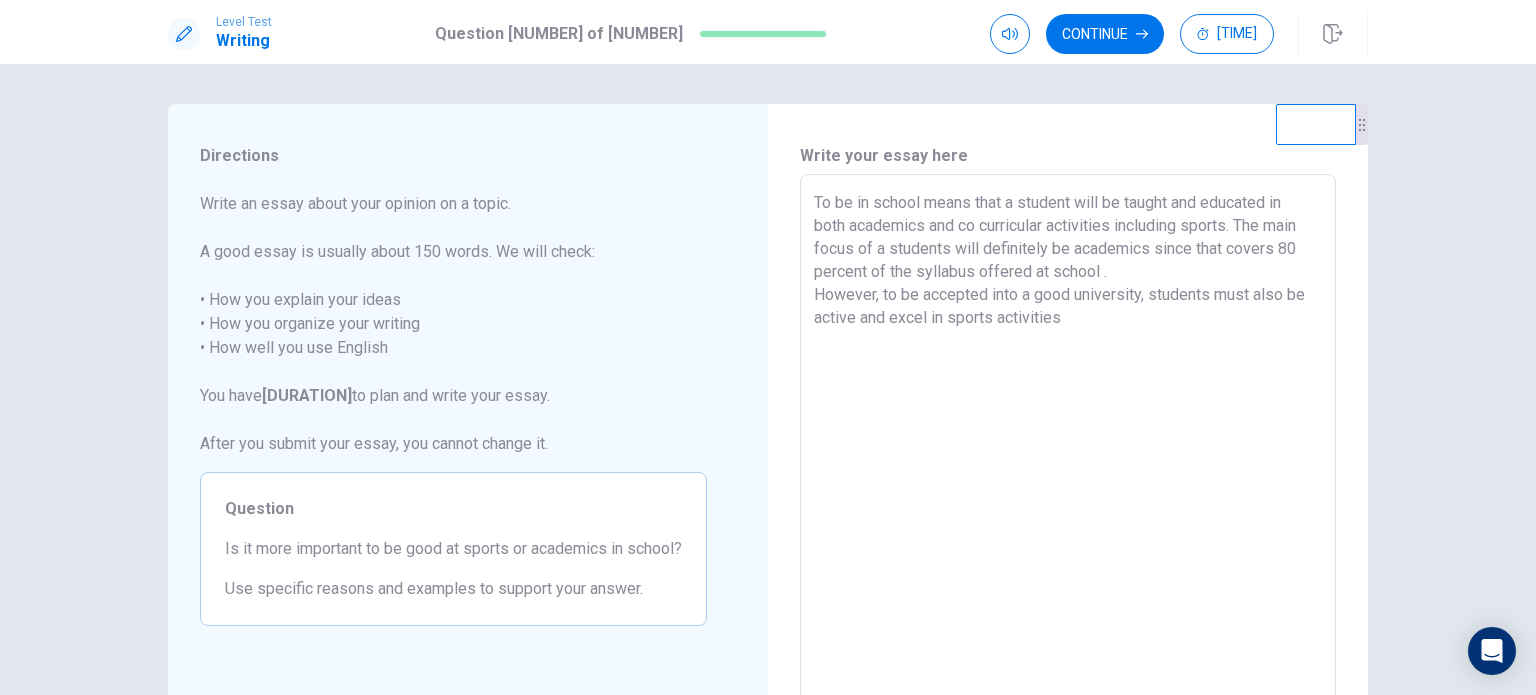 click on "To be in school means that a student will be taught and educated in both academics and co curricular activities including sports. The main focus of a students will definitely be academics since that covers 80 percent of the syllabus offered at school .
However, to be accepted into a good university, students must also be active and excel in sports activities" at bounding box center (1068, 451) 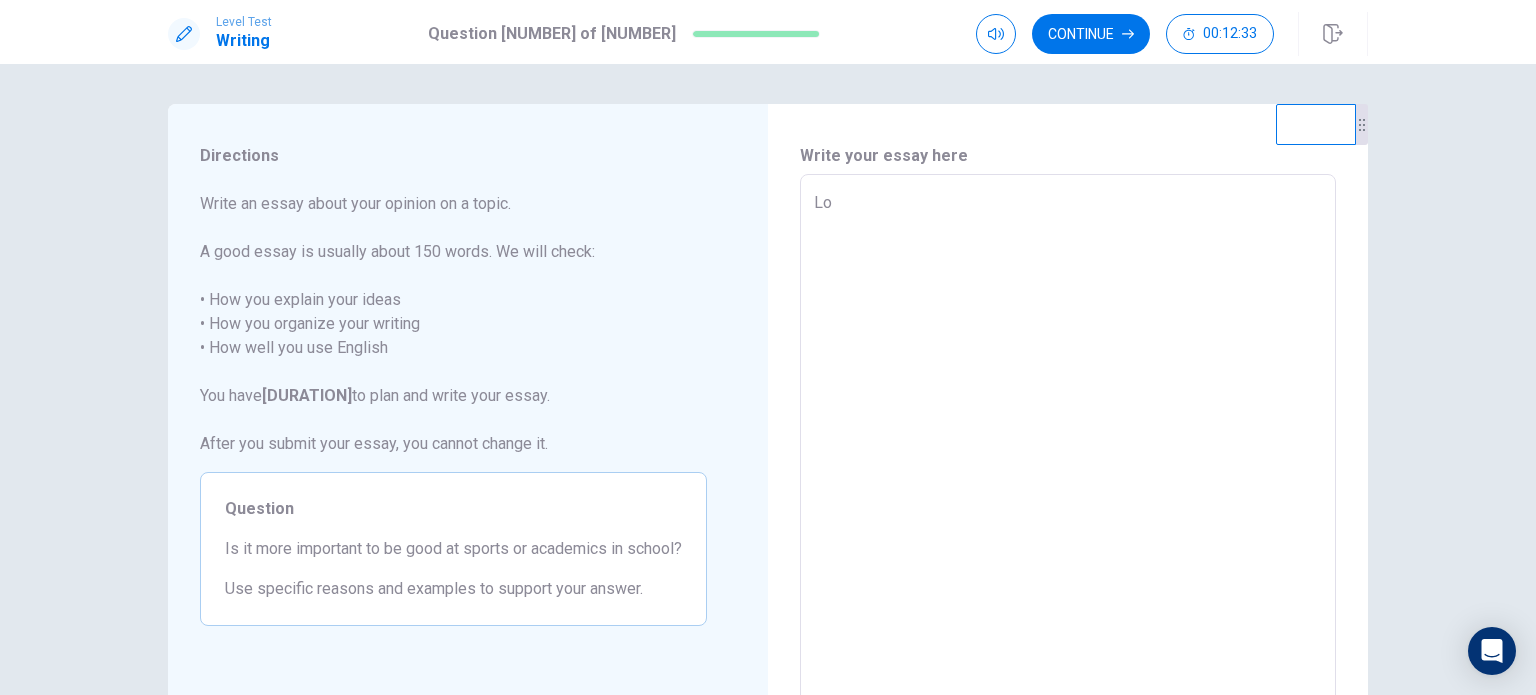 type on "T" 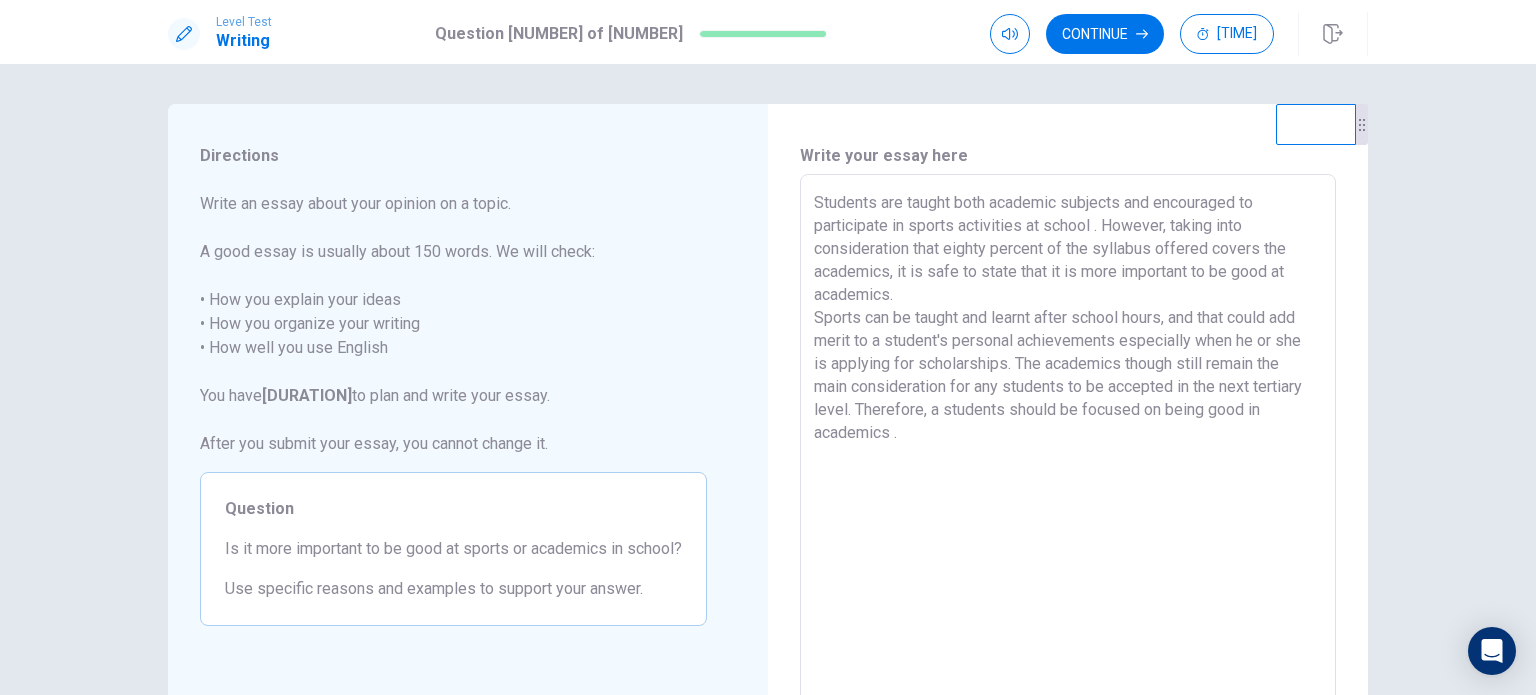 click on "Students are taught both academic subjects and encouraged to participate in sports activities at school . However, taking into consideration that eighty percent of the syllabus offered covers the academics, it is safe to state that it is more important to be good at academics.
Sports can be taught and learnt after school hours, and that could add merit to a student's personal achievements especially when he or she is applying for scholarships. The academics though still remain the main consideration for any students to be accepted in the next tertiary level. Therefore, a students should be focused on being good in academics ." at bounding box center (1068, 451) 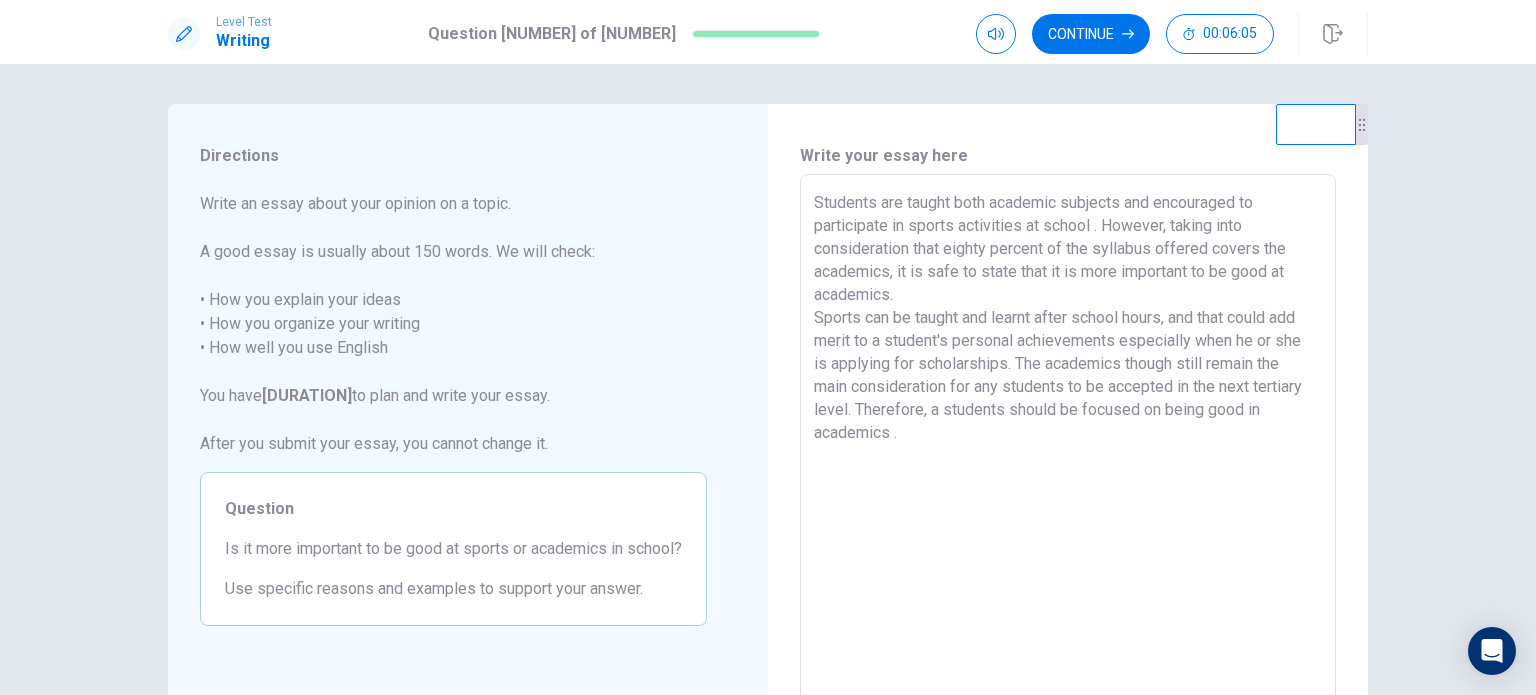 click on "Students are taught both academic subjects and encouraged to participate in sports activities at school . However, taking into consideration that eighty percent of the syllabus offered covers the academics, it is safe to state that it is more important to be good at academics.
Sports can be taught and learnt after school hours, and that could add merit to a student's personal achievements especially when he or she is applying for scholarships. The academics though still remain the main consideration for any students to be accepted in the next tertiary level. Therefore, a students should be focused on being good in academics ." at bounding box center [1068, 451] 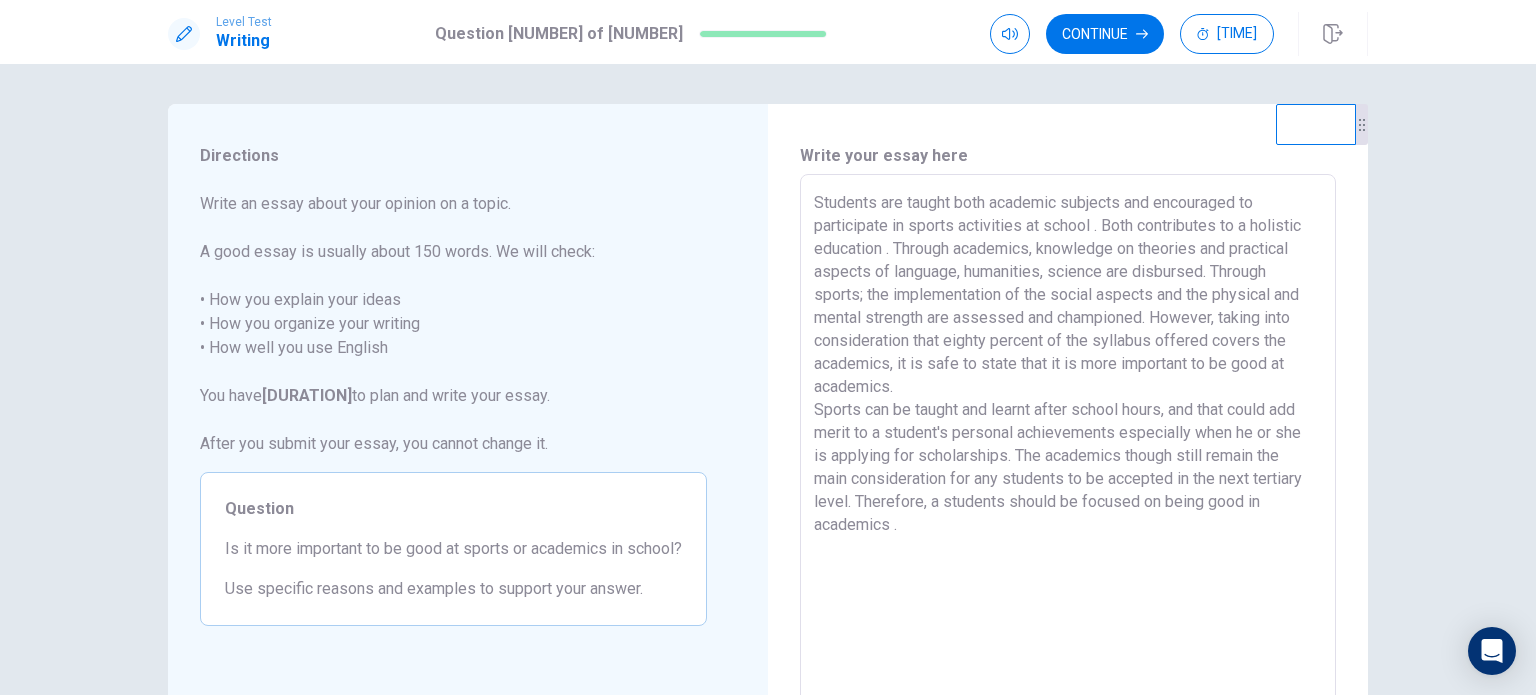 click on "Students are taught both academic subjects and encouraged to participate in sports activities at school . Both contributes to a holistic education . Through academics, knowledge on theories and practical aspects of language, humanities, science are disbursed. Through sports; the implementation of the social aspects and the physical and mental strength are assessed and championed. However, taking into consideration that eighty percent of the syllabus offered covers the academics, it is safe to state that it is more important to be good at academics.
Sports can be taught and learnt after school hours, and that could add merit to a student's personal achievements especially when he or she is applying for scholarships. The academics though still remain the main consideration for any students to be accepted in the next tertiary level. Therefore, a students should be focused on being good in academics ." at bounding box center (1068, 451) 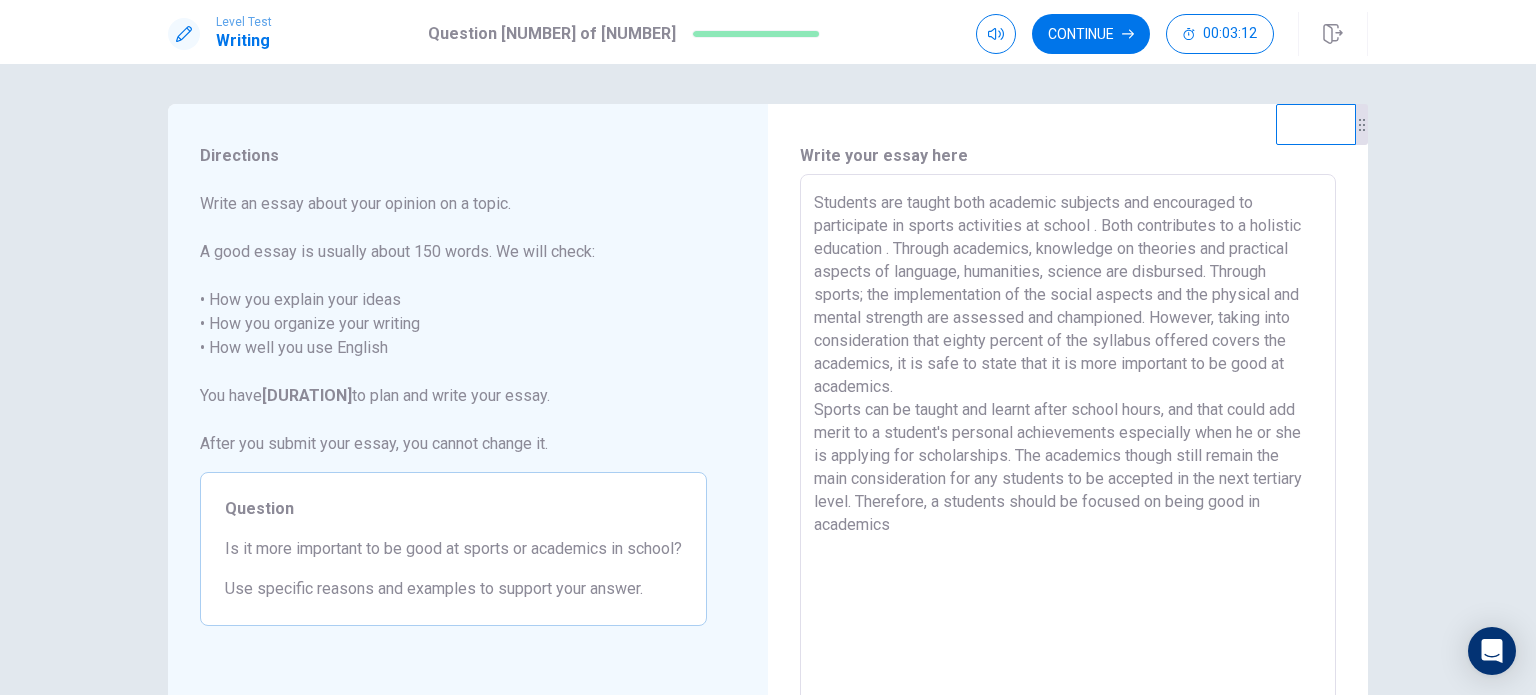 click on "Students are taught both academic subjects and encouraged to participate in sports activities at school . Both contributes to a holistic education . Through academics, knowledge on theories and practical aspects of language, humanities, science are disbursed. Through sports; the implementation of the social aspects and the physical and mental strength are assessed and championed. However, taking into consideration that eighty percent of the syllabus offered covers the academics, it is safe to state that it is more important to be good at academics.
Sports can be taught and learnt after school hours, and that could add merit to a student's personal achievements especially when he or she is applying for scholarships. The academics though still remain the main consideration for any students to be accepted in the next tertiary level. Therefore, a students should be focused on being good in academics" at bounding box center [1068, 451] 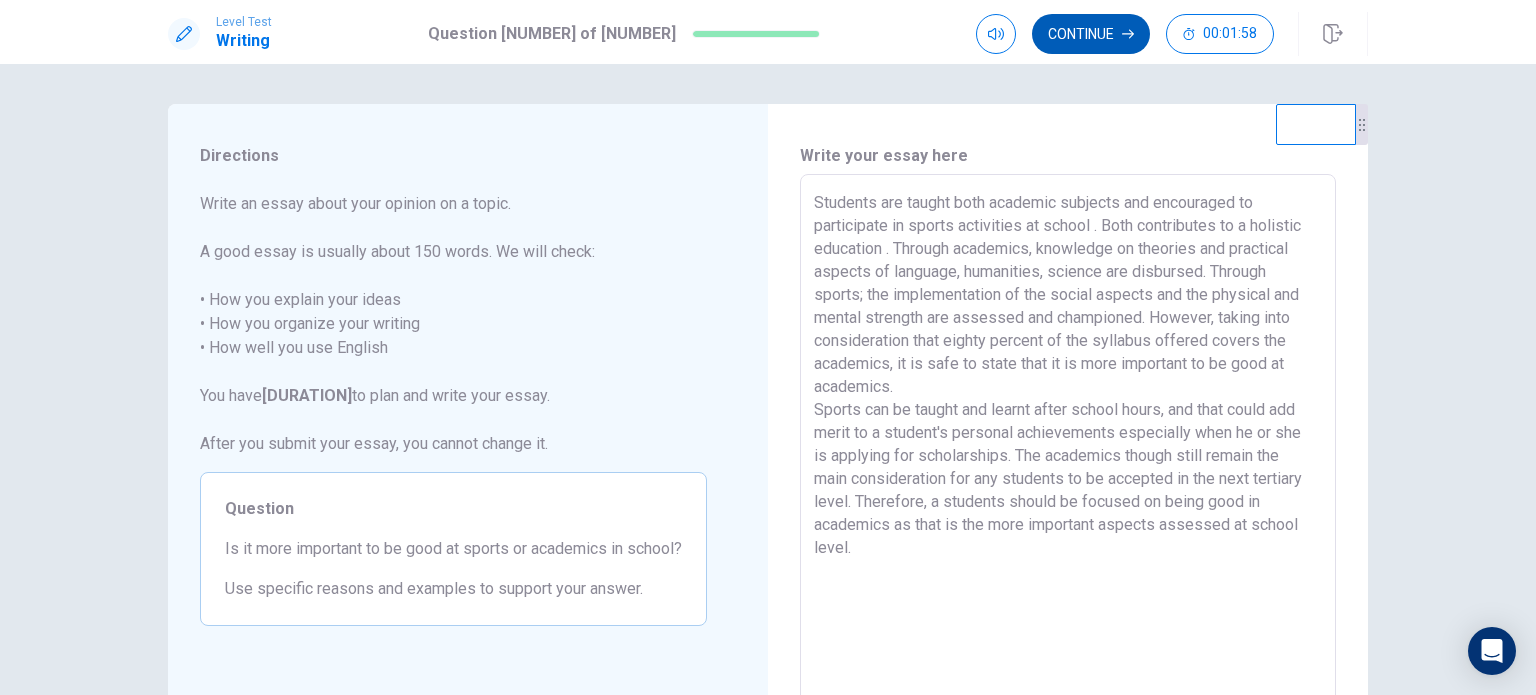 type on "Students are taught both academic subjects and encouraged to participate in sports activities at school . Both contributes to a holistic education . Through academics, knowledge on theories and practical aspects of language, humanities, science are disbursed. Through sports; the implementation of the social aspects and the physical and mental strength are assessed and championed. However, taking into consideration that eighty percent of the syllabus offered covers the academics, it is safe to state that it is more important to be good at academics.
Sports can be taught and learnt after school hours, and that could add merit to a student's personal achievements especially when he or she is applying for scholarships. The academics though still remain the main consideration for any students to be accepted in the next tertiary level. Therefore, a students should be focused on being good in academics as that is the more important aspects assessed at school level." 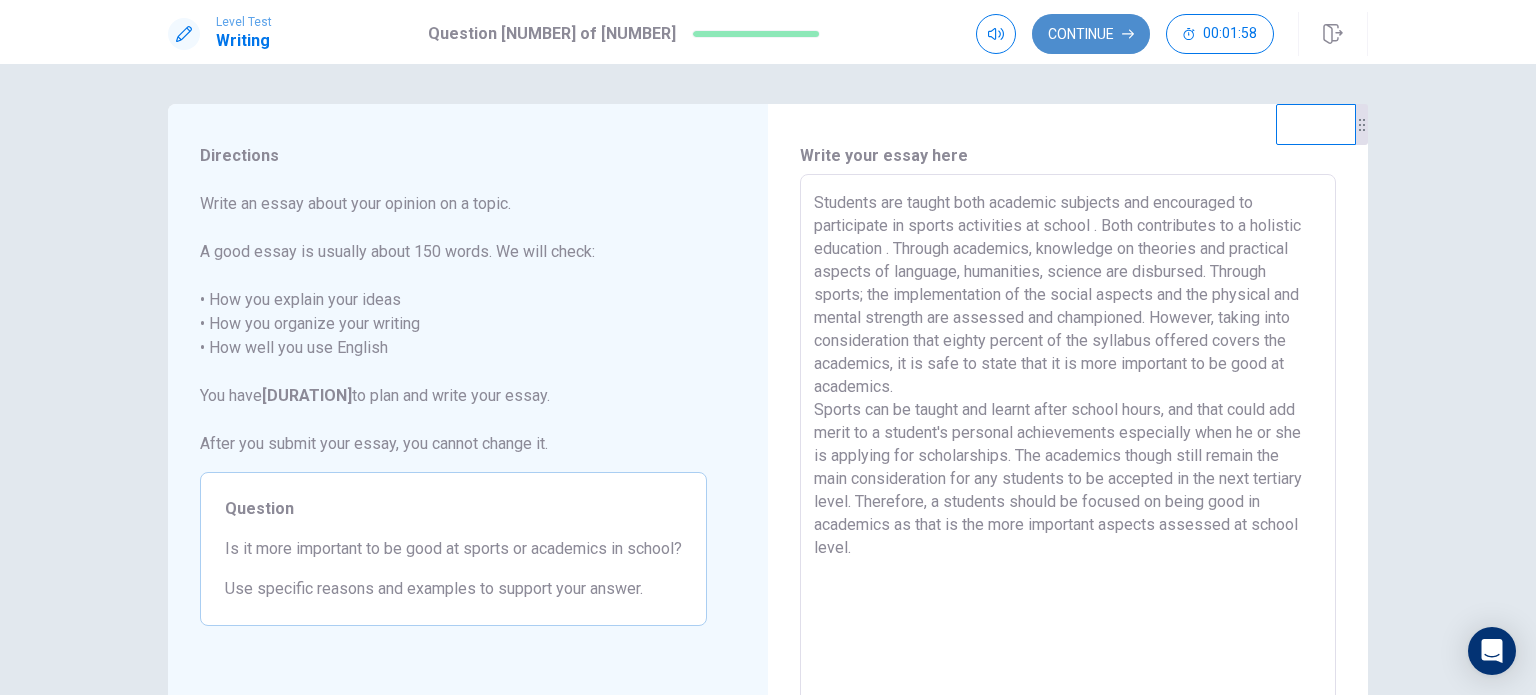 click on "Continue" at bounding box center [1091, 34] 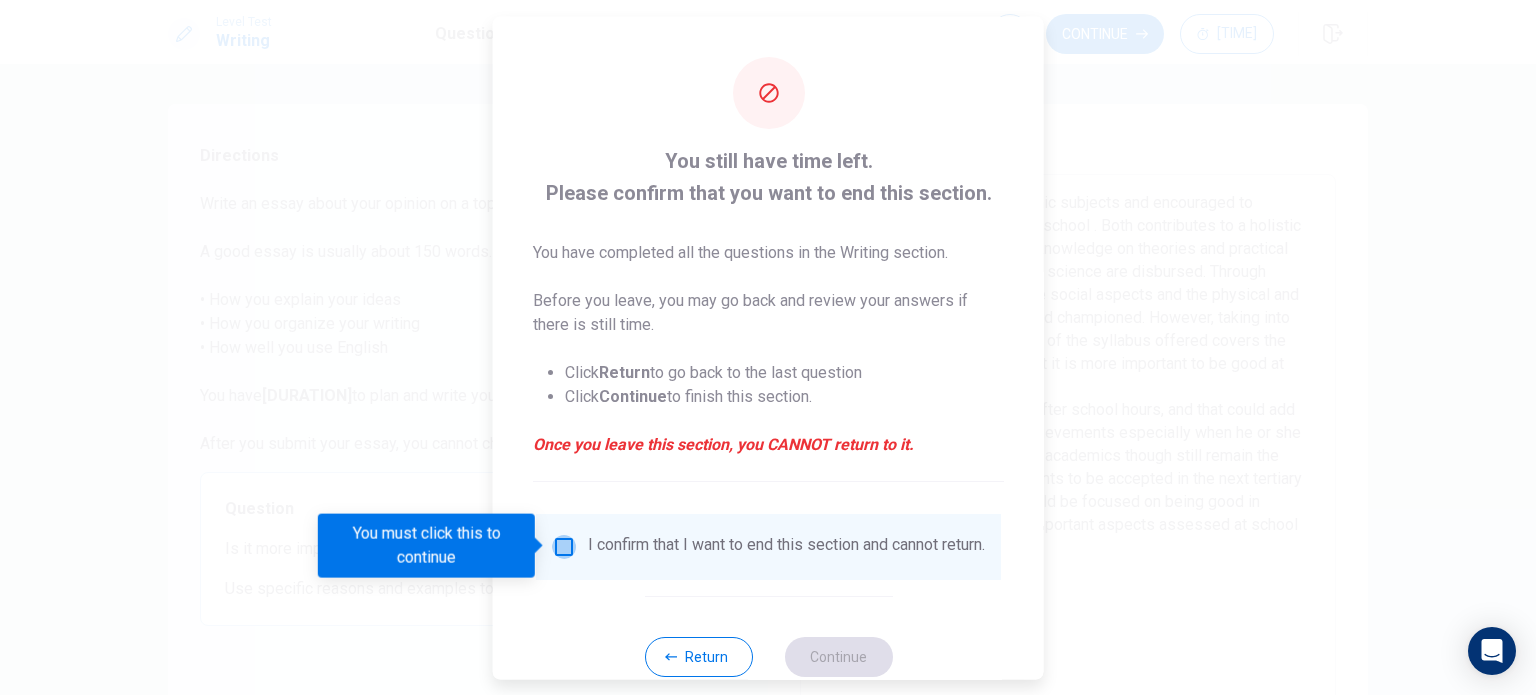 click at bounding box center [564, 546] 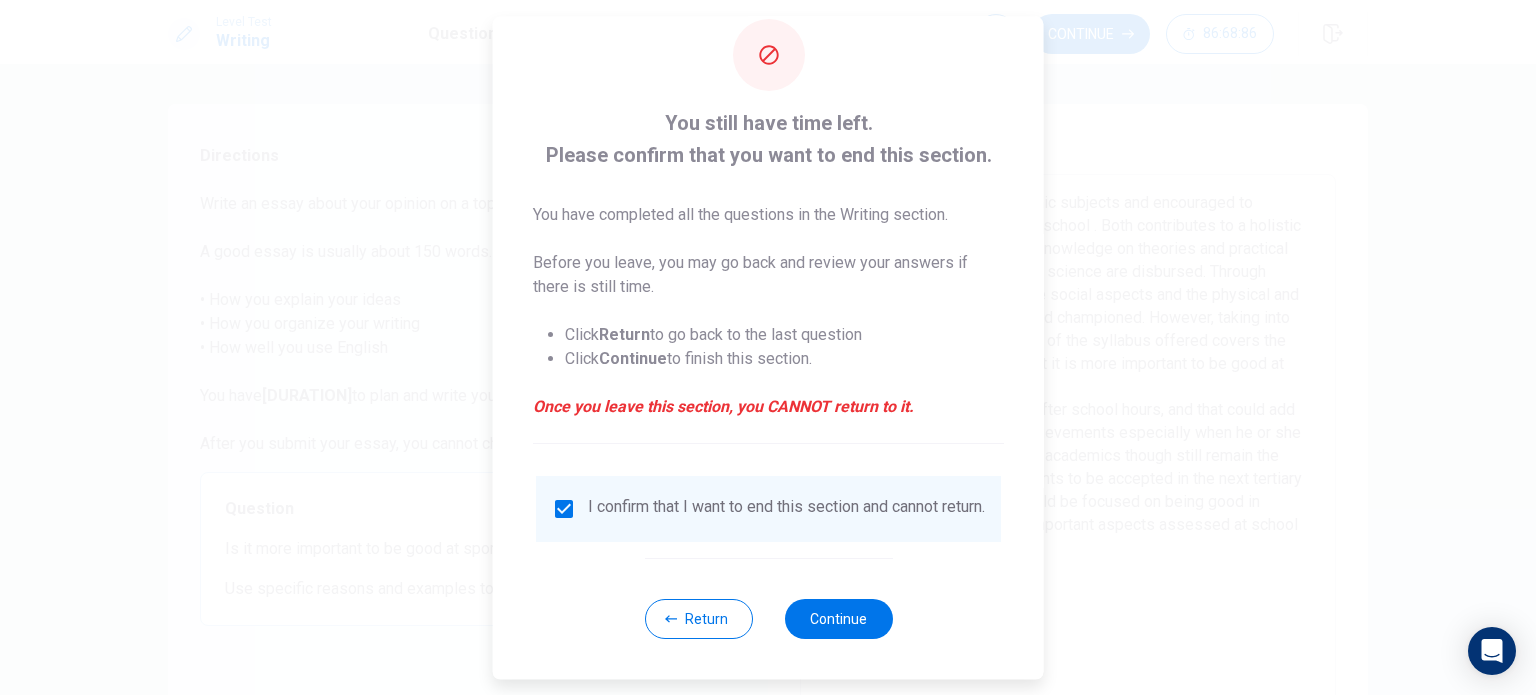 scroll, scrollTop: 50, scrollLeft: 0, axis: vertical 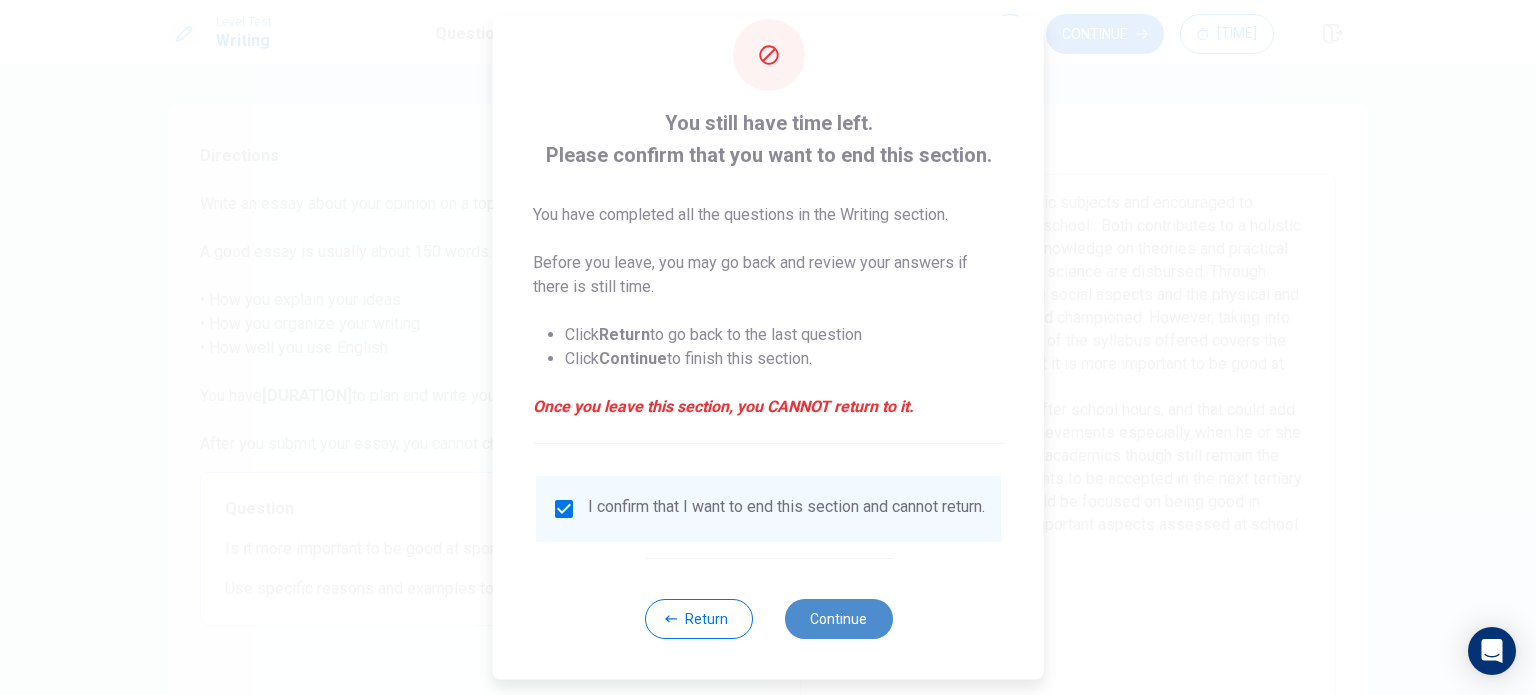 click on "Continue" at bounding box center (838, 619) 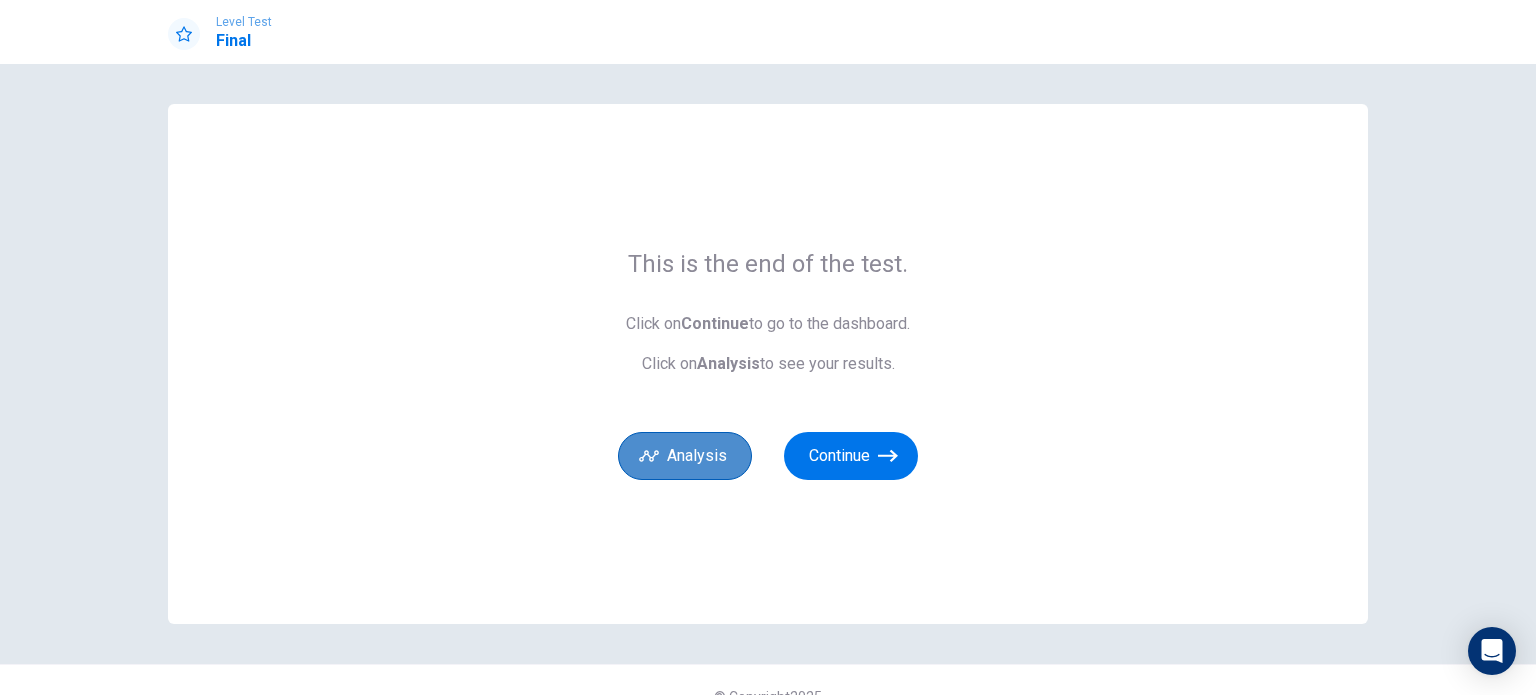 click on "Analysis" at bounding box center [685, 456] 